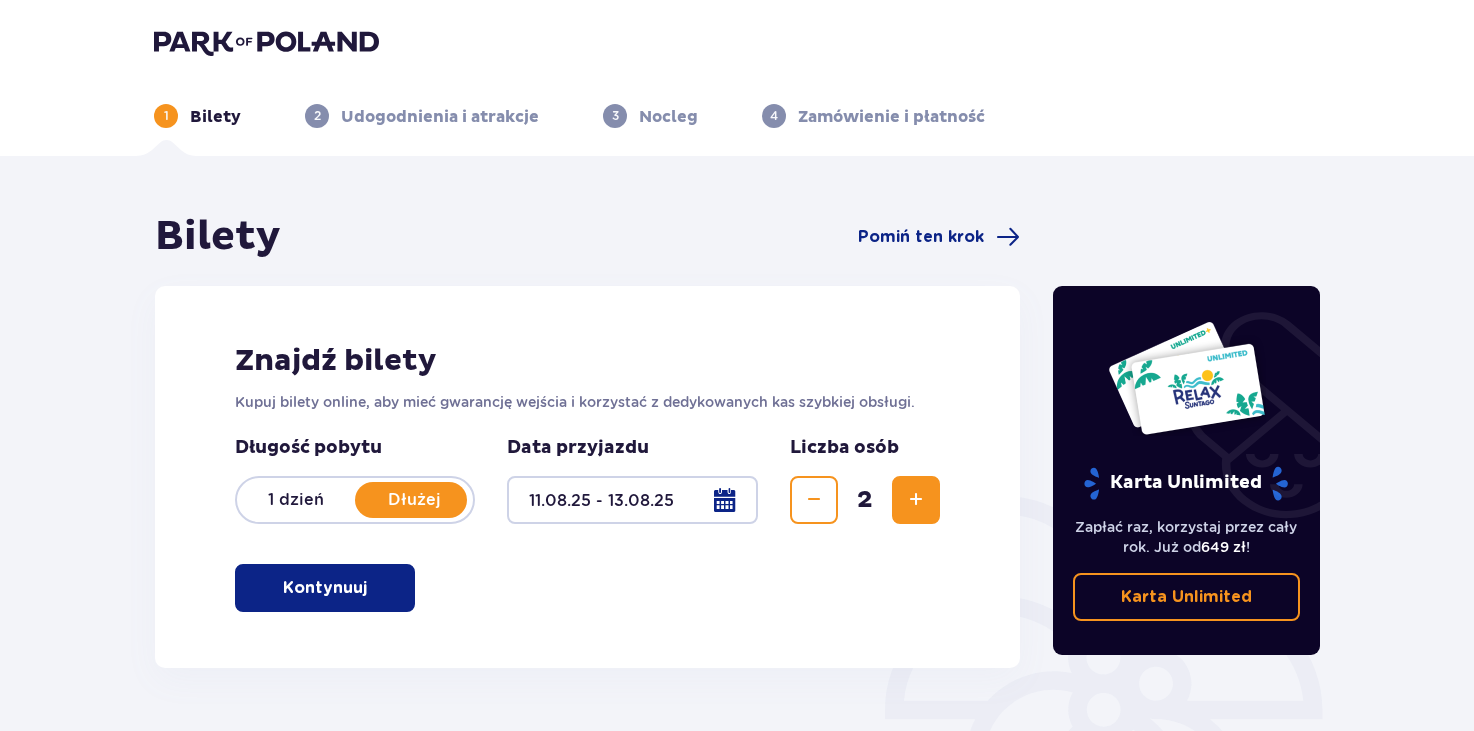 scroll, scrollTop: 0, scrollLeft: 0, axis: both 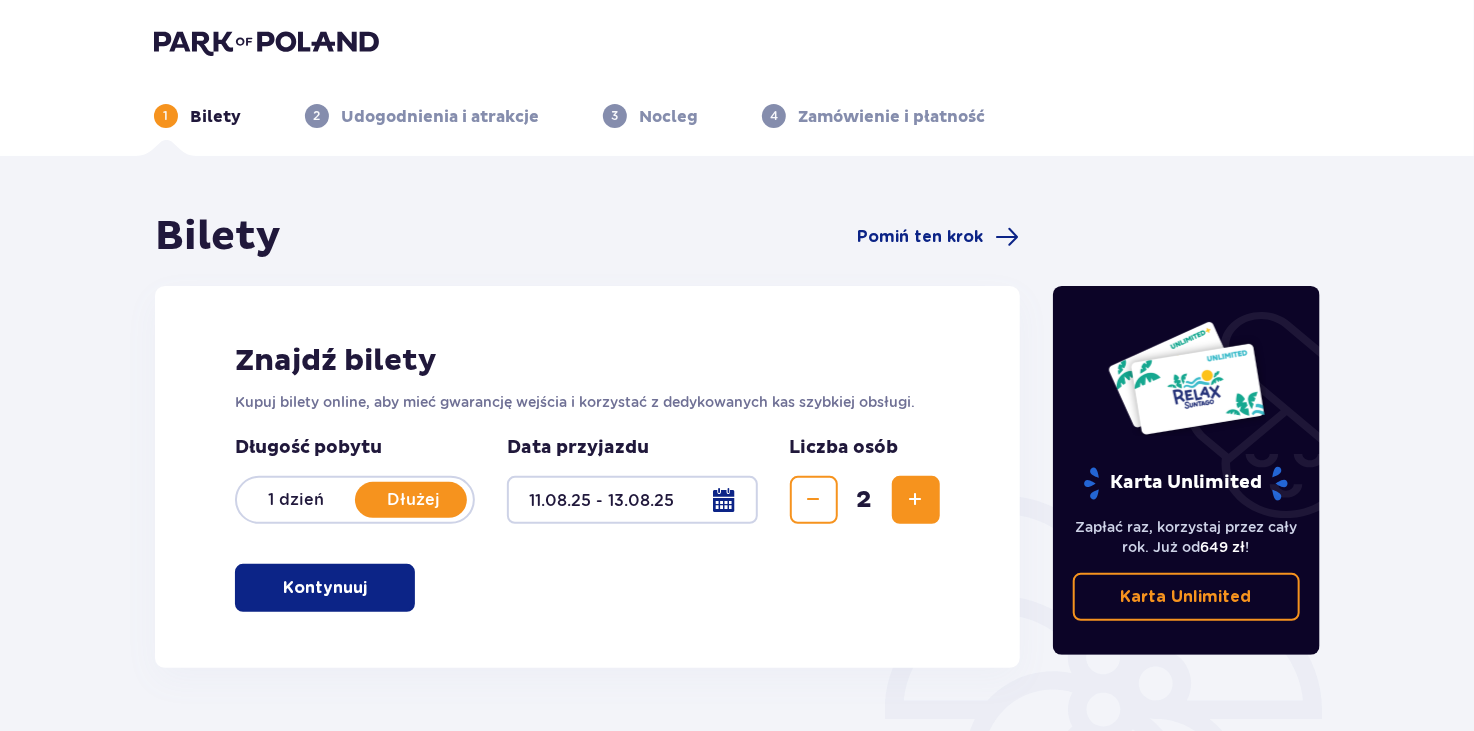 click at bounding box center [632, 500] 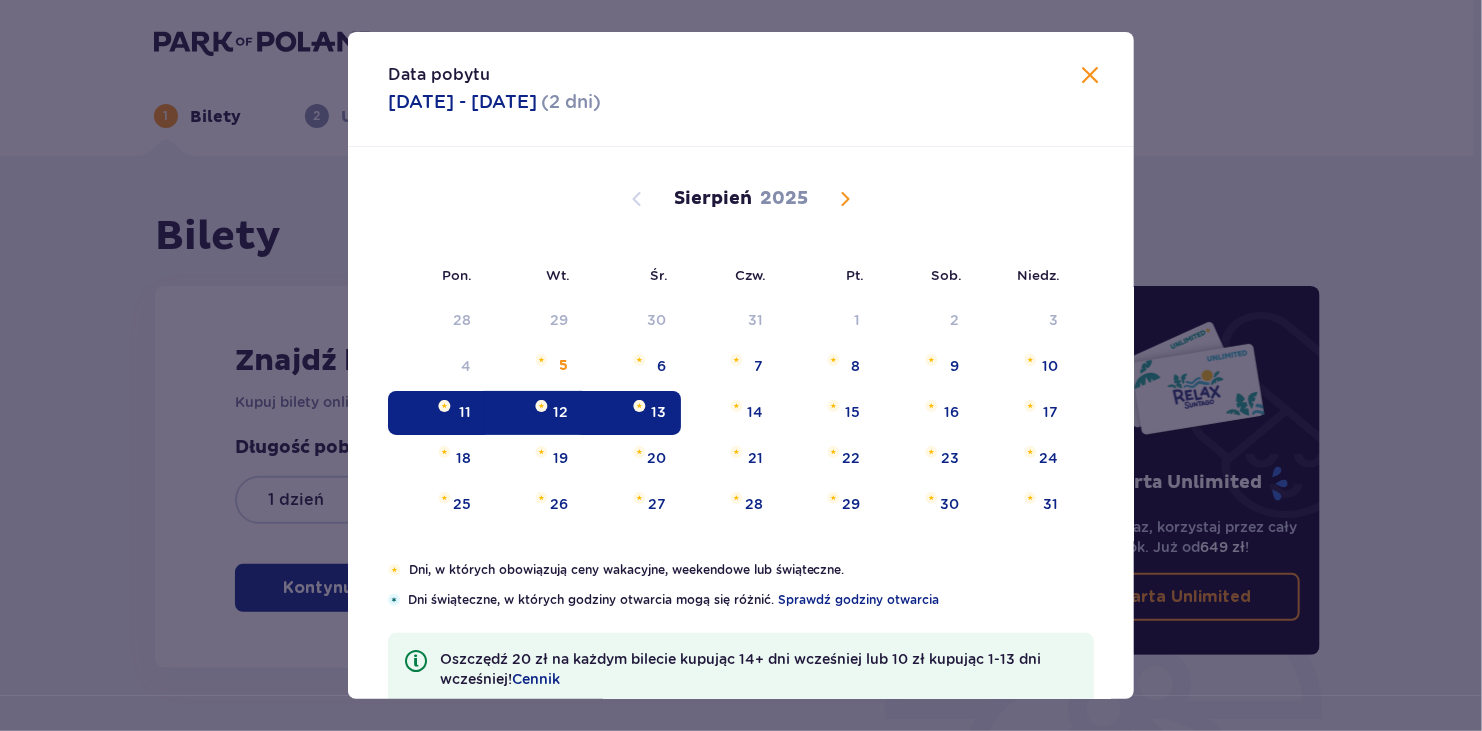 click on "11" at bounding box center (436, 413) 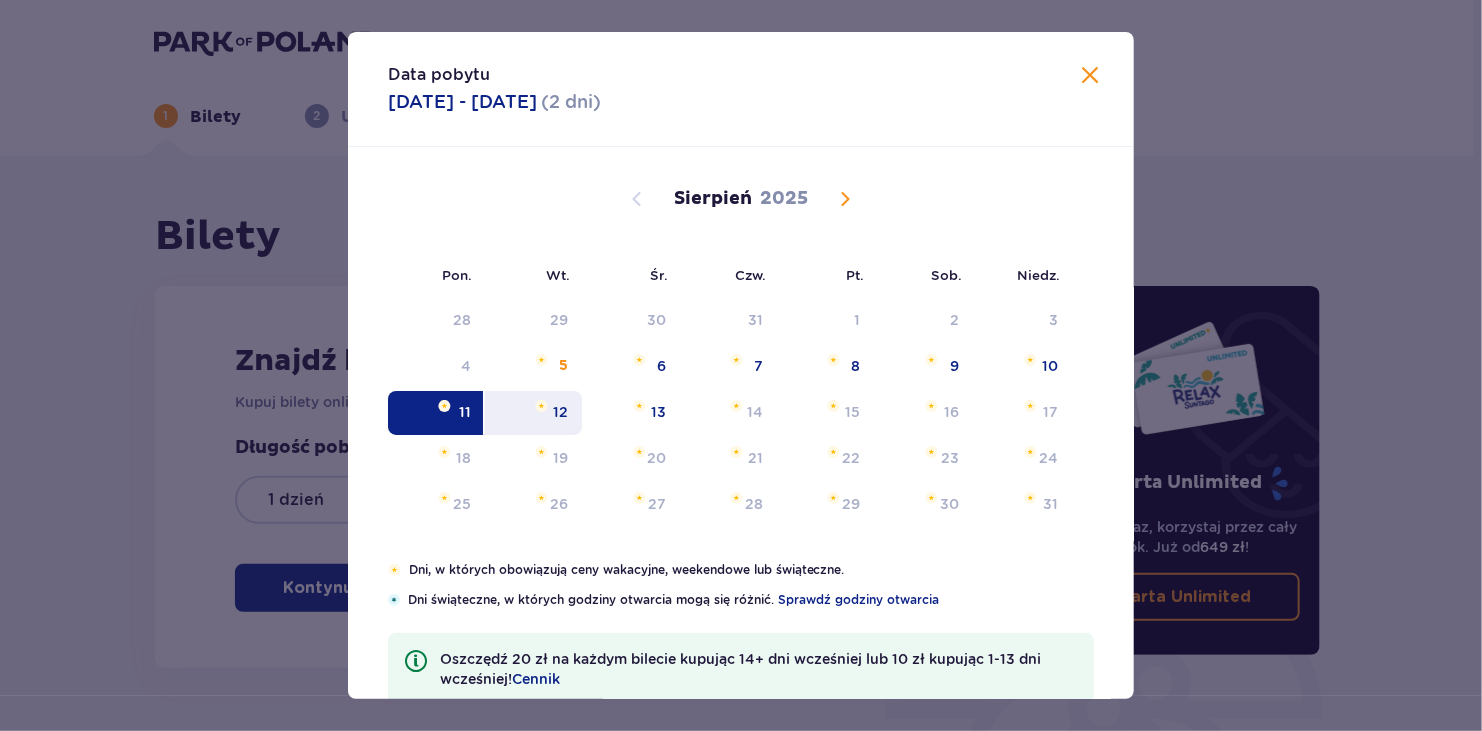 click at bounding box center [541, 406] 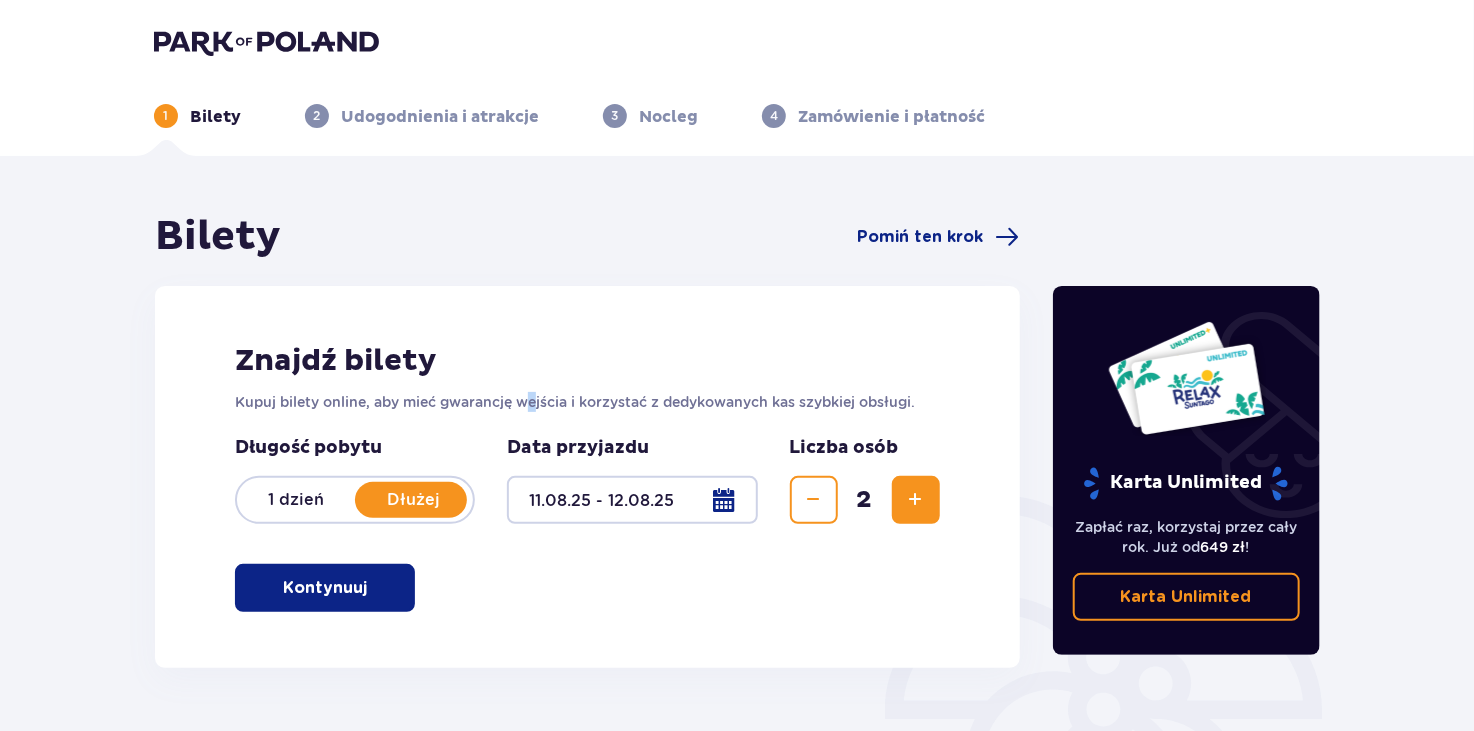 click on "Kupuj bilety online, aby mieć gwarancję wejścia i korzystać z dedykowanych kas szybkiej obsługi." at bounding box center [587, 402] 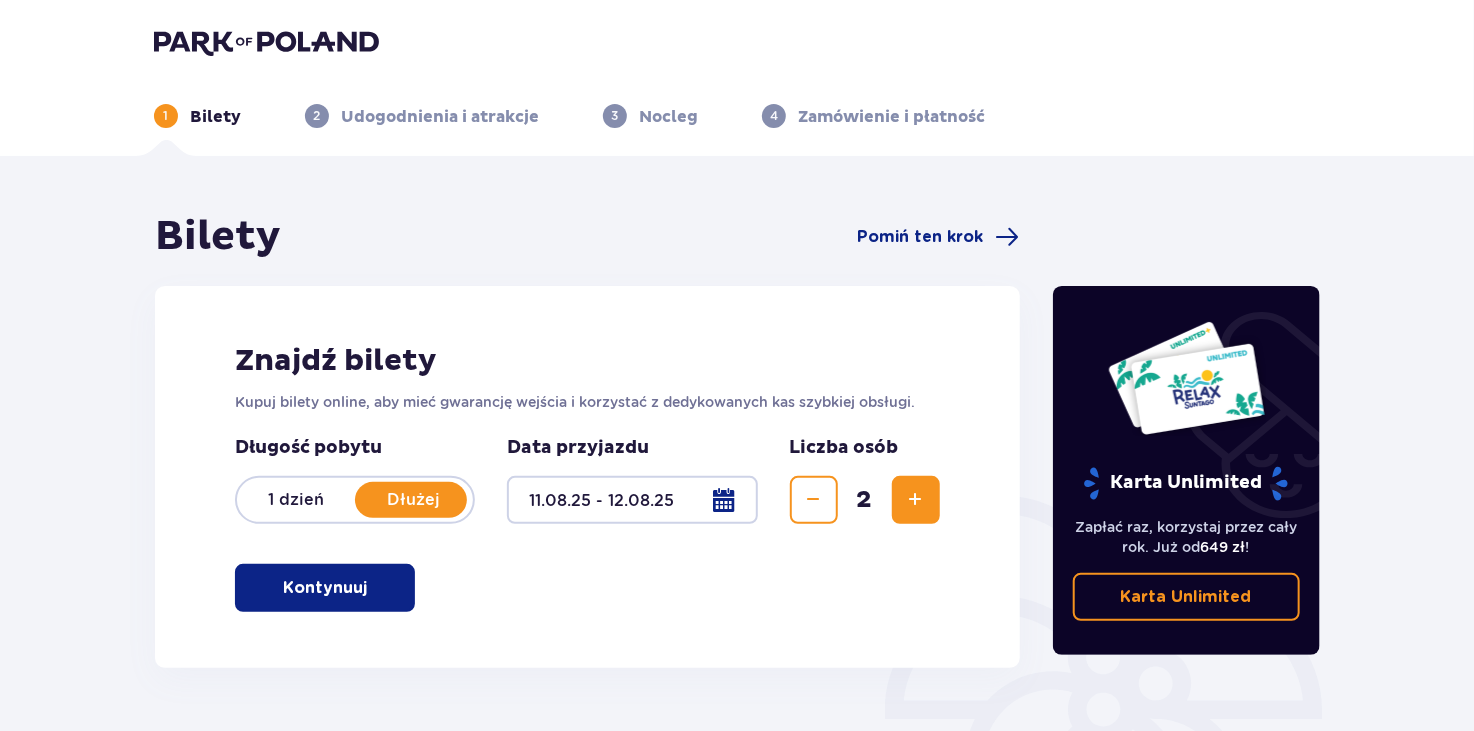 click at bounding box center [632, 500] 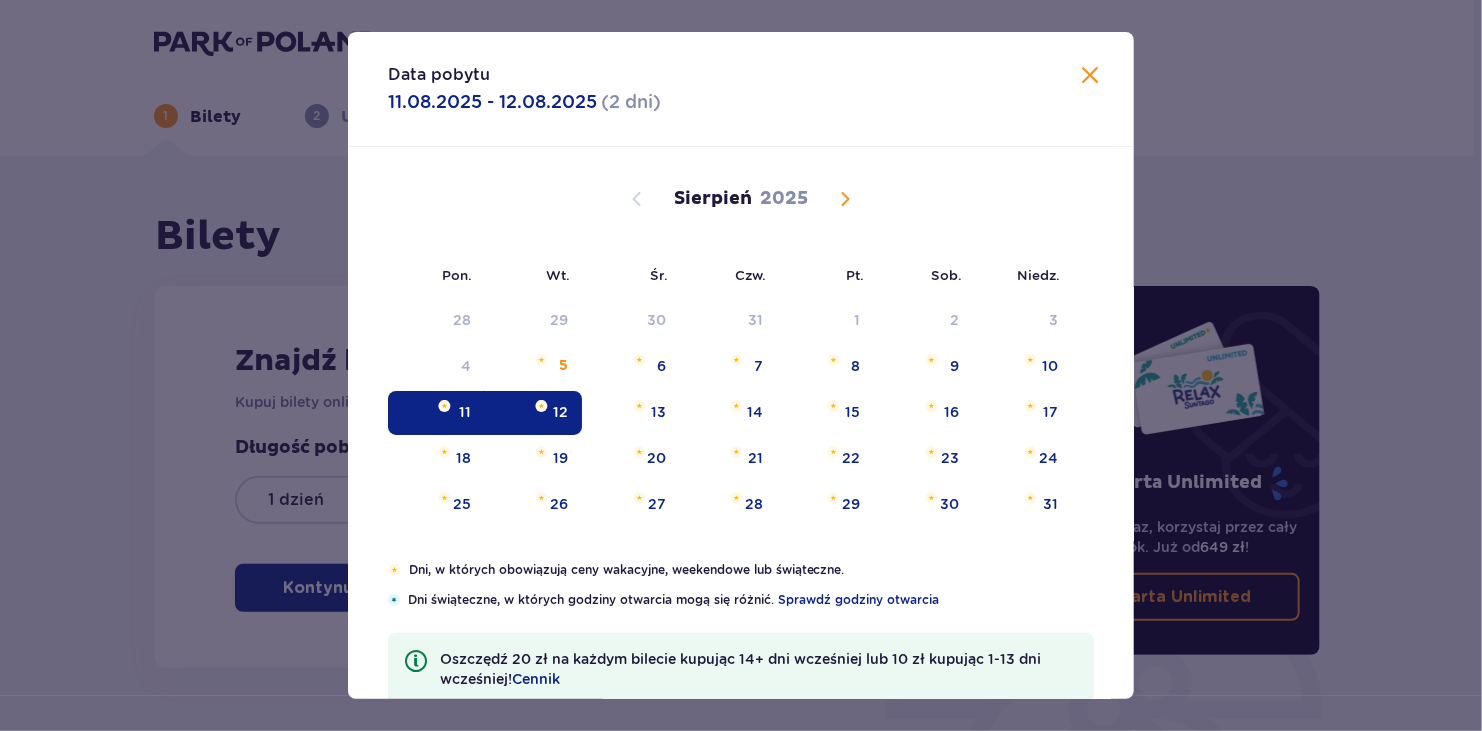 click at bounding box center (1090, 76) 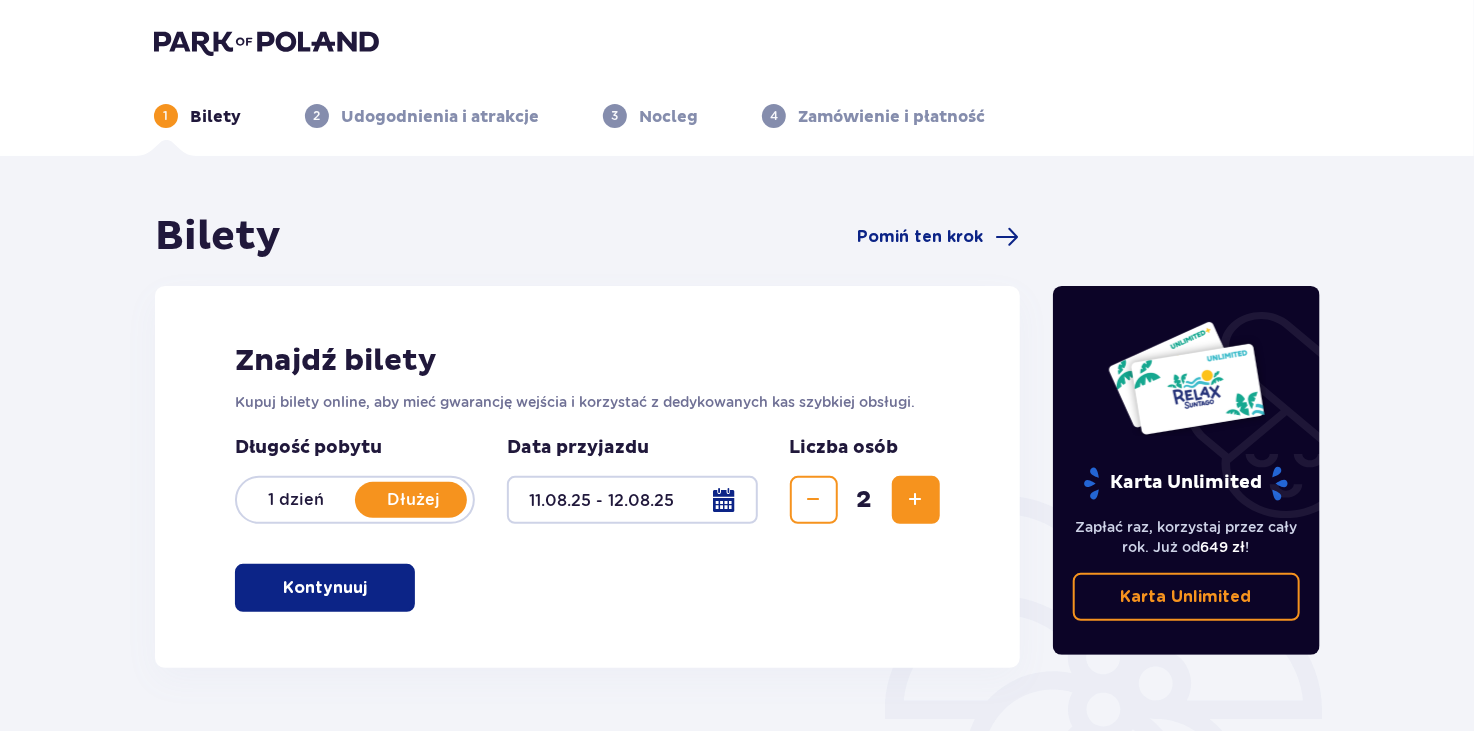 click at bounding box center (632, 500) 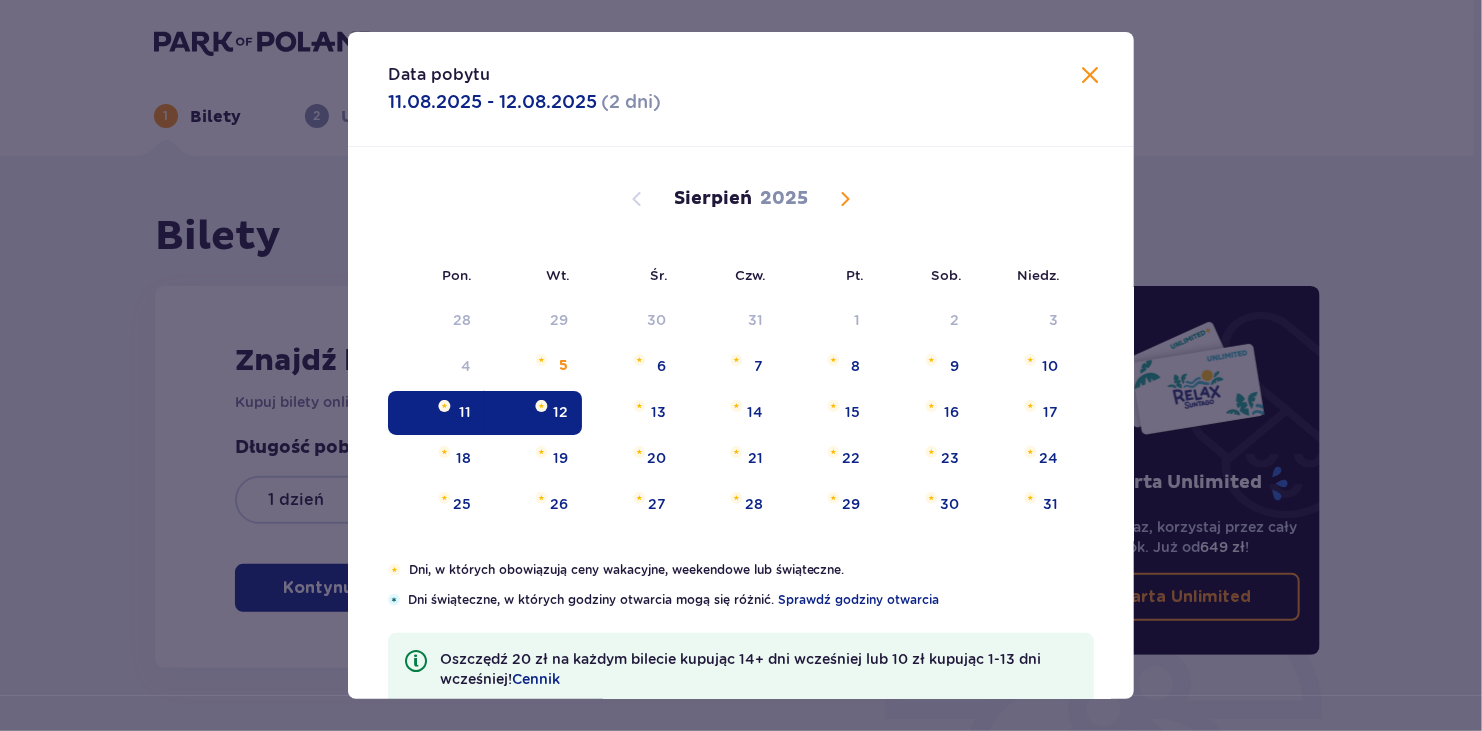 click on "12" at bounding box center (533, 413) 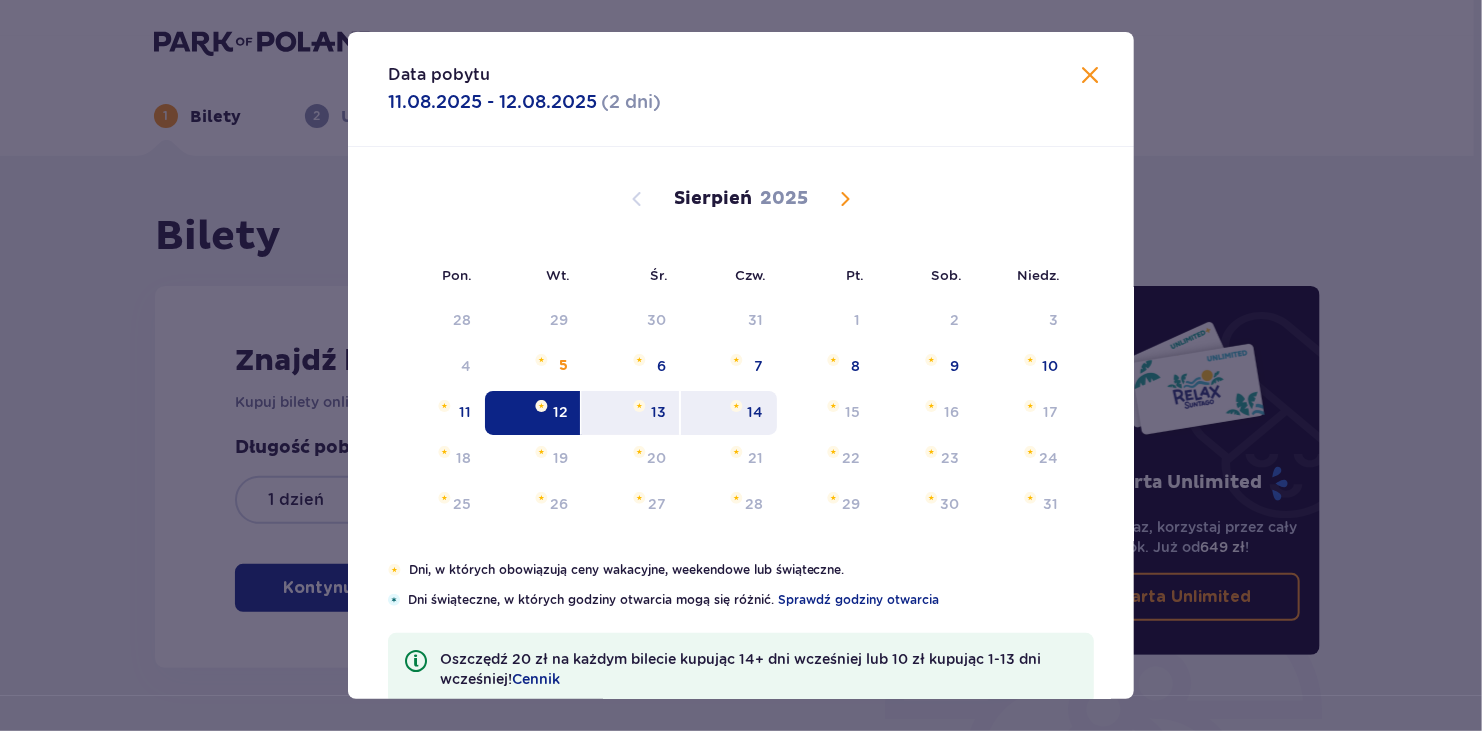 click on "14" at bounding box center (729, 413) 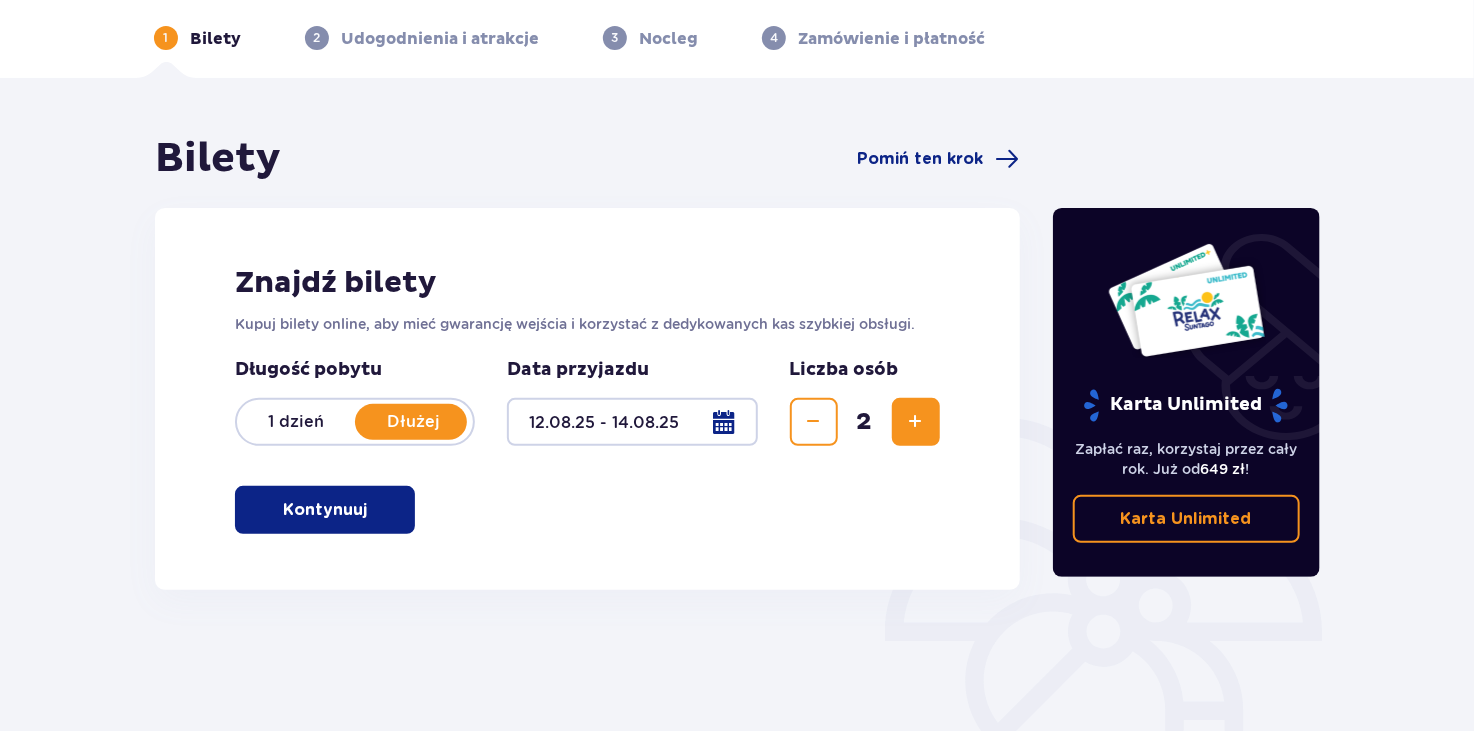 scroll, scrollTop: 100, scrollLeft: 0, axis: vertical 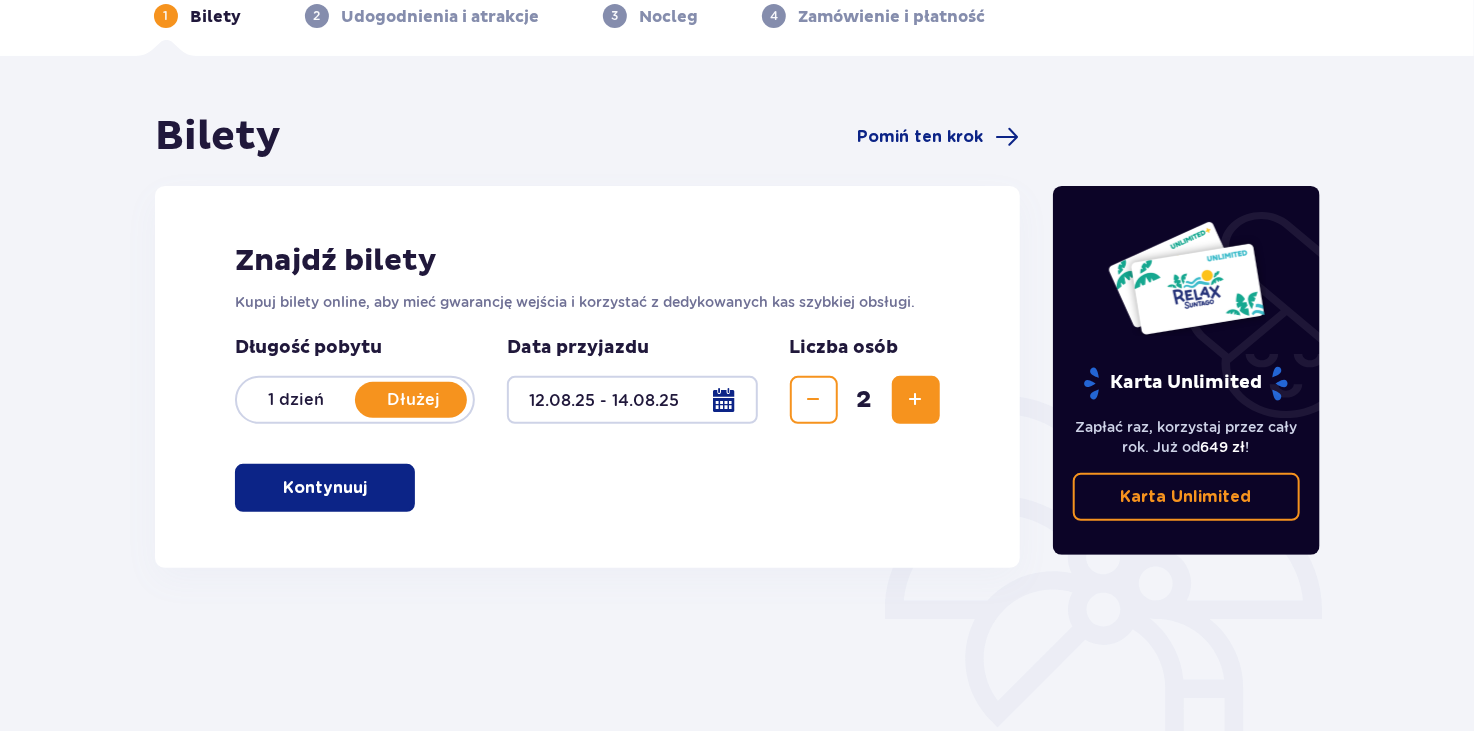 click at bounding box center (916, 400) 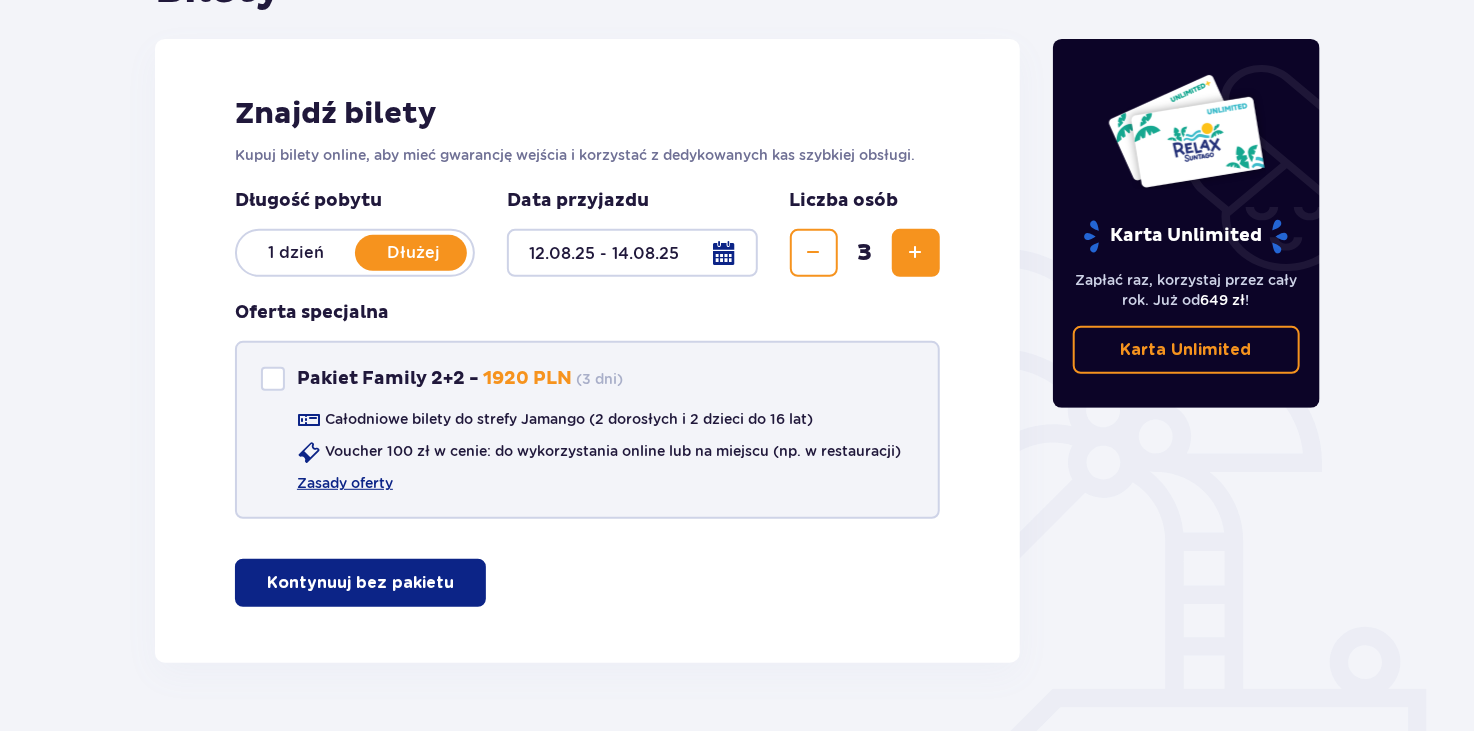 scroll, scrollTop: 298, scrollLeft: 0, axis: vertical 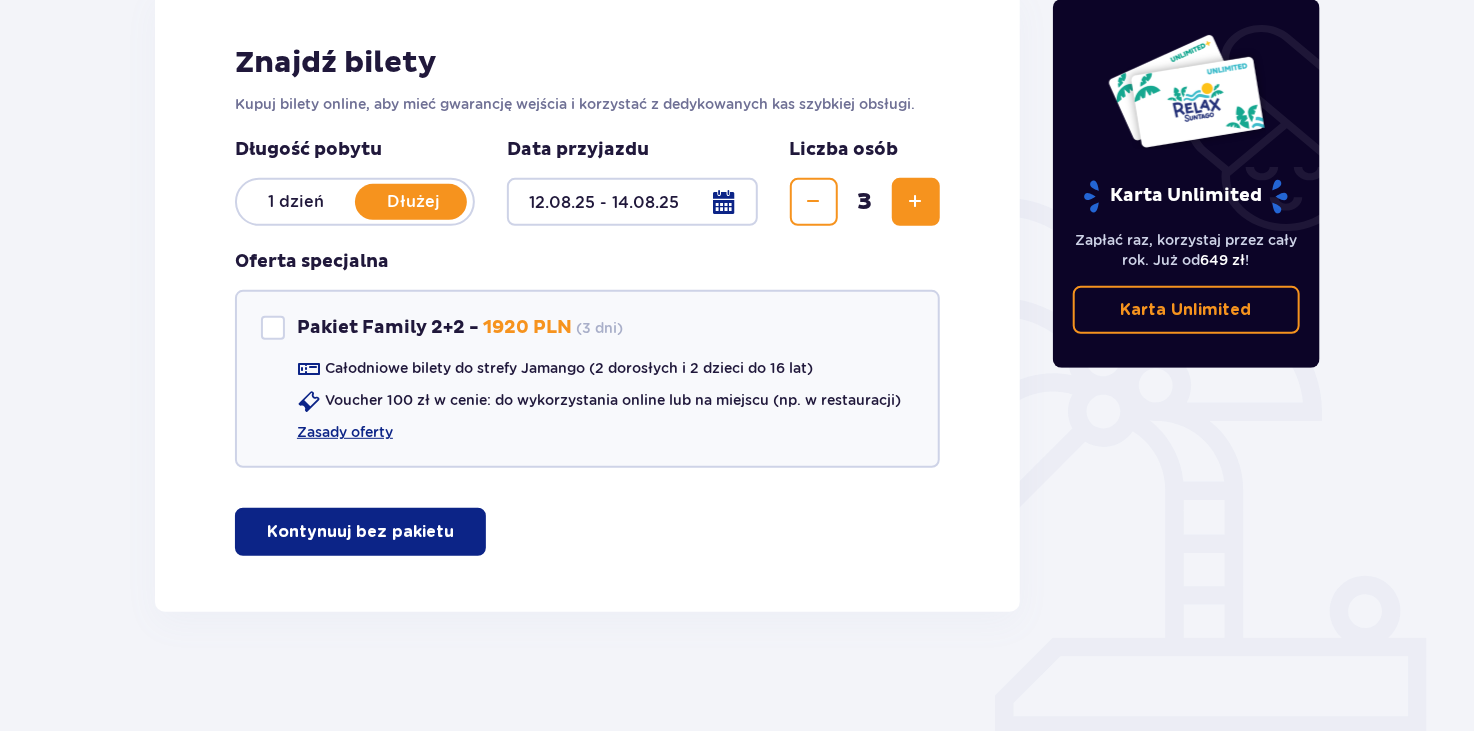 click at bounding box center (916, 202) 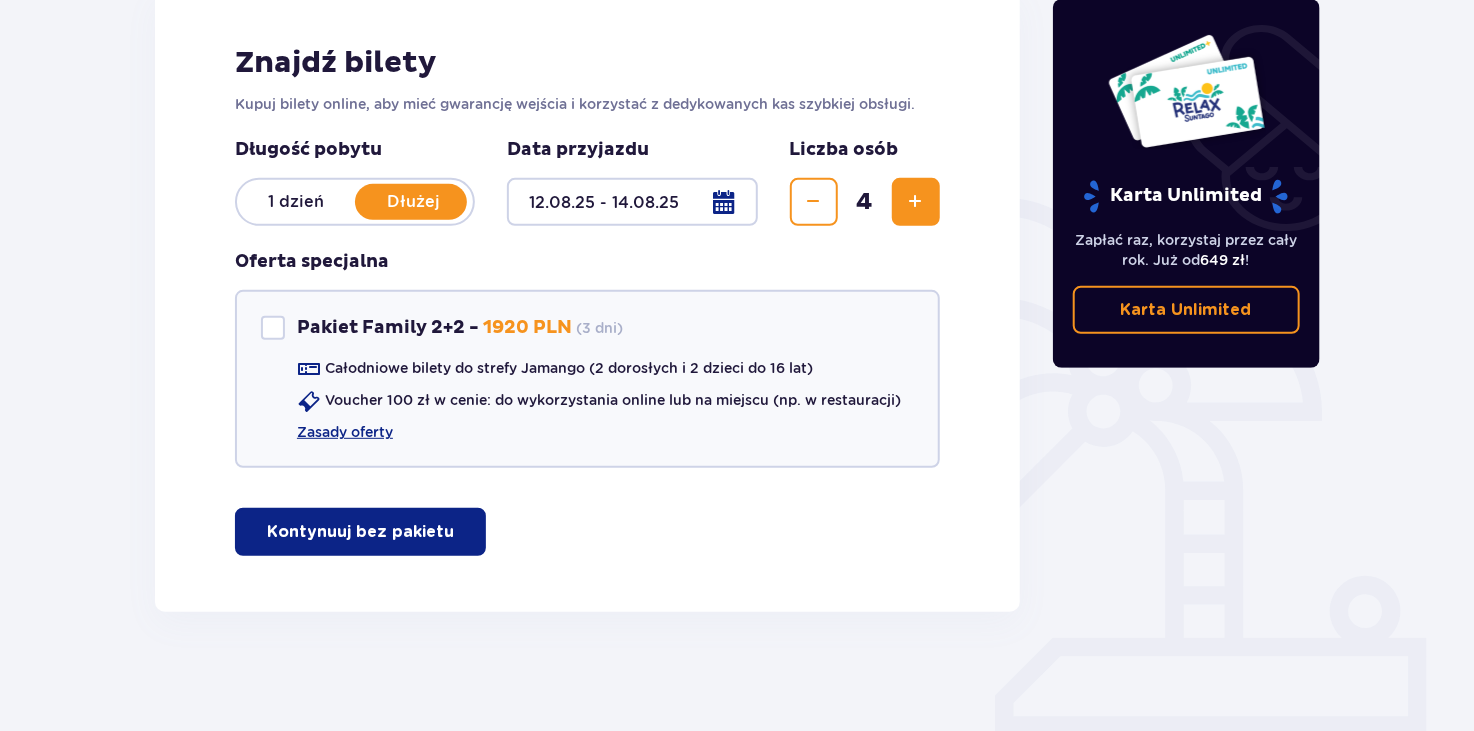 click at bounding box center [916, 202] 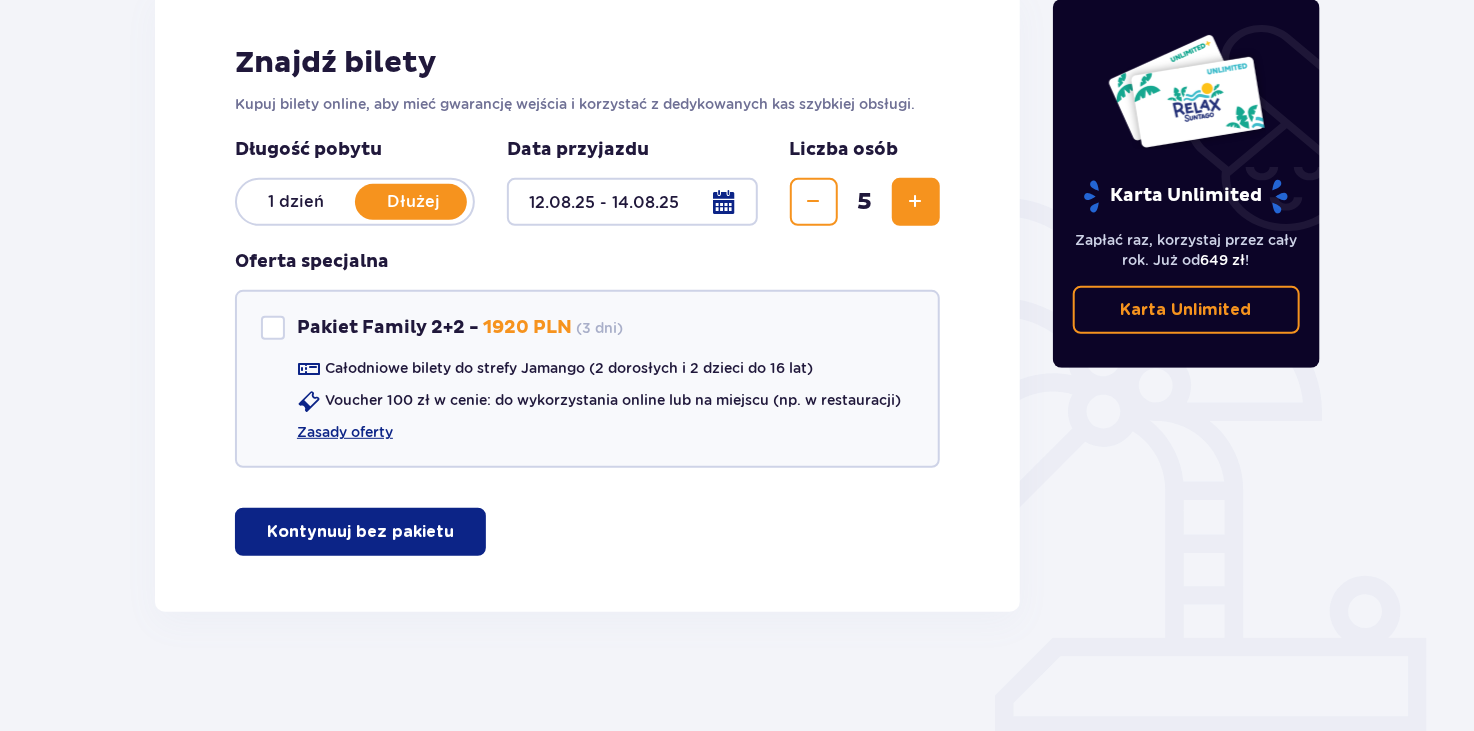 click at bounding box center [814, 202] 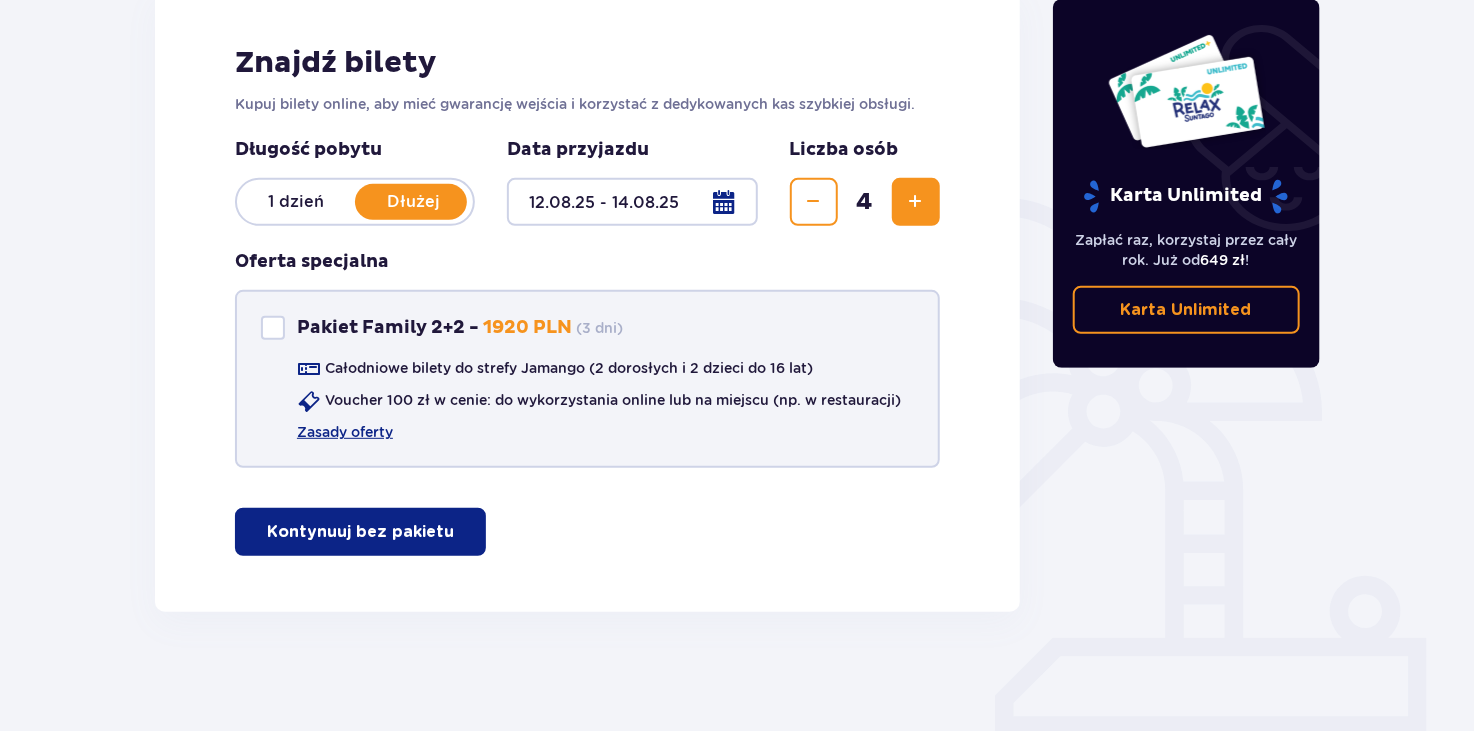 click at bounding box center (273, 328) 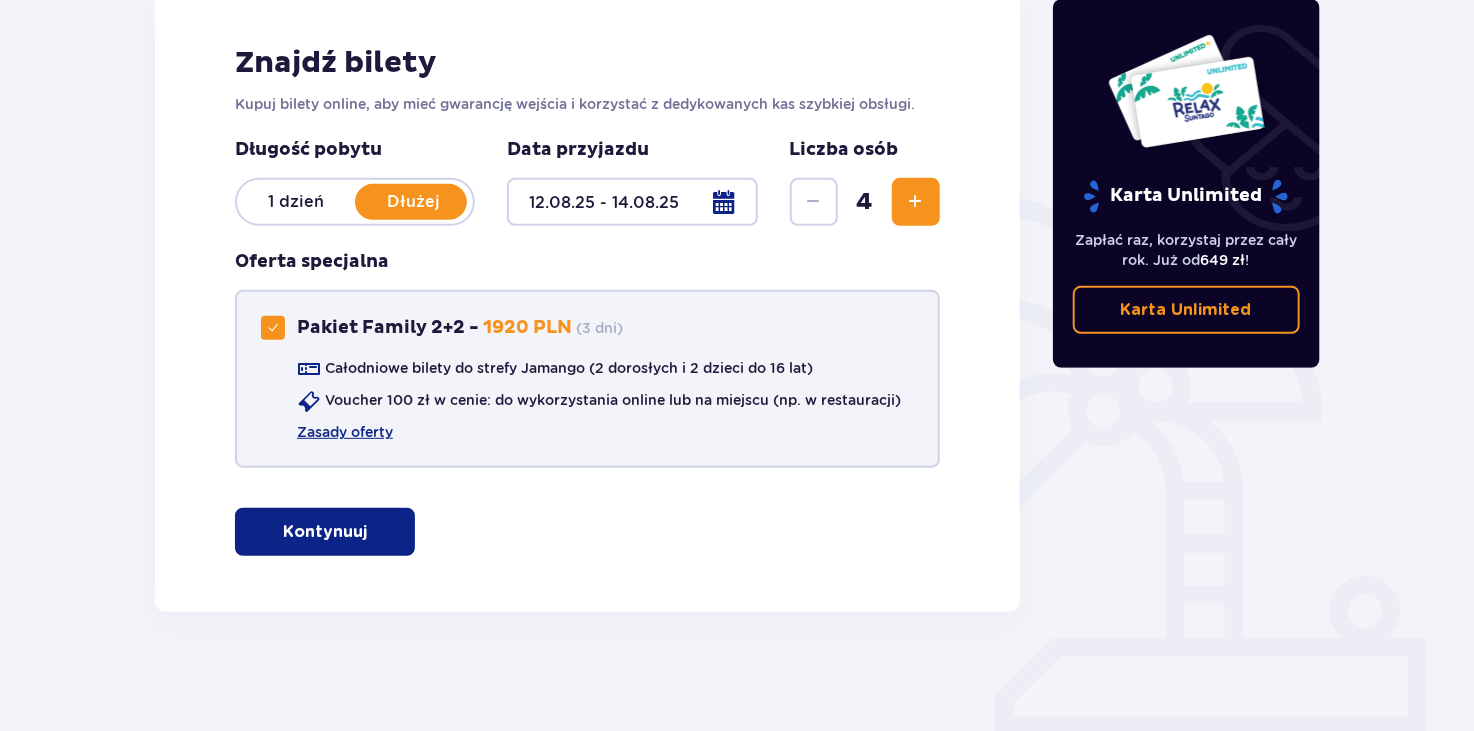 click at bounding box center [273, 328] 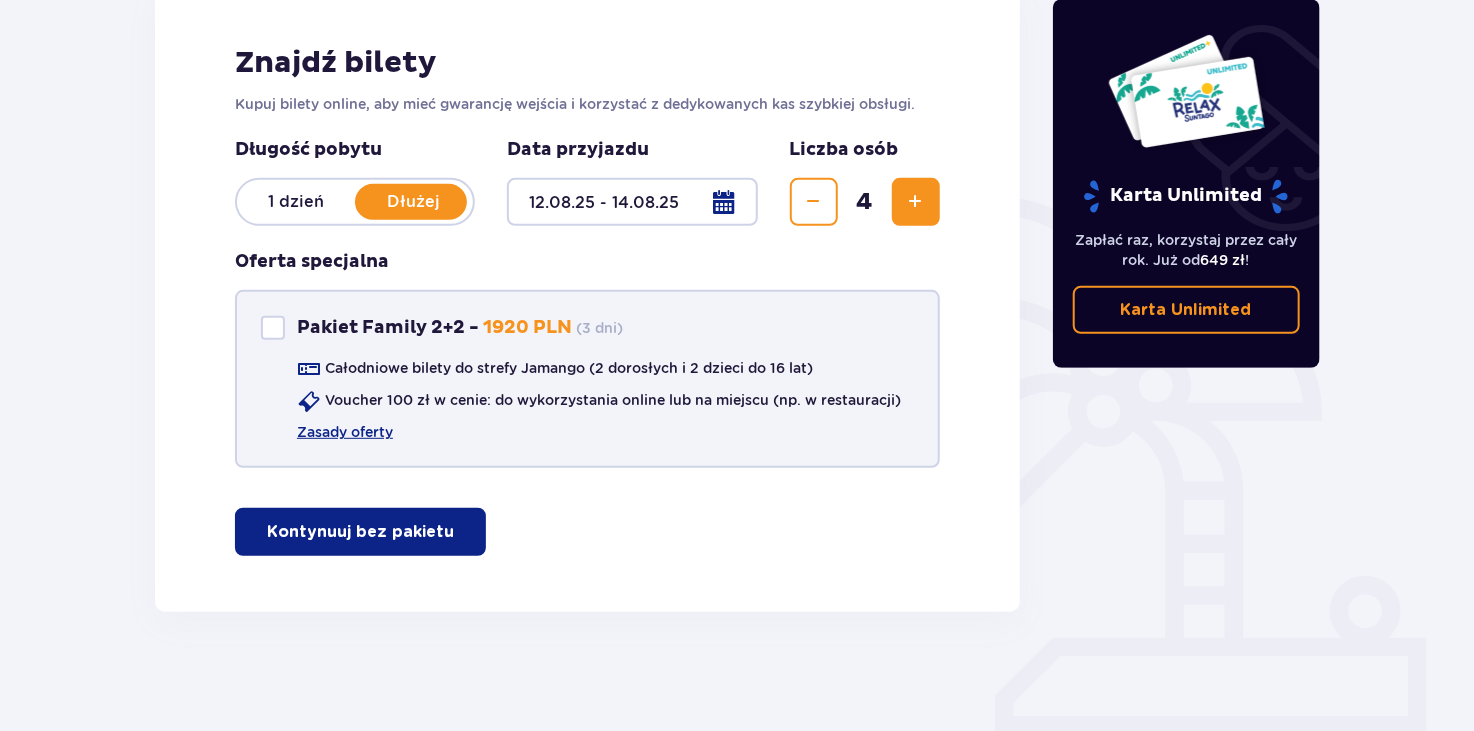 click at bounding box center [814, 202] 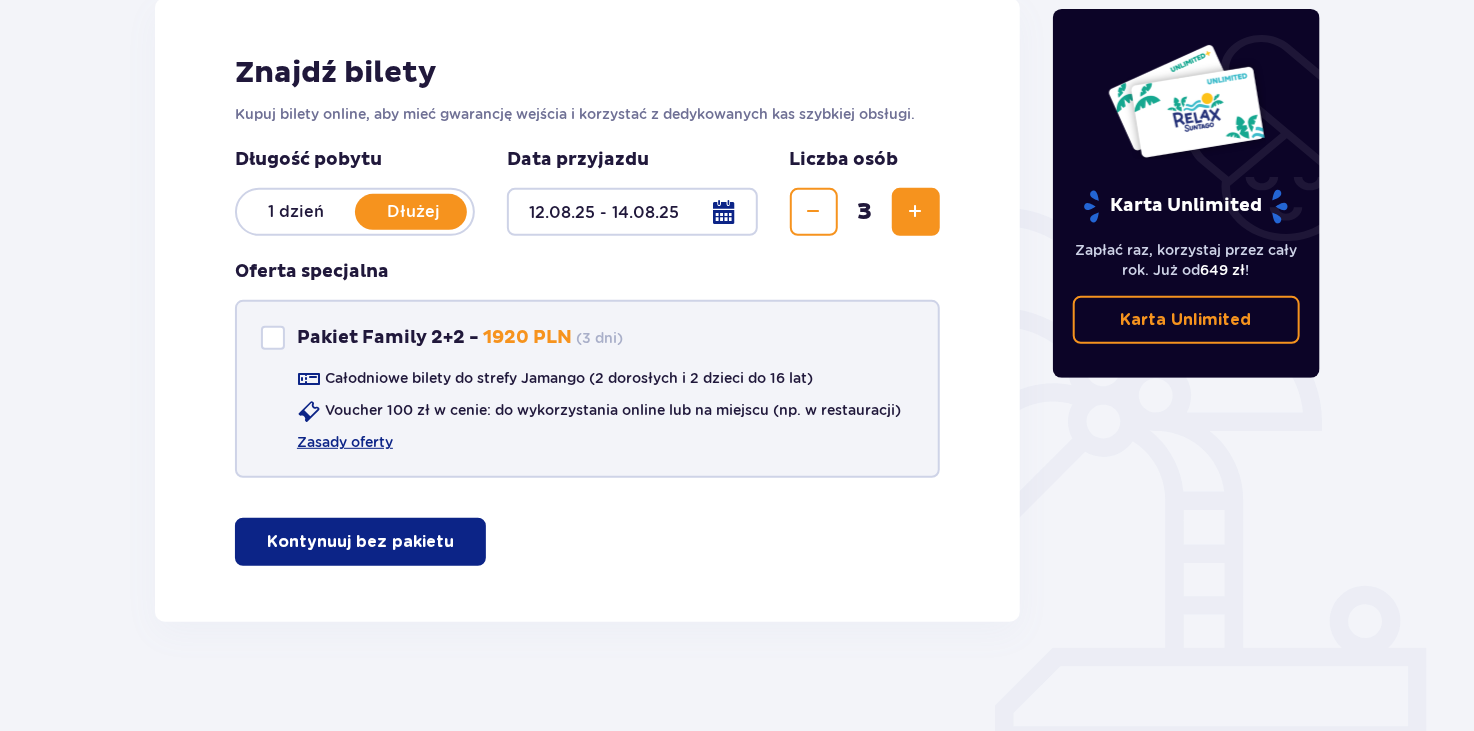 scroll, scrollTop: 298, scrollLeft: 0, axis: vertical 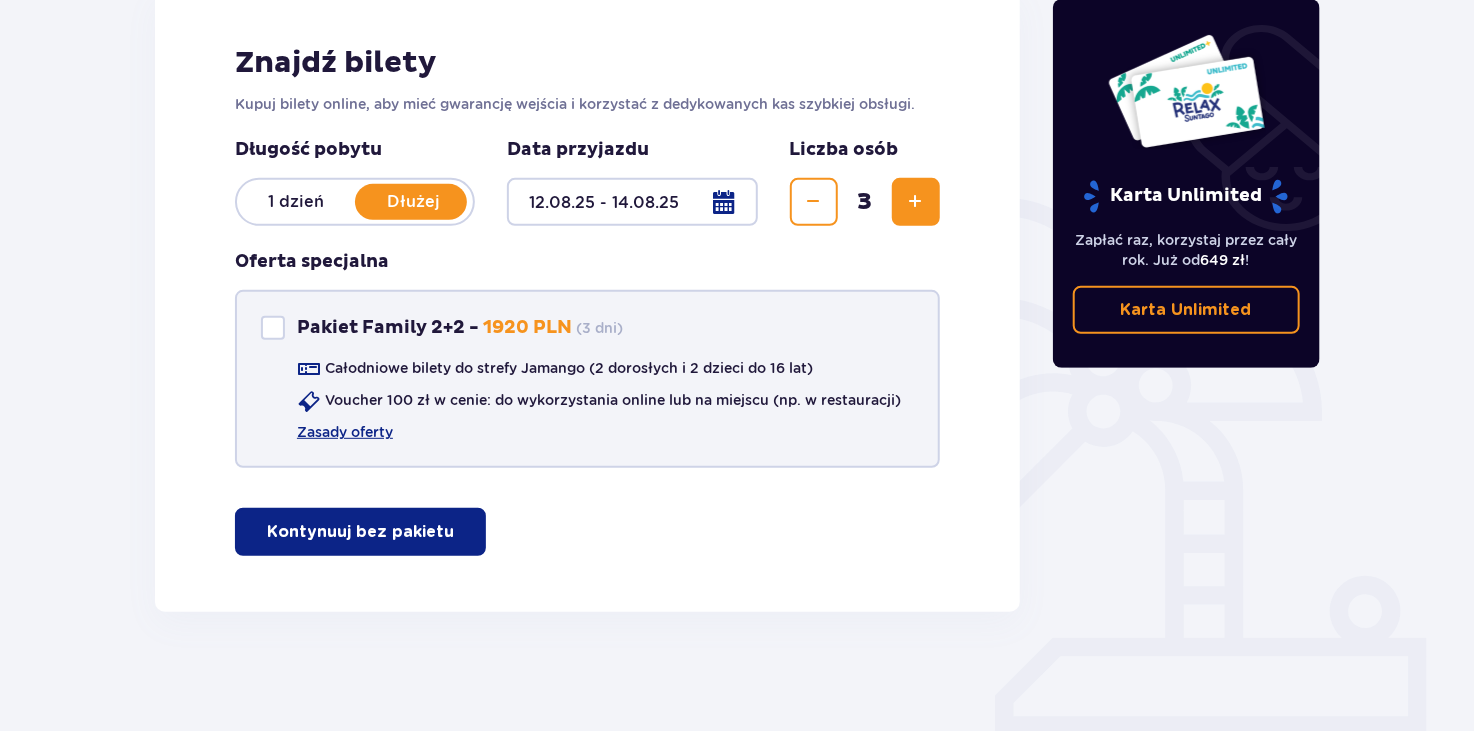 click on "Dłużej" at bounding box center (414, 202) 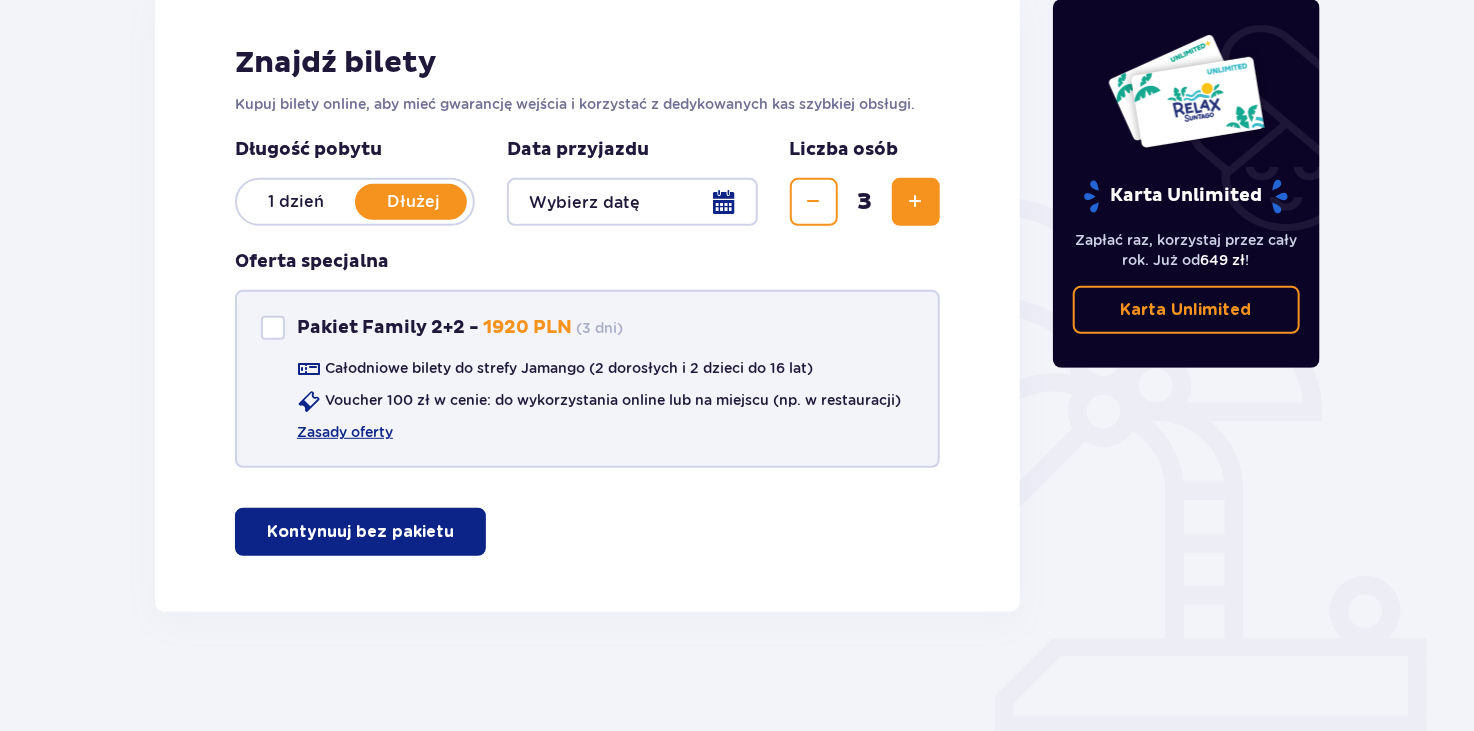 scroll, scrollTop: 288, scrollLeft: 0, axis: vertical 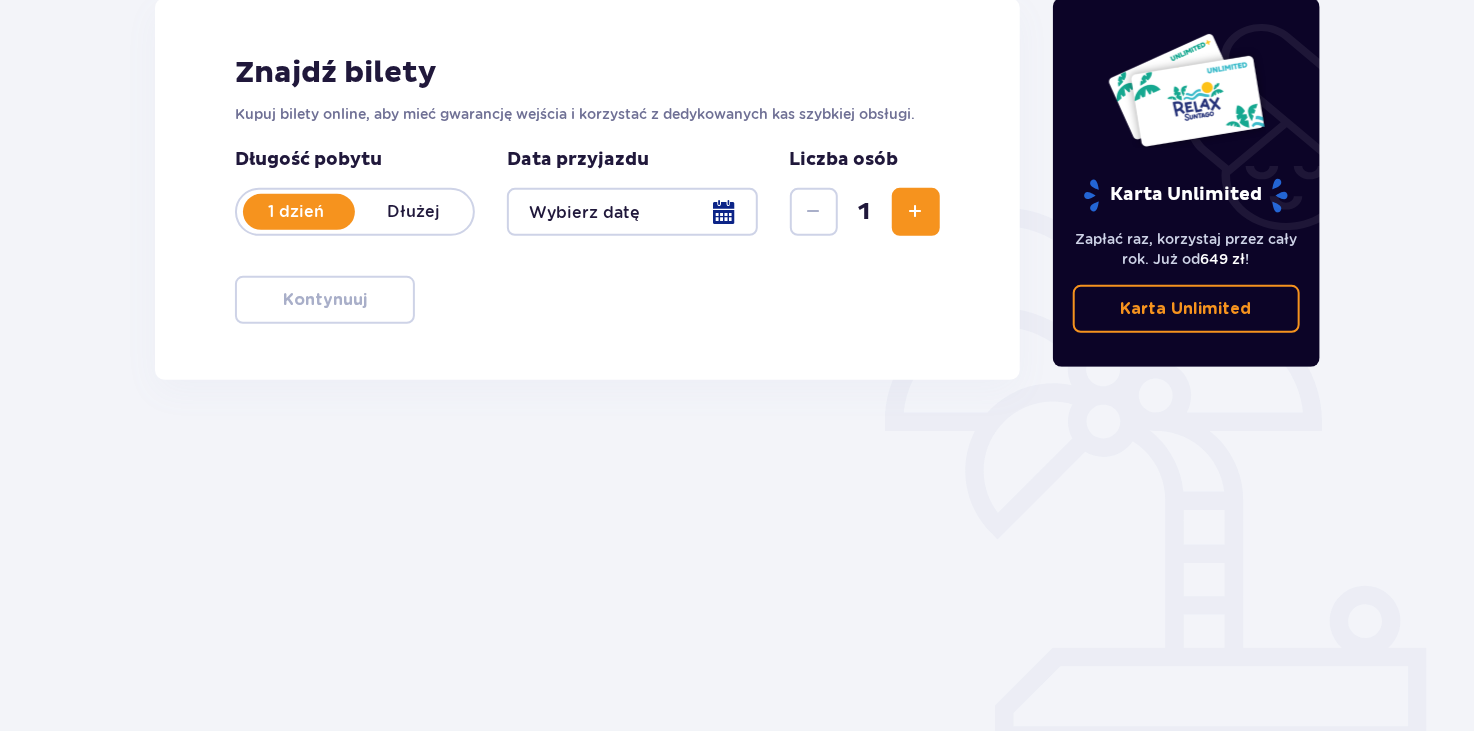 click on "Dłużej" at bounding box center (414, 212) 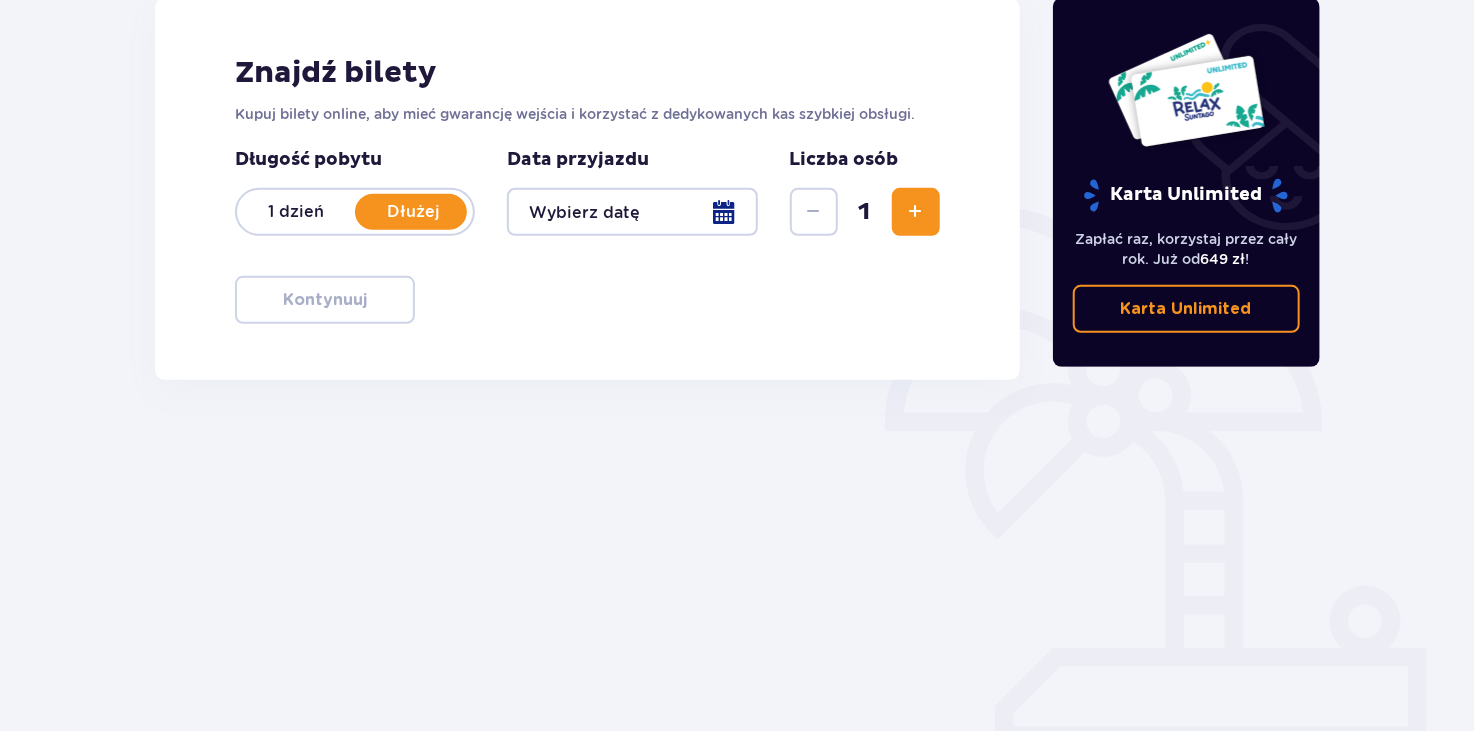 click at bounding box center (632, 212) 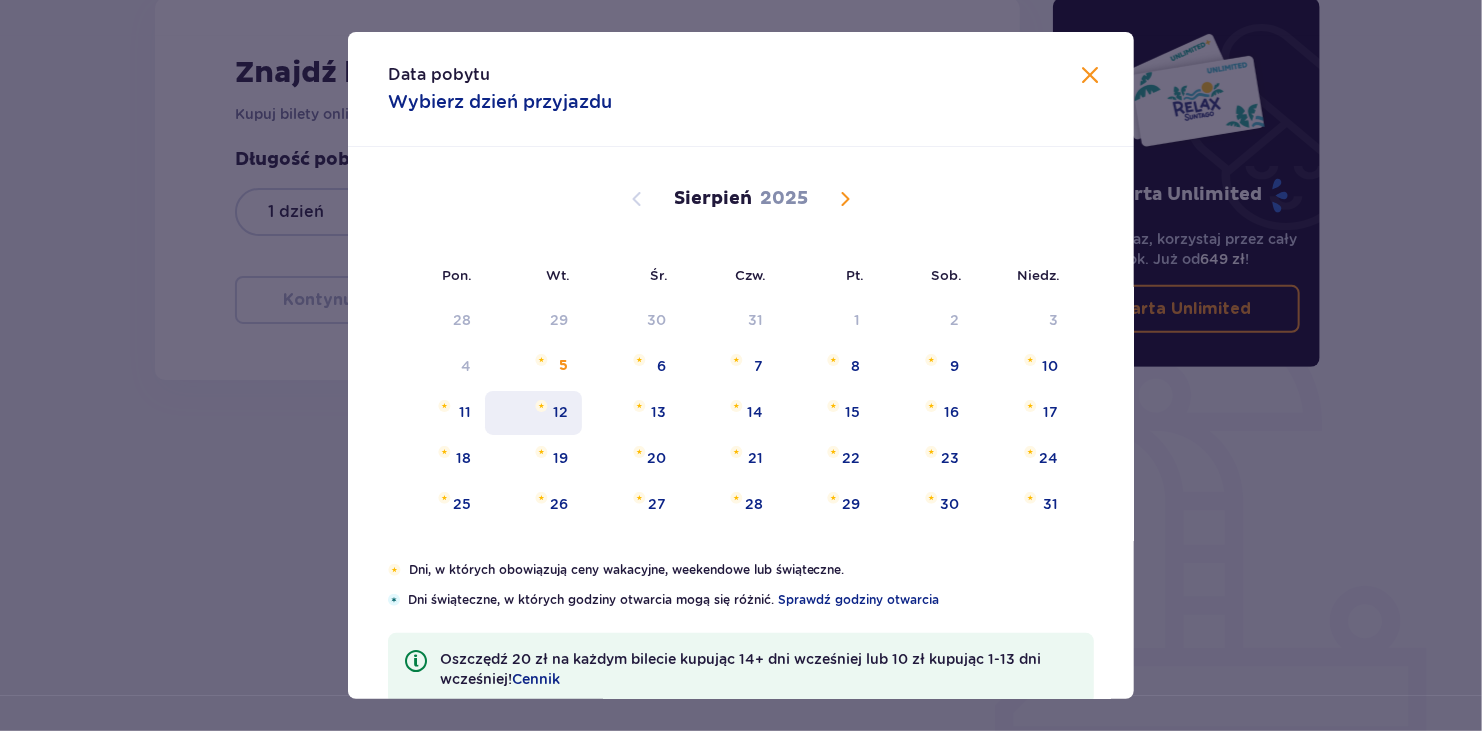 click on "12" at bounding box center [560, 412] 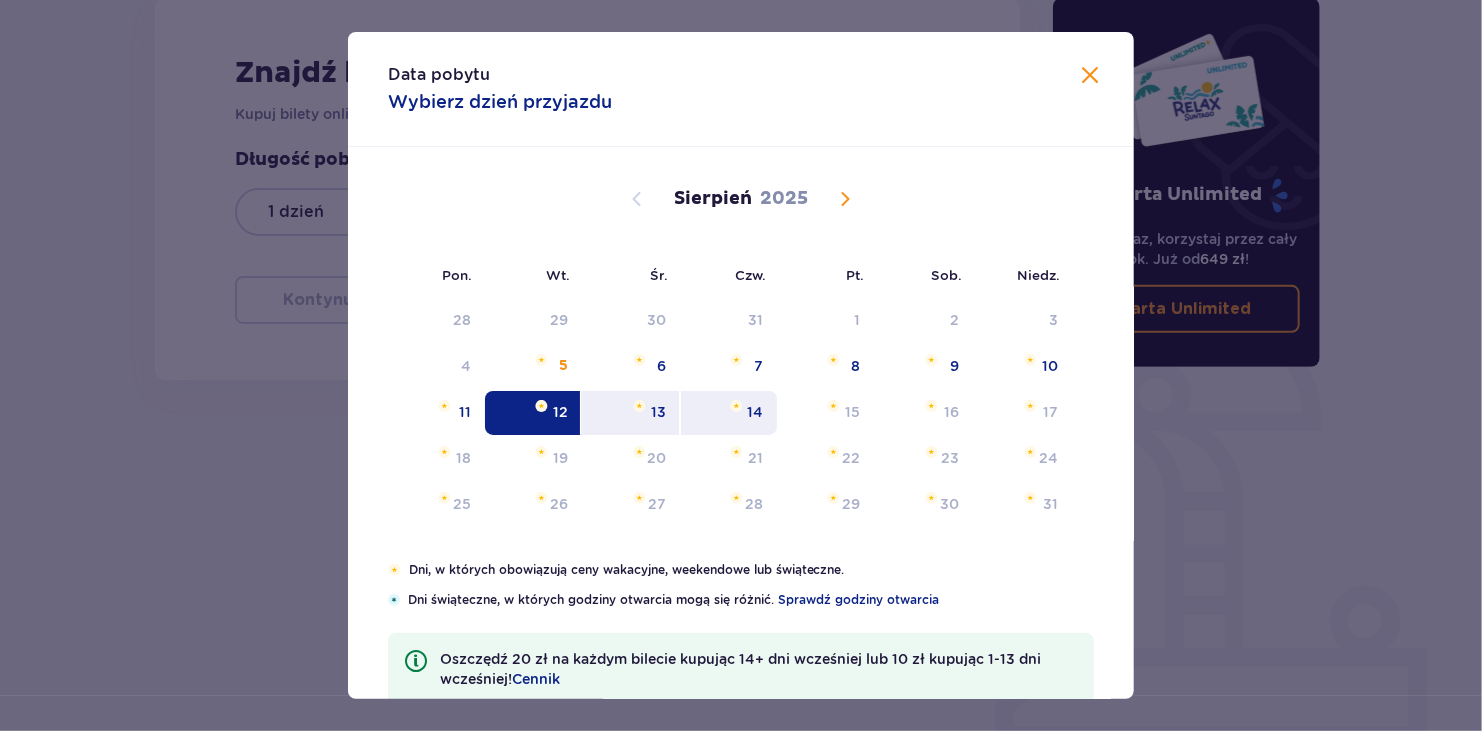 click on "14" at bounding box center [755, 412] 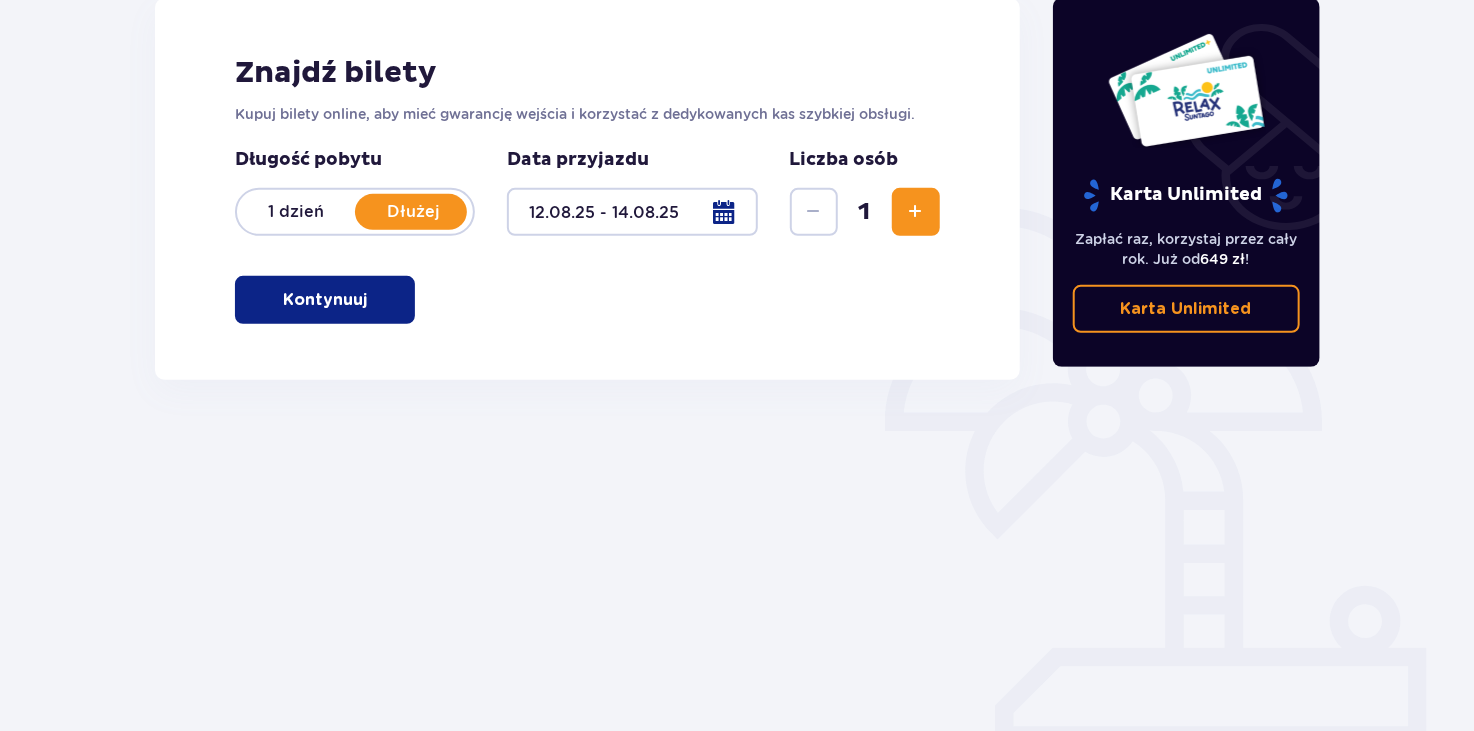 click at bounding box center [632, 212] 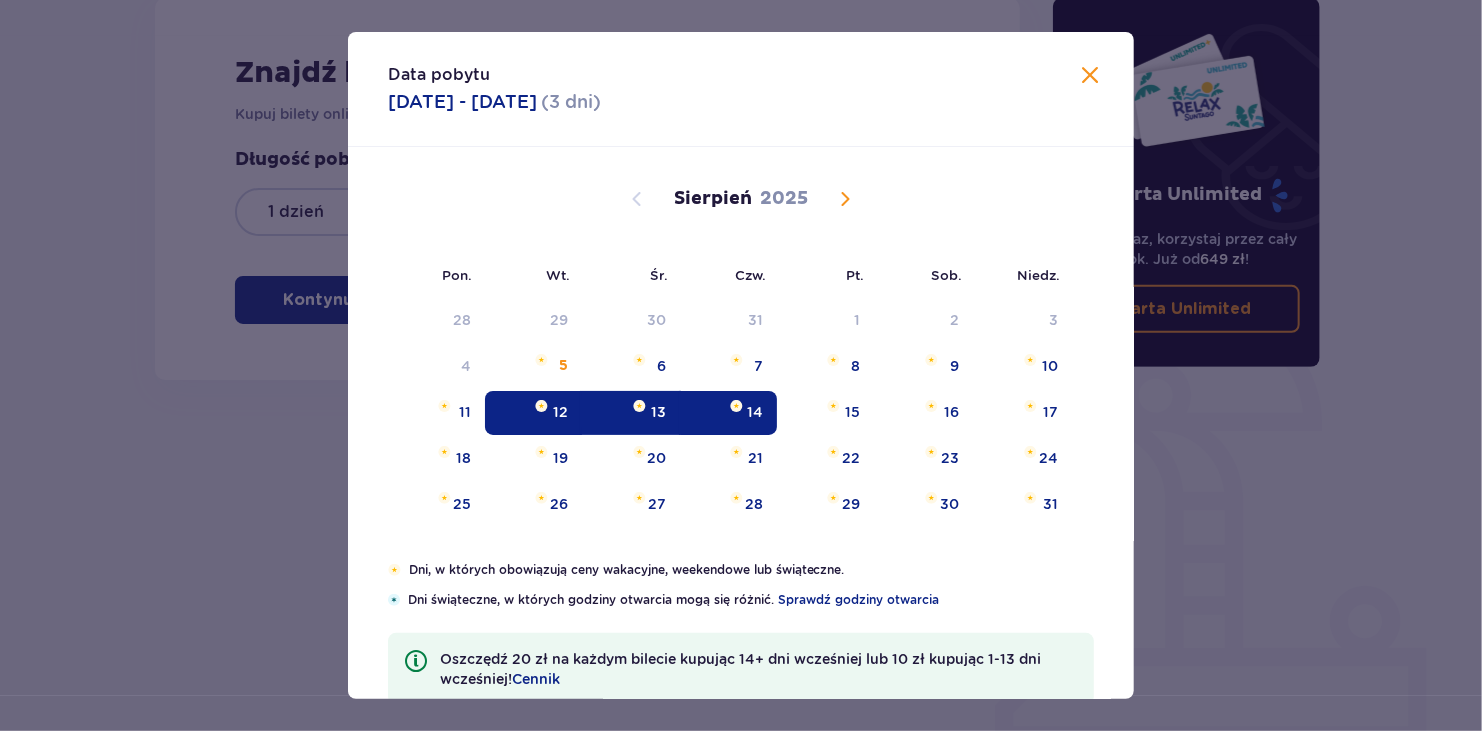 click at bounding box center [1090, 76] 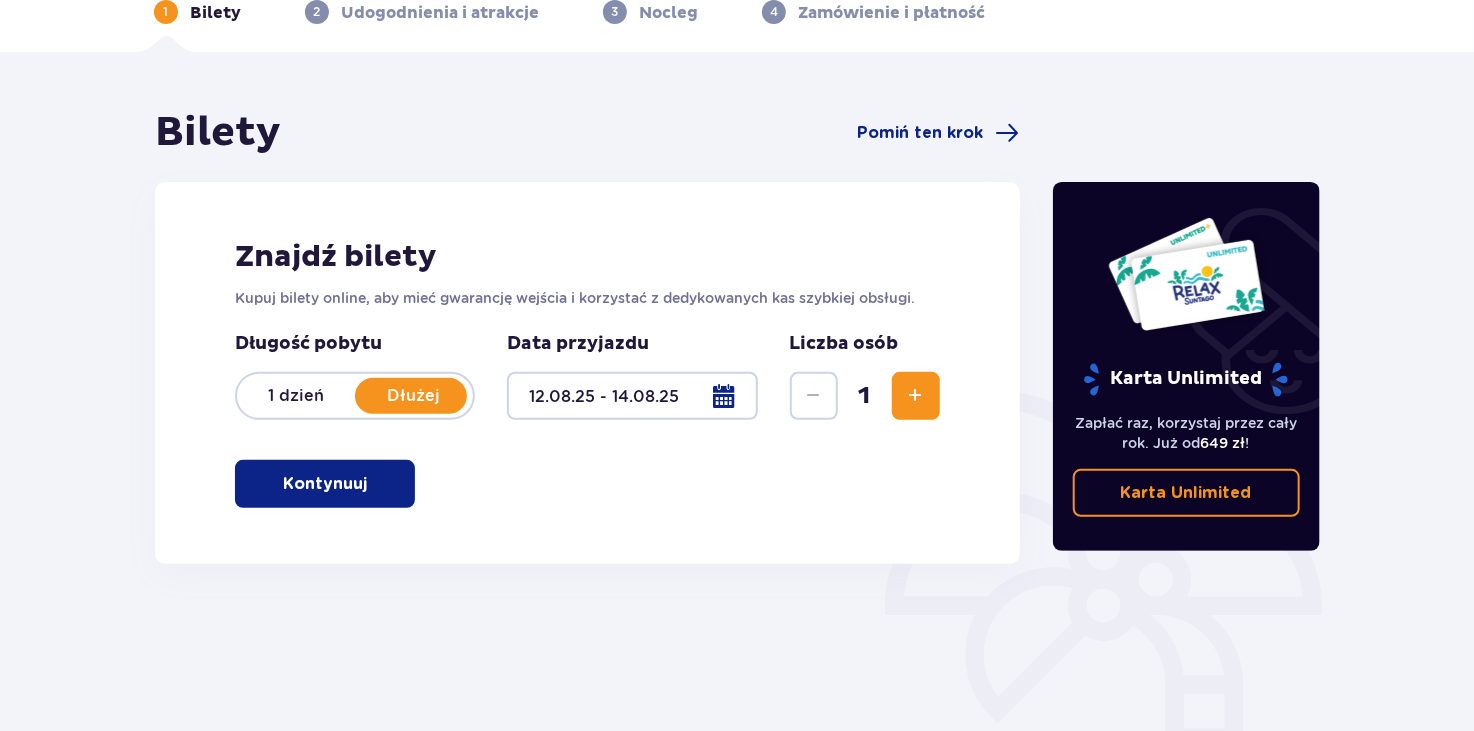 scroll, scrollTop: 0, scrollLeft: 0, axis: both 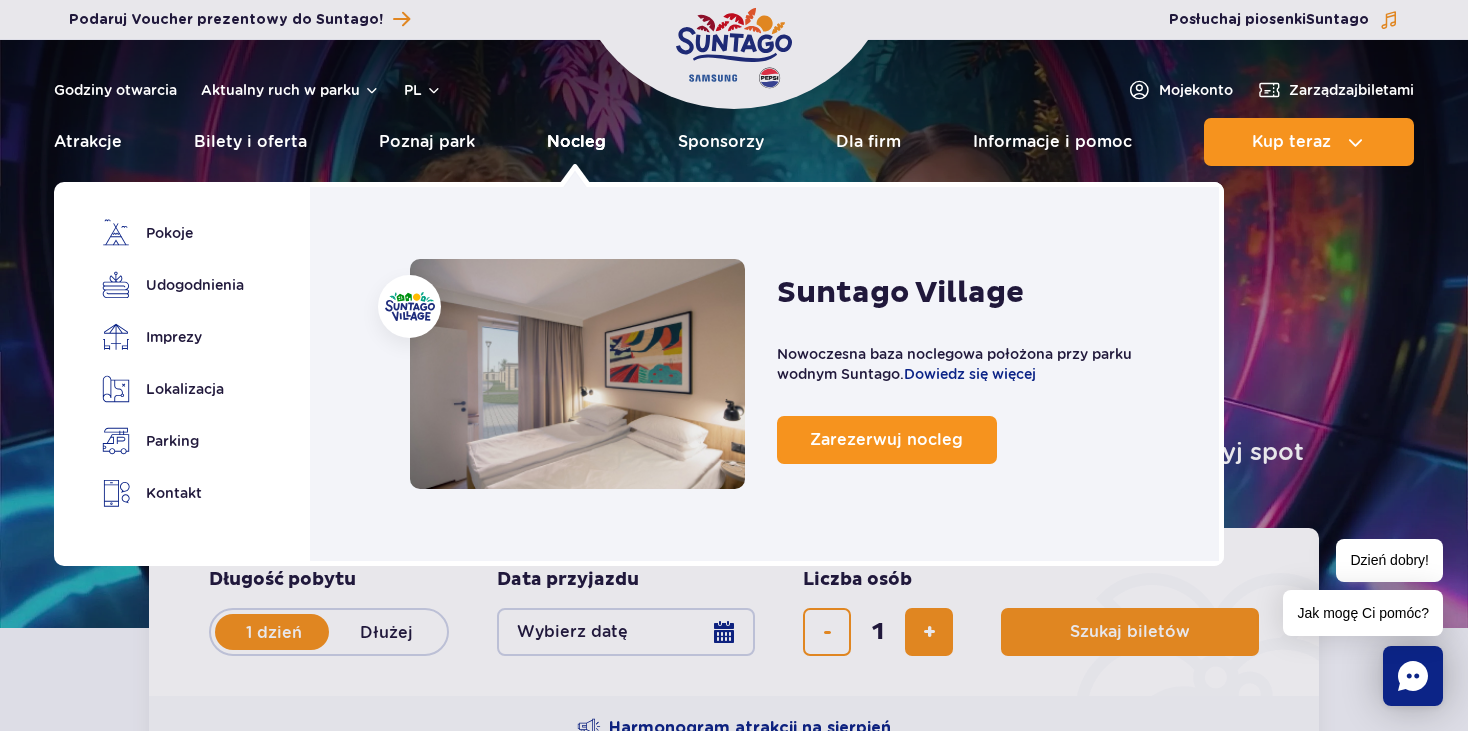 click on "Nocleg" at bounding box center [576, 142] 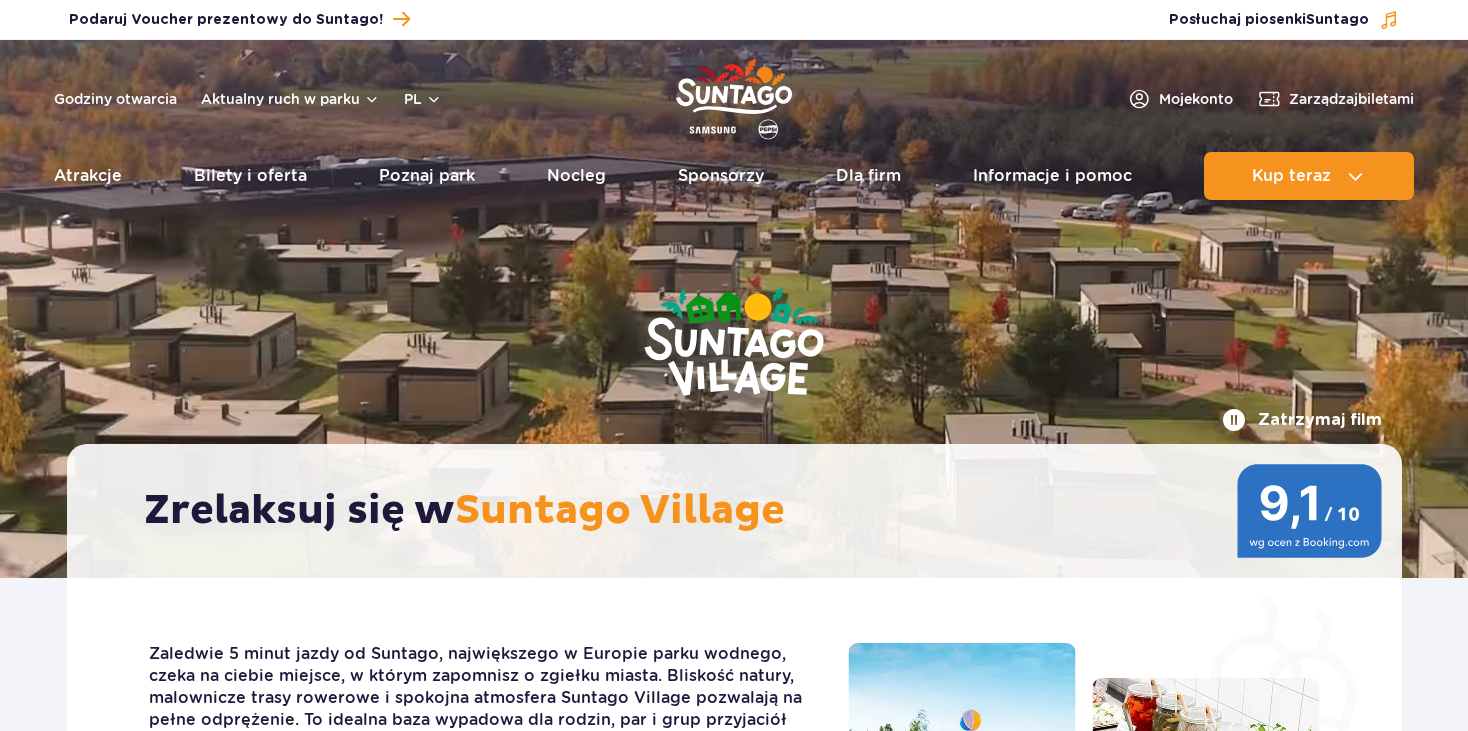 scroll, scrollTop: 0, scrollLeft: 0, axis: both 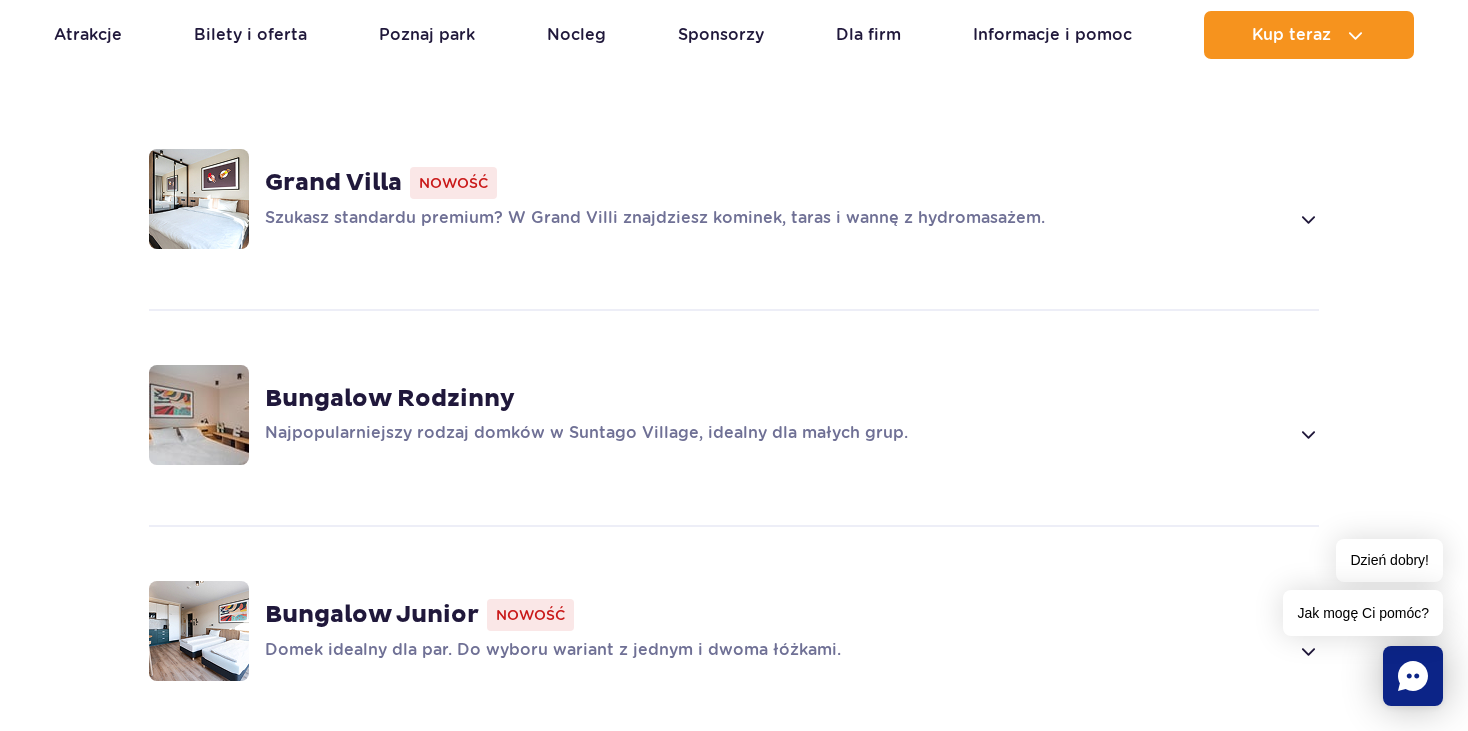 click at bounding box center (1307, 434) 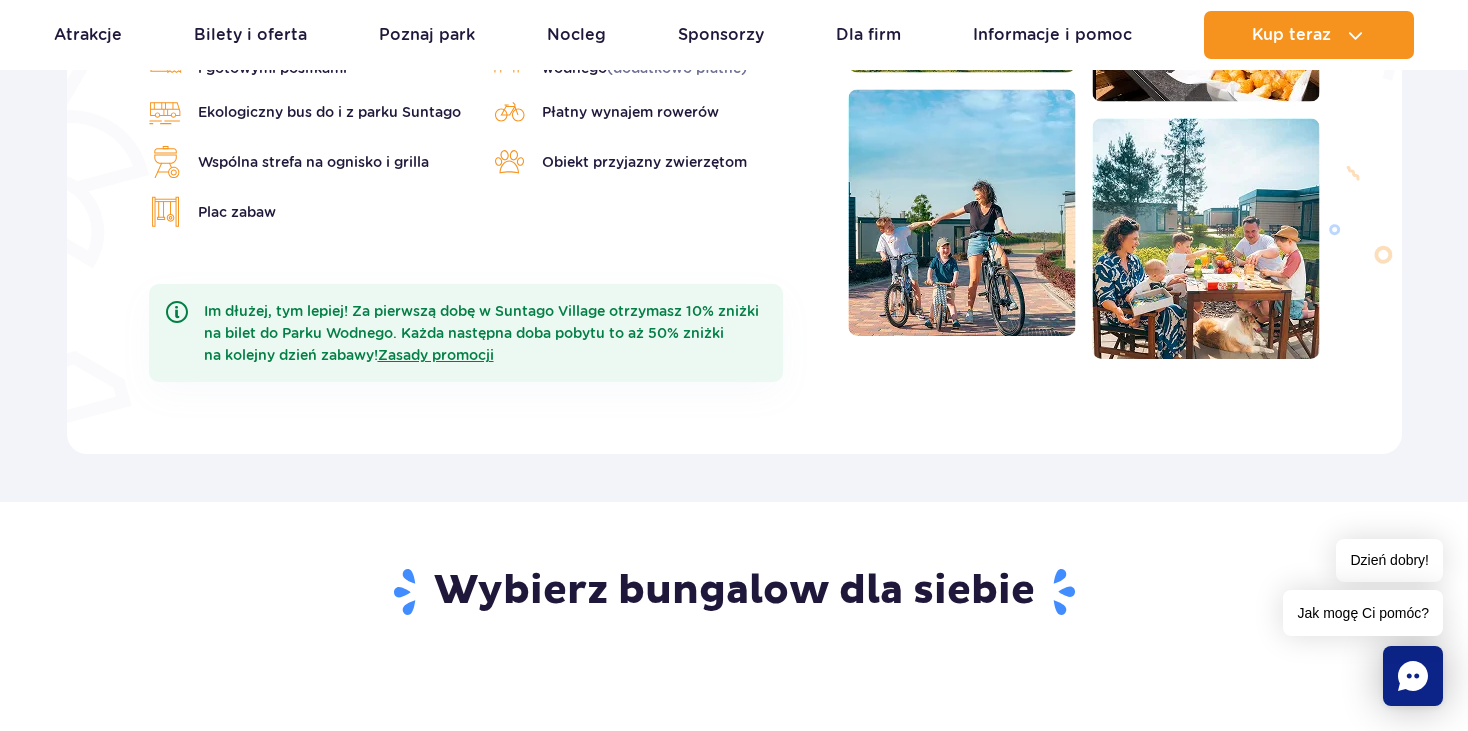 scroll, scrollTop: 816, scrollLeft: 0, axis: vertical 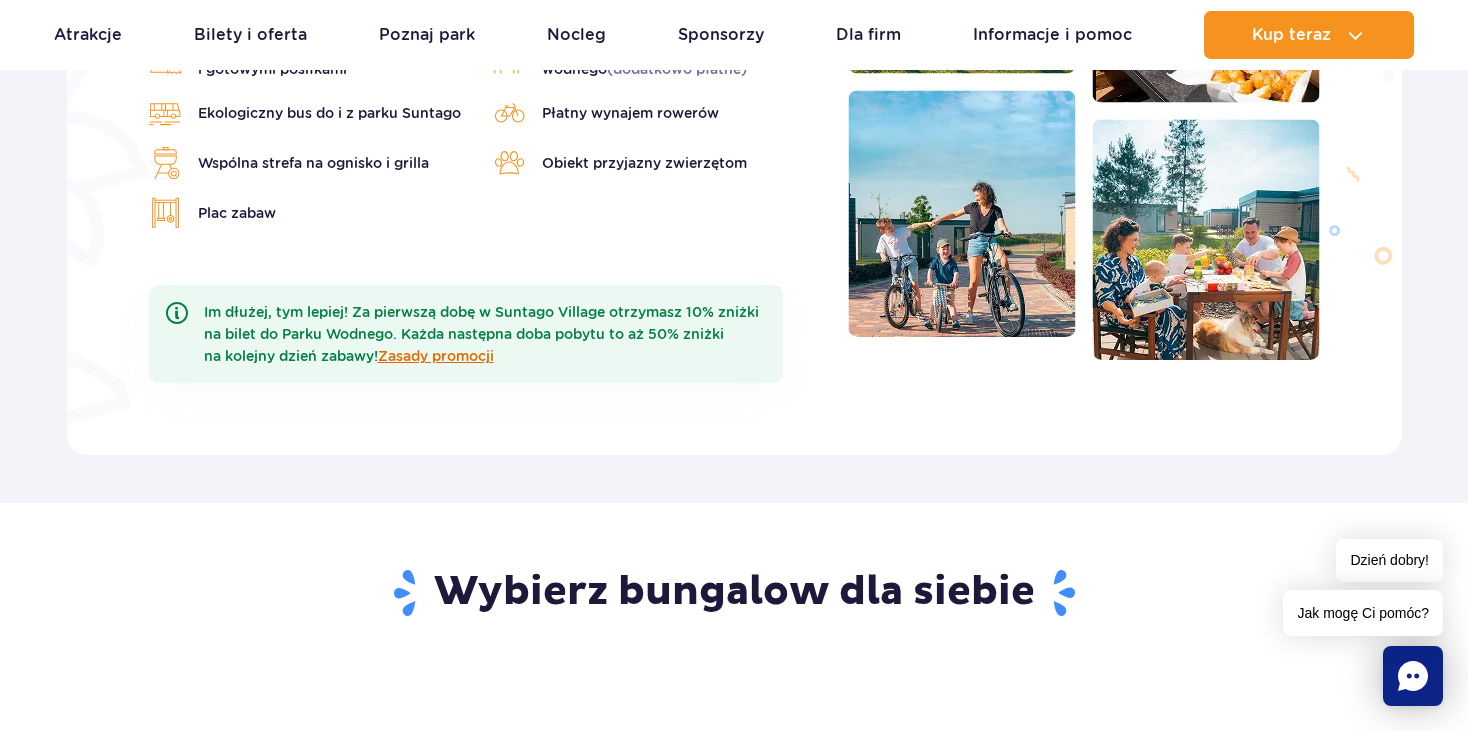 click on "Zasady promocji" at bounding box center (436, 356) 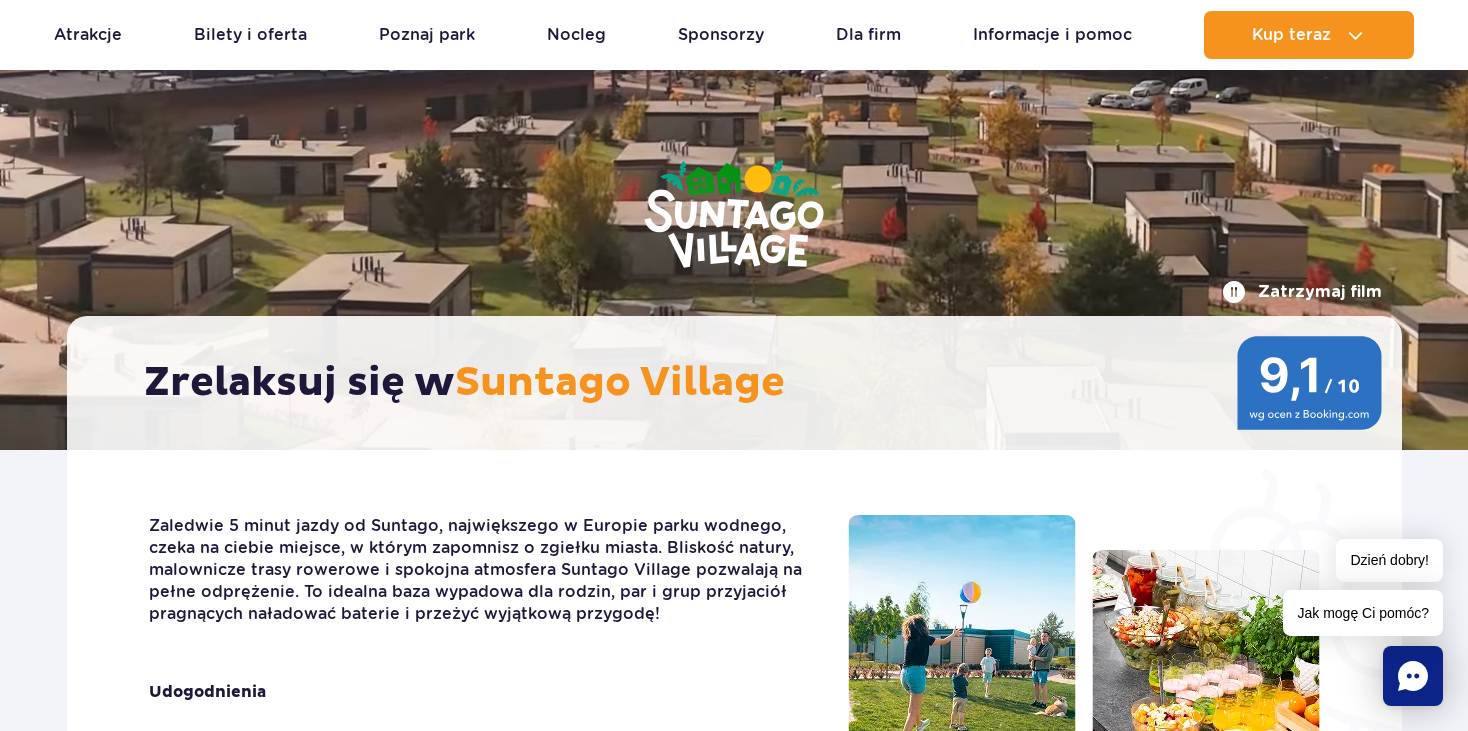 scroll, scrollTop: 116, scrollLeft: 0, axis: vertical 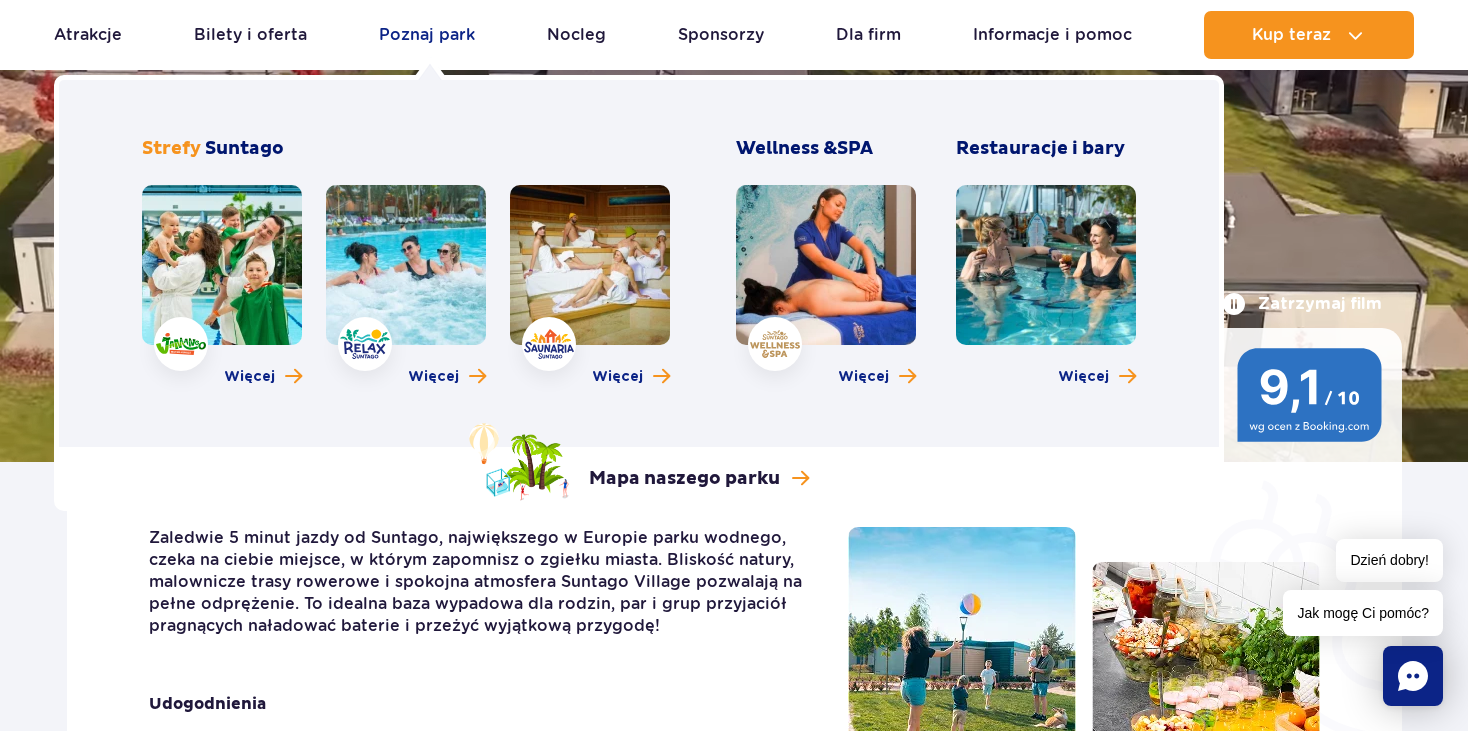 click on "Poznaj park" at bounding box center (427, 35) 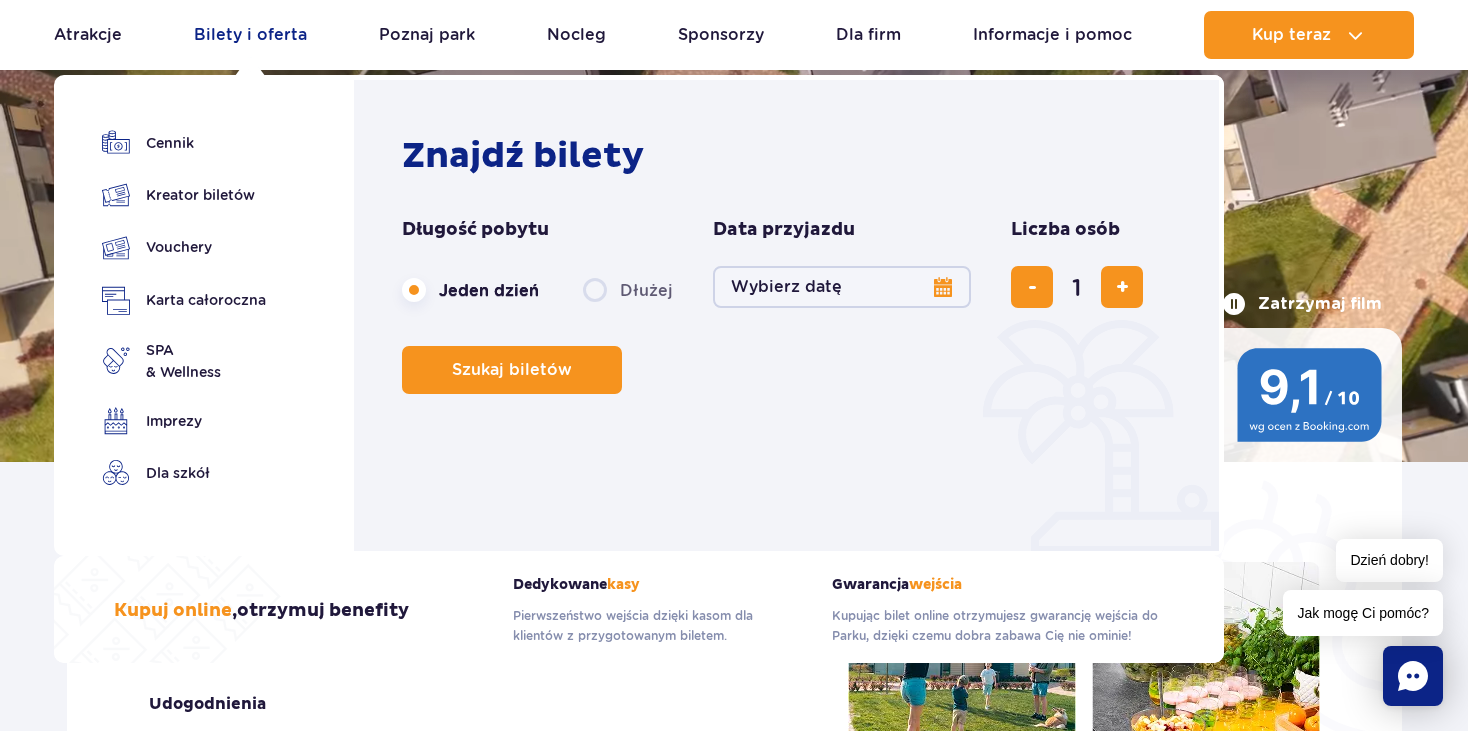 click on "Bilety i oferta" at bounding box center (250, 35) 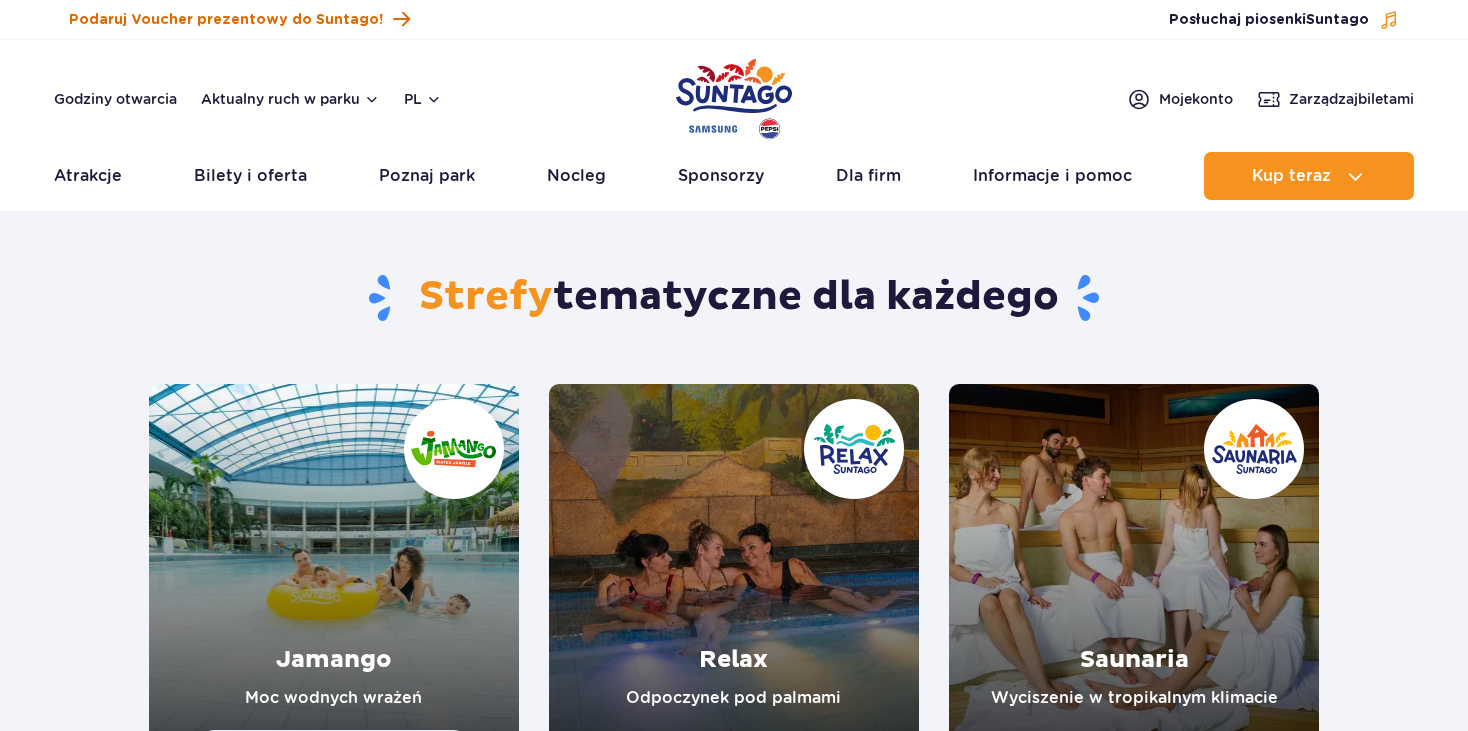 scroll, scrollTop: 0, scrollLeft: 0, axis: both 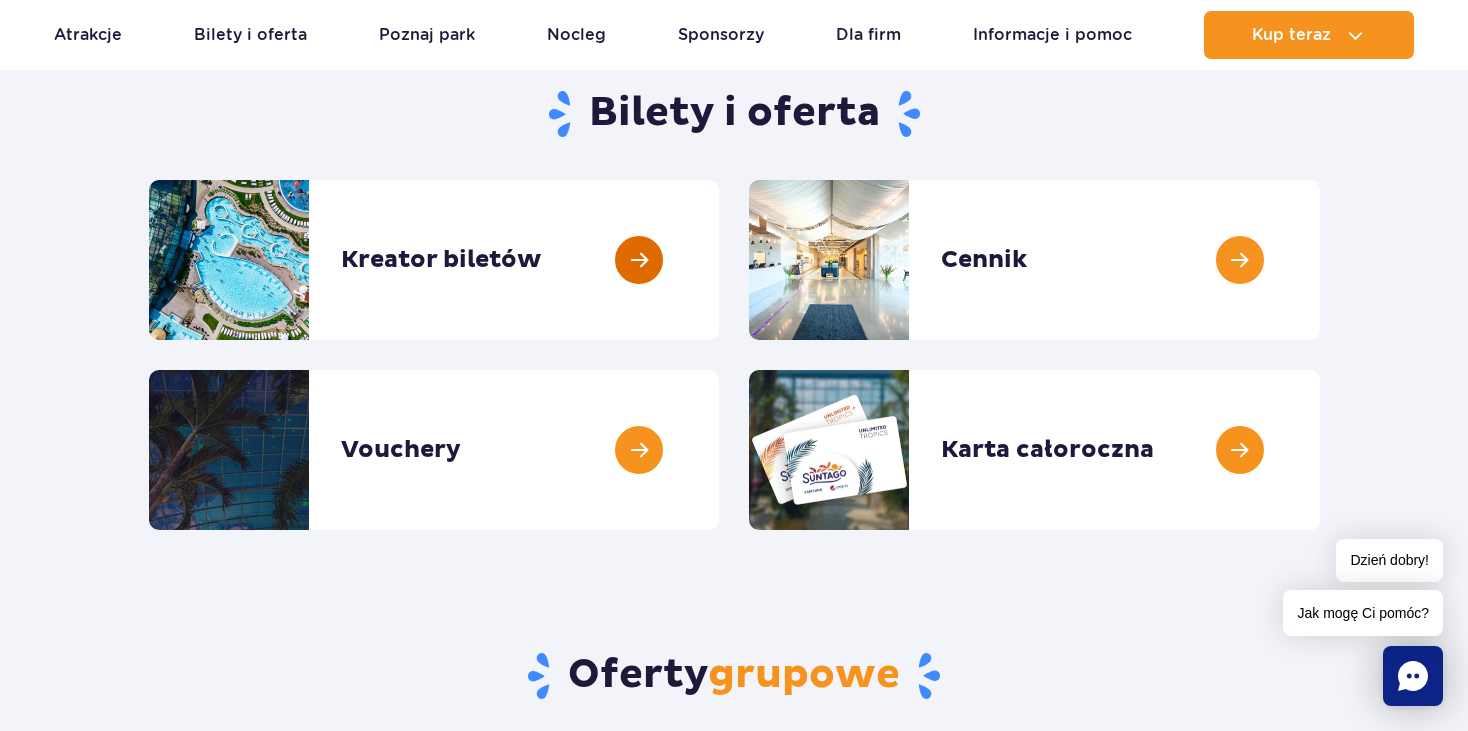 click at bounding box center (719, 260) 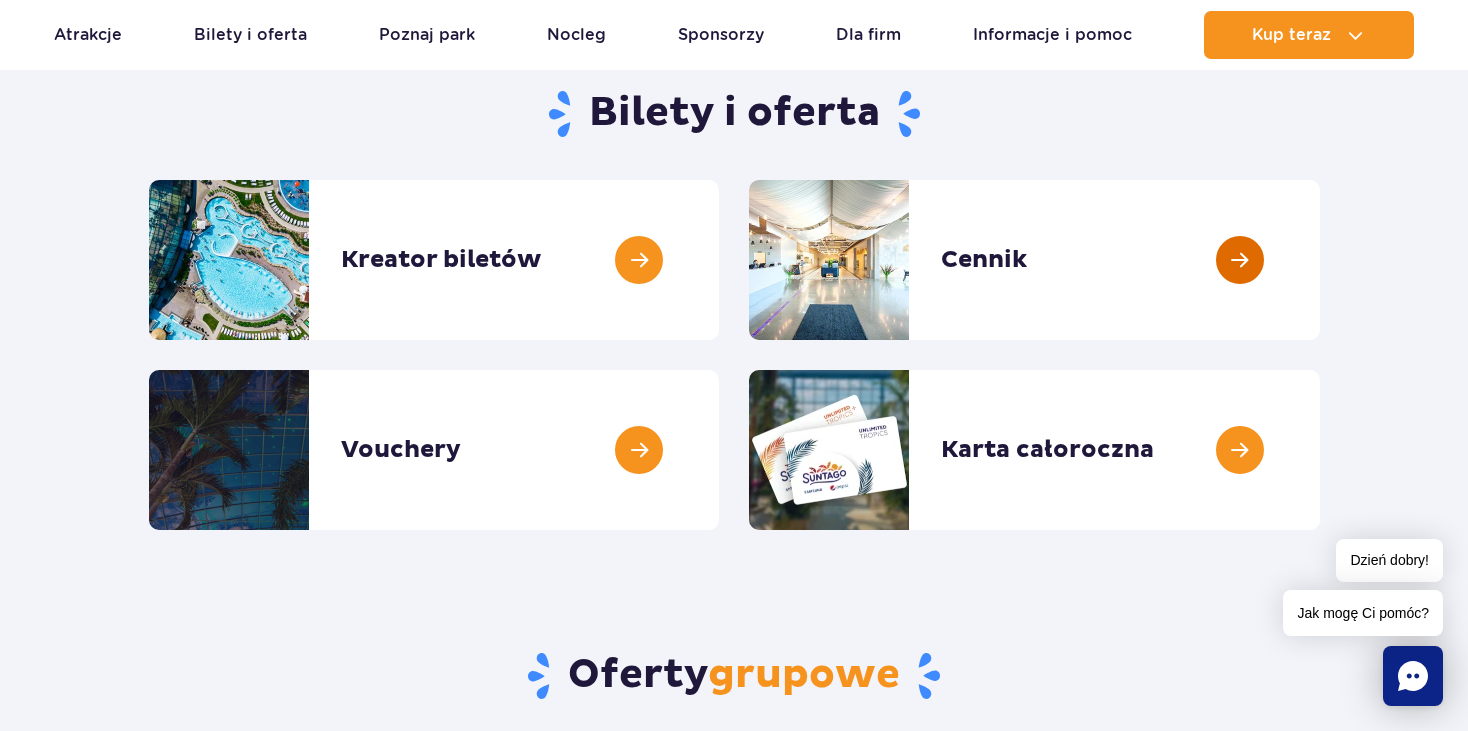 click at bounding box center [1320, 260] 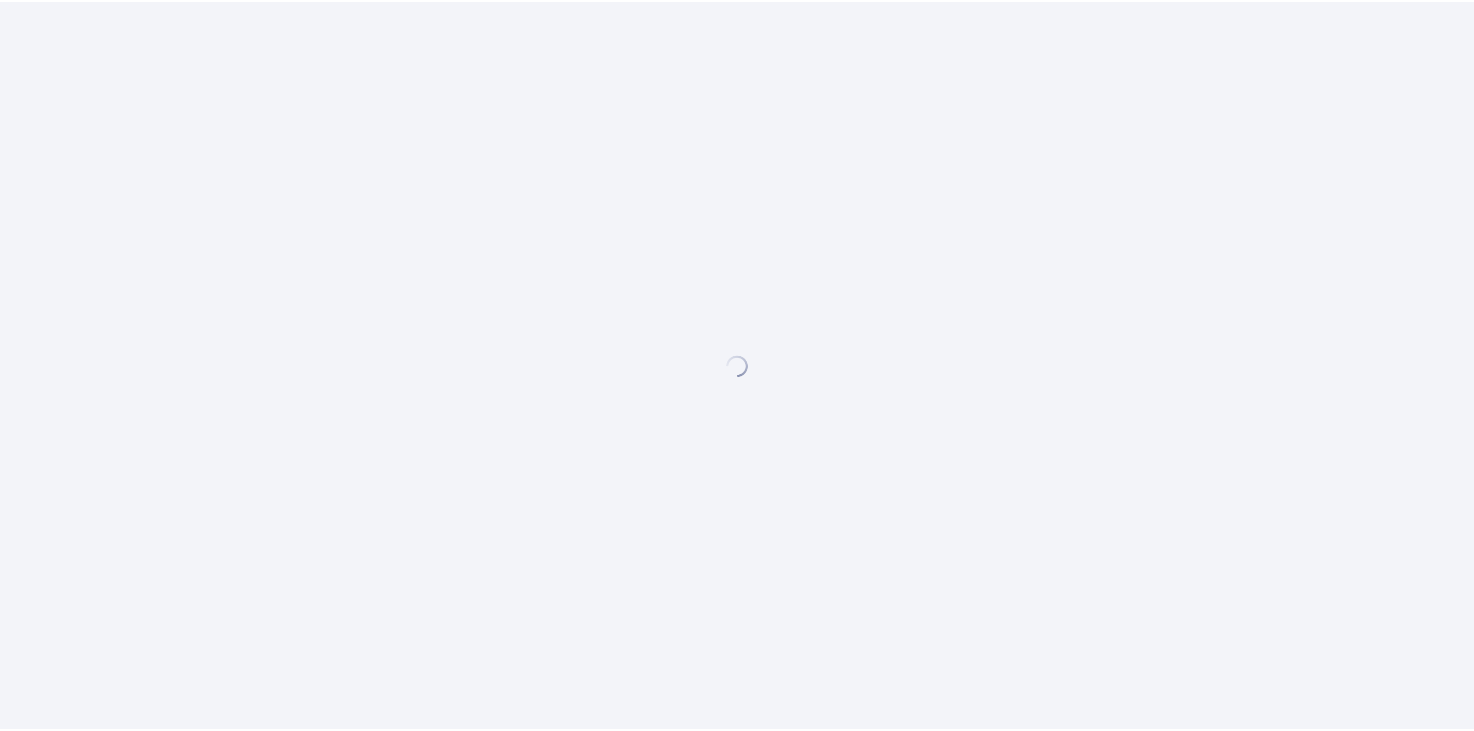 scroll, scrollTop: 0, scrollLeft: 0, axis: both 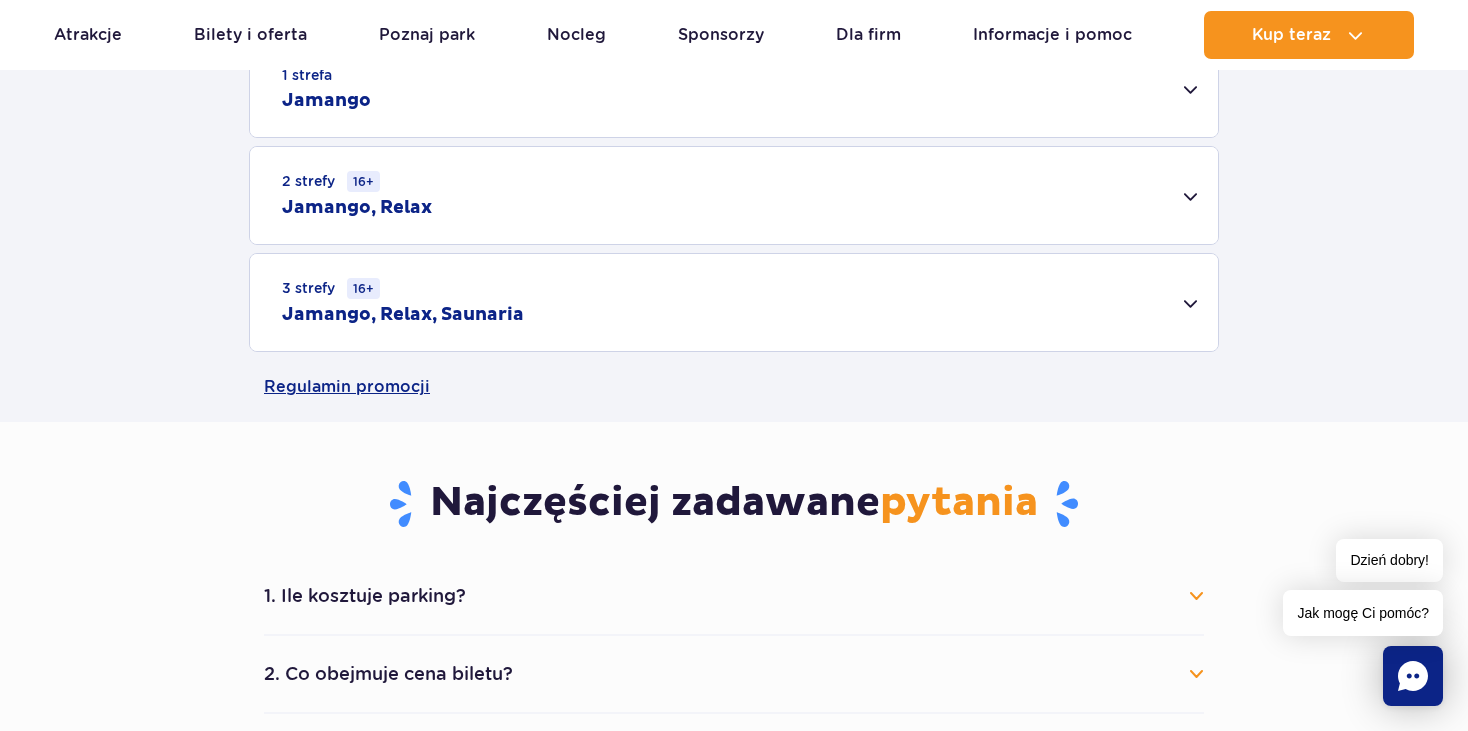 click on "2 strefy  16+
Jamango, Relax" at bounding box center [734, 195] 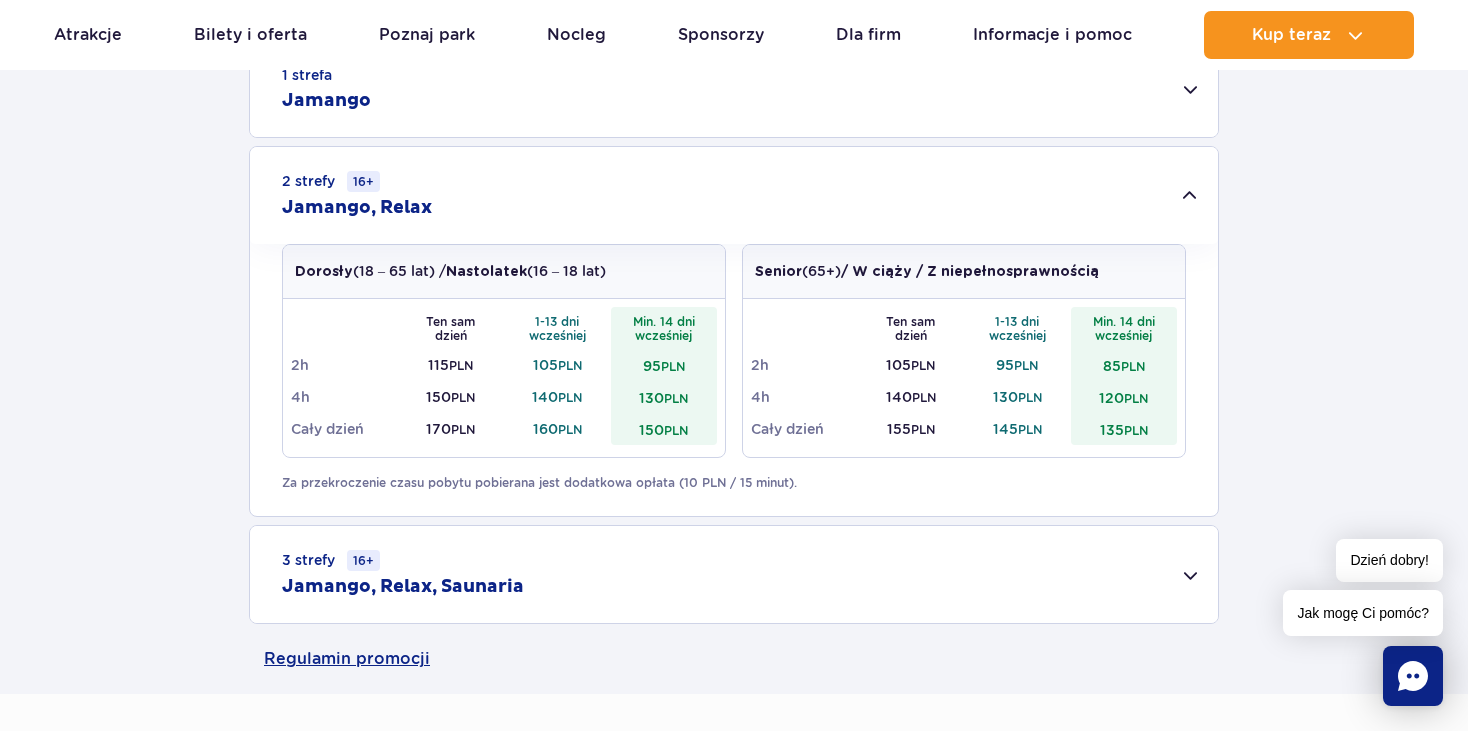 scroll, scrollTop: 600, scrollLeft: 0, axis: vertical 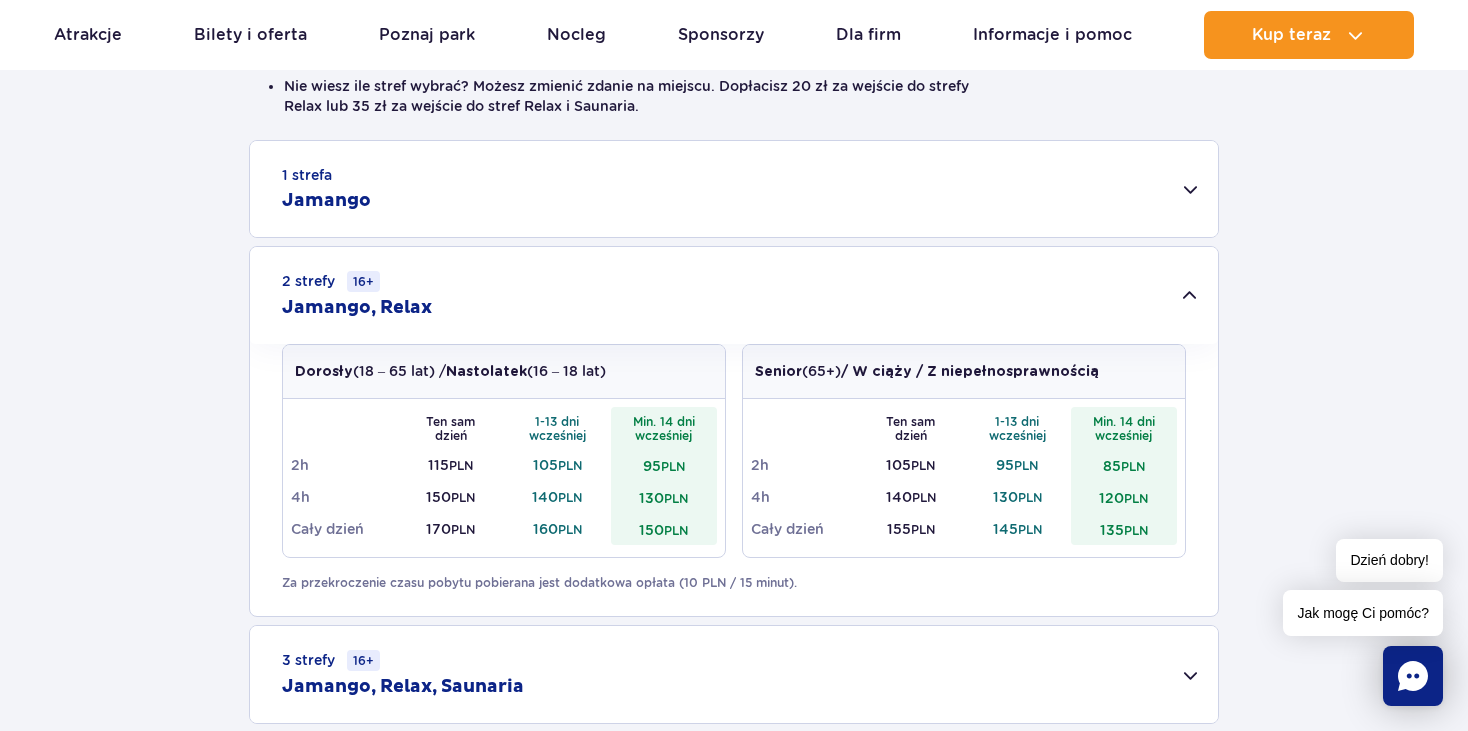 click on "1 strefa
Jamango" at bounding box center [734, 189] 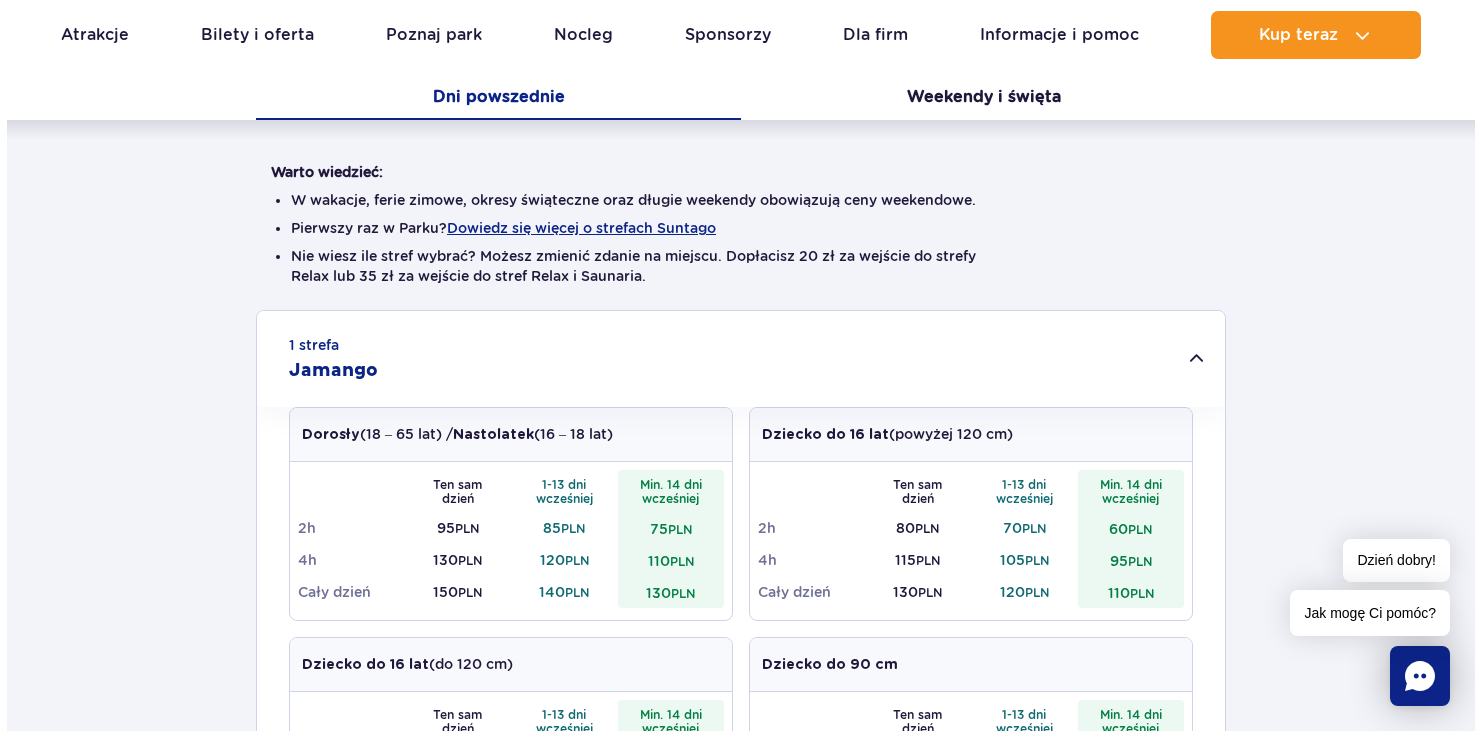 scroll, scrollTop: 400, scrollLeft: 0, axis: vertical 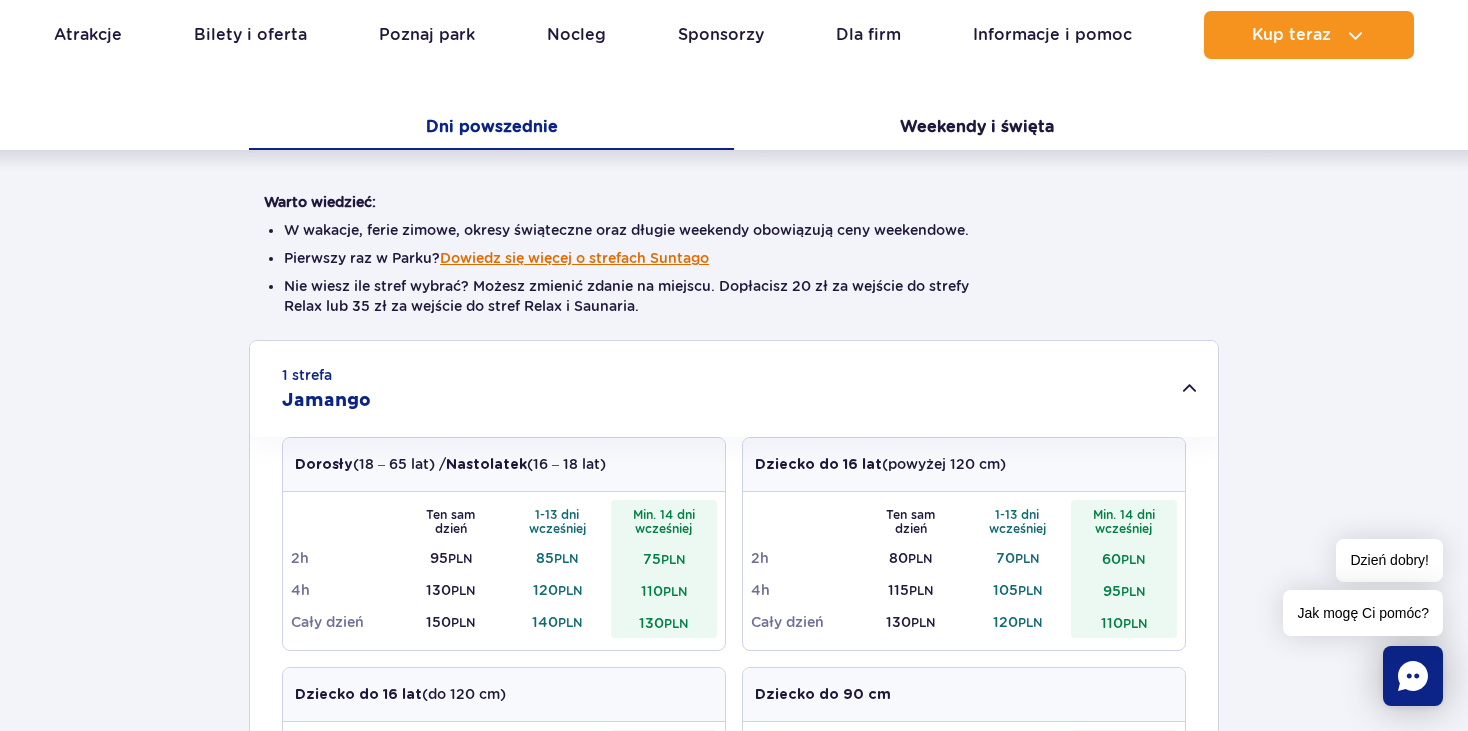 click on "Dowiedz się więcej o strefach Suntago" at bounding box center [574, 258] 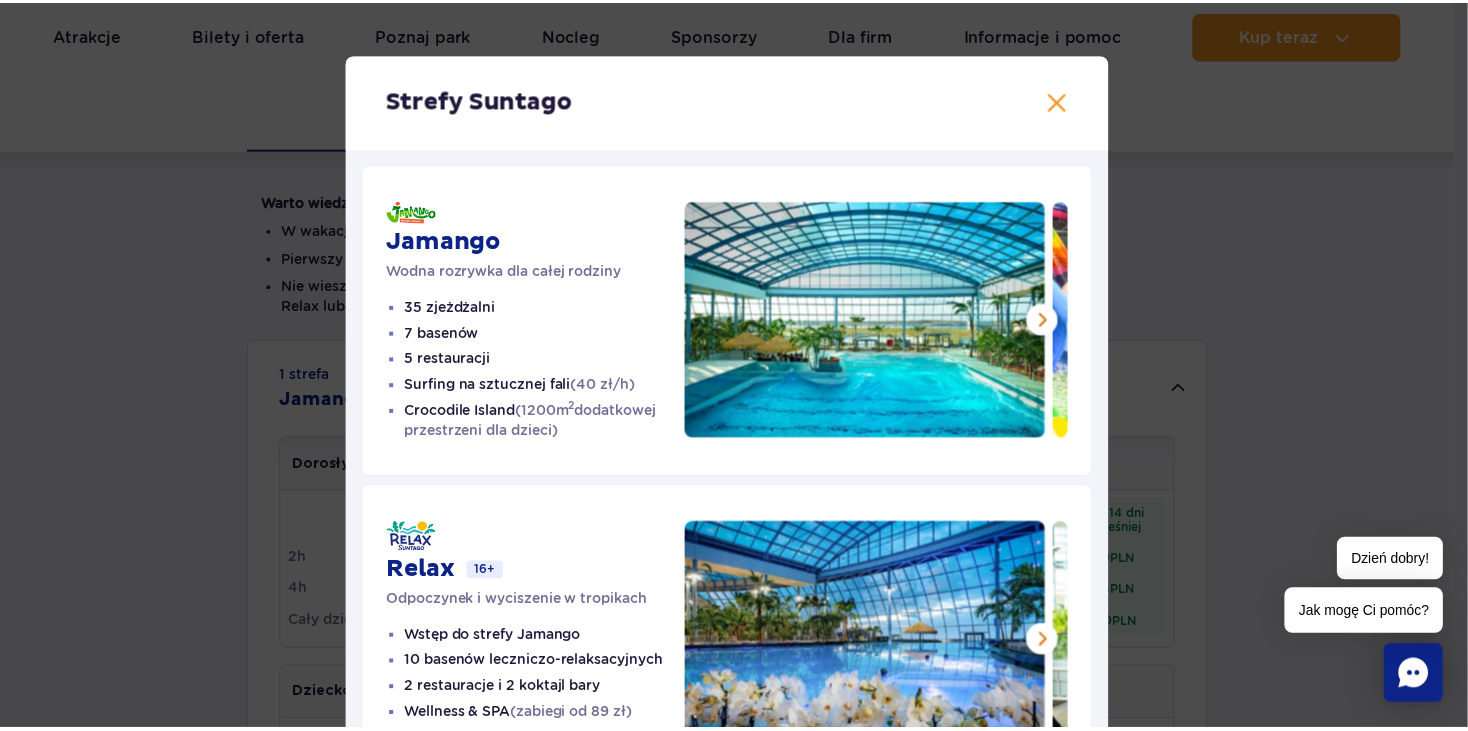 scroll, scrollTop: 0, scrollLeft: 0, axis: both 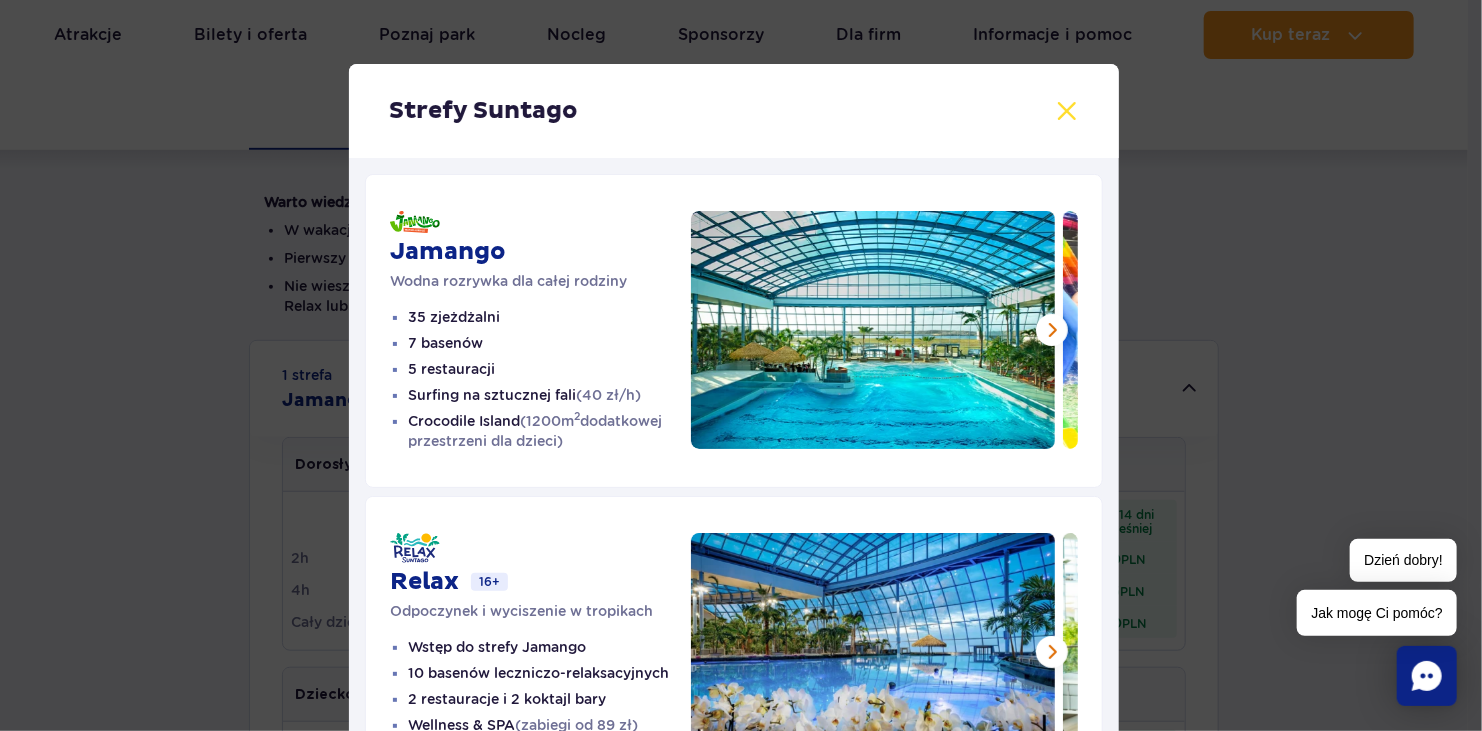 click at bounding box center [1067, 111] 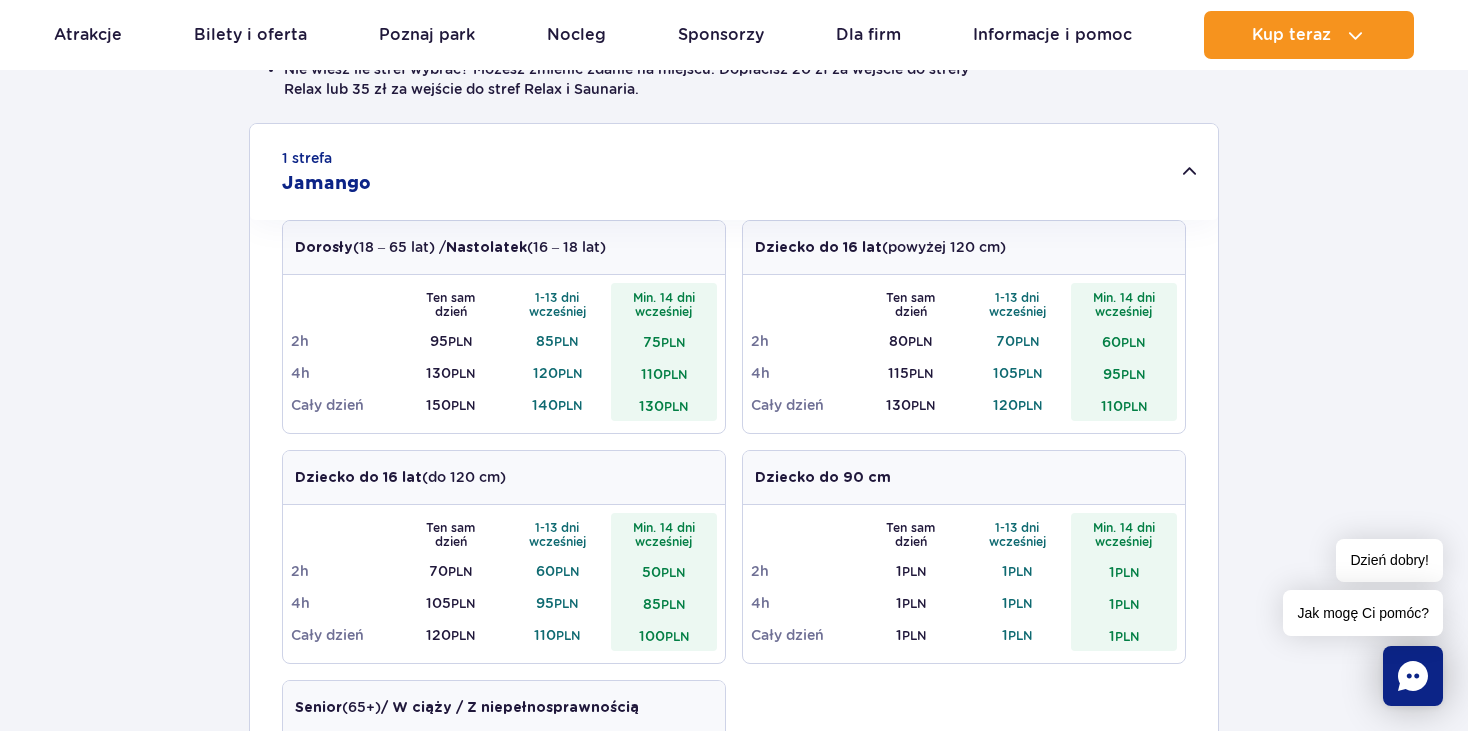 scroll, scrollTop: 600, scrollLeft: 0, axis: vertical 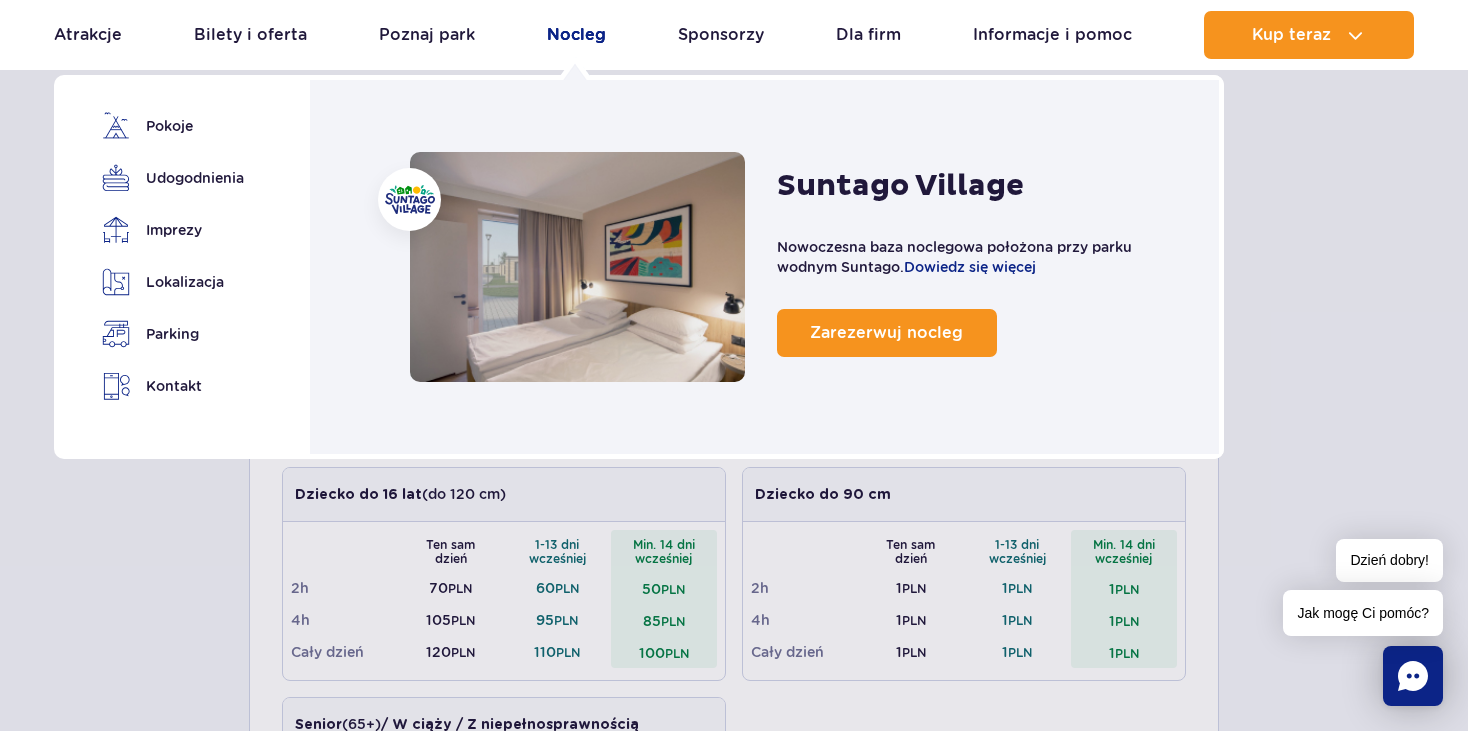 click on "Nocleg" at bounding box center (576, 35) 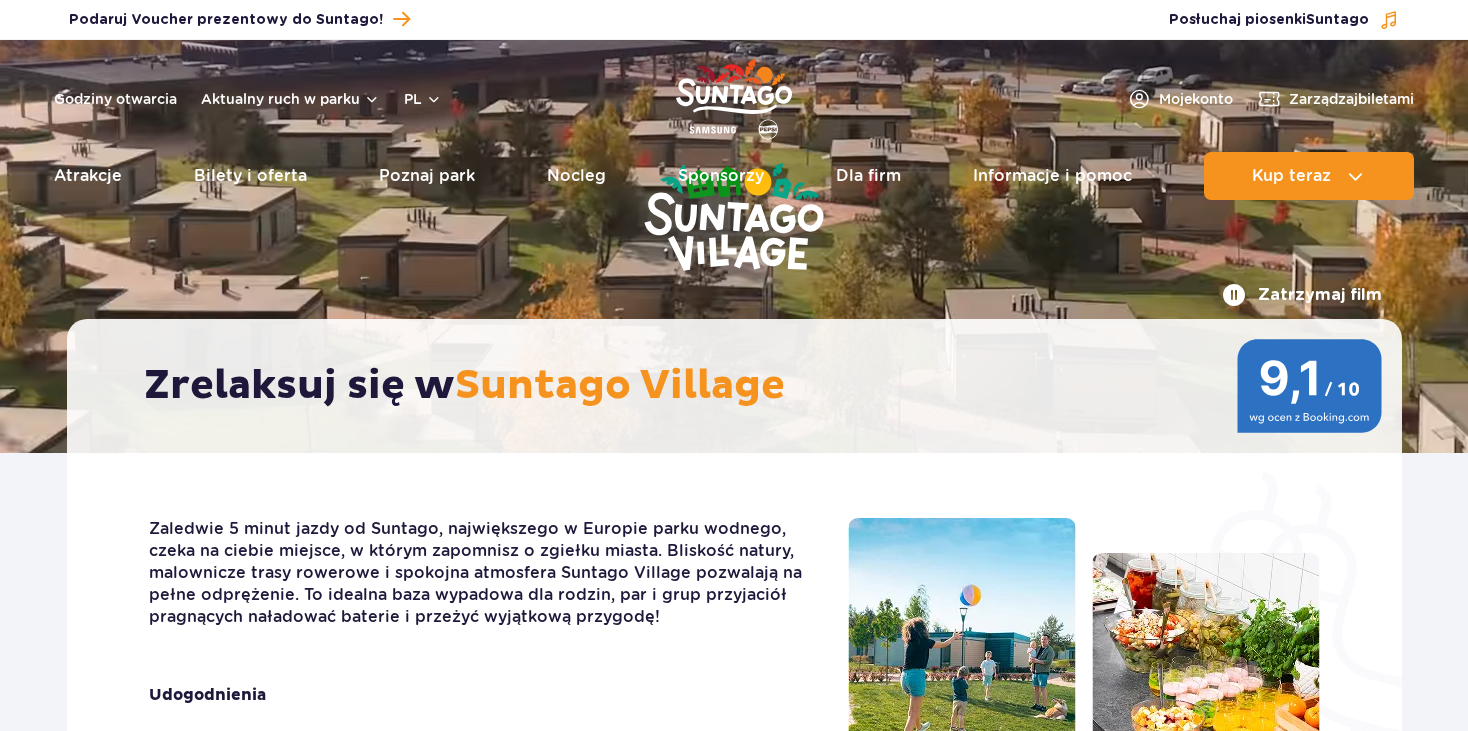 scroll, scrollTop: 0, scrollLeft: 0, axis: both 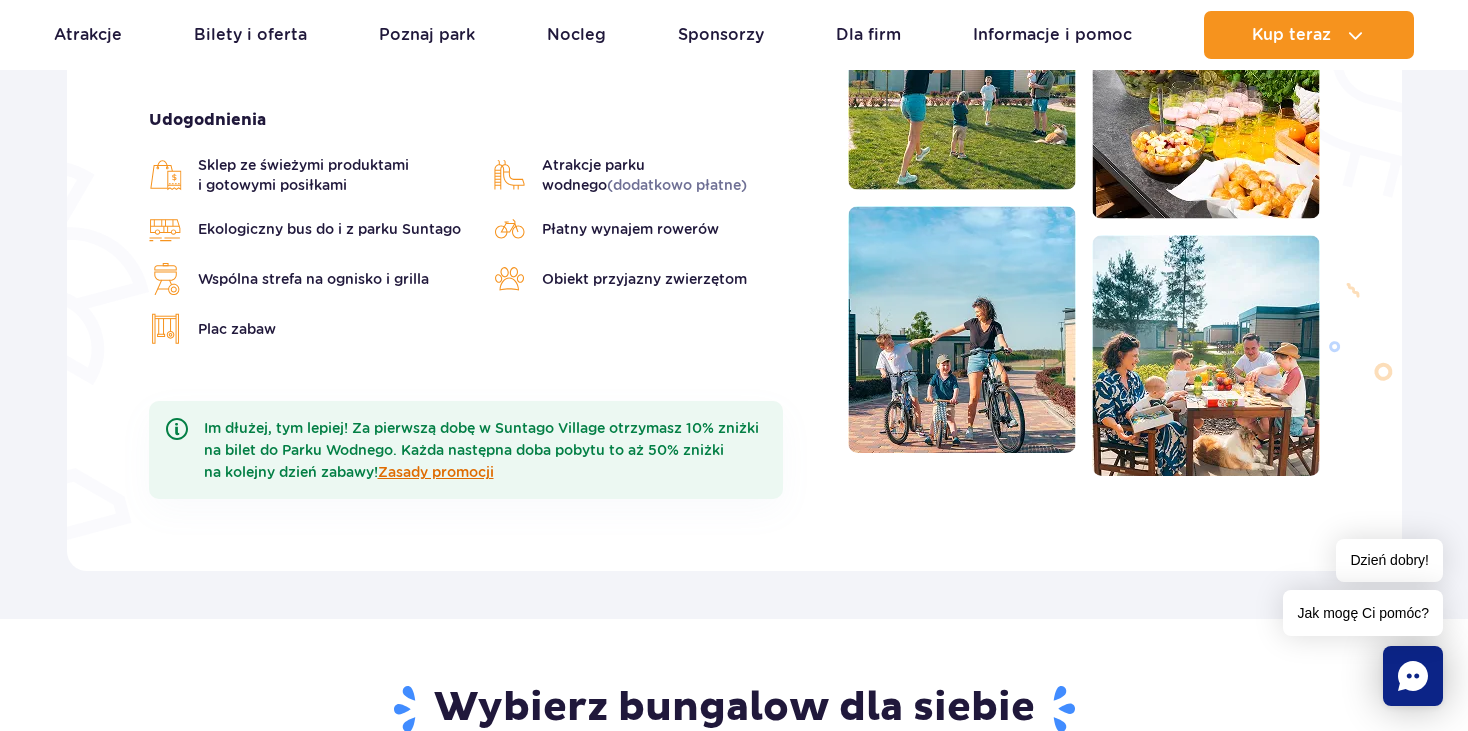 click on "Zasady promocji" at bounding box center [436, 472] 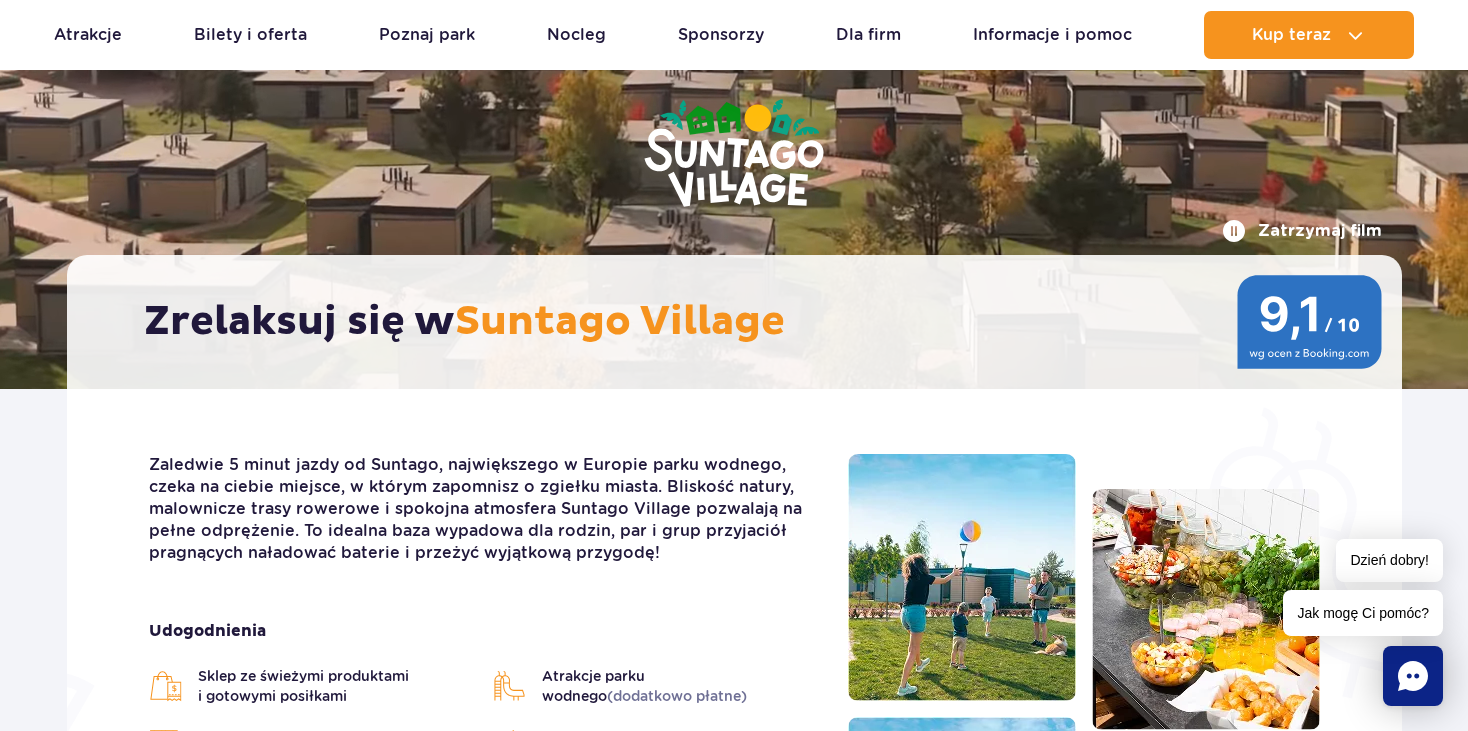 scroll, scrollTop: 200, scrollLeft: 0, axis: vertical 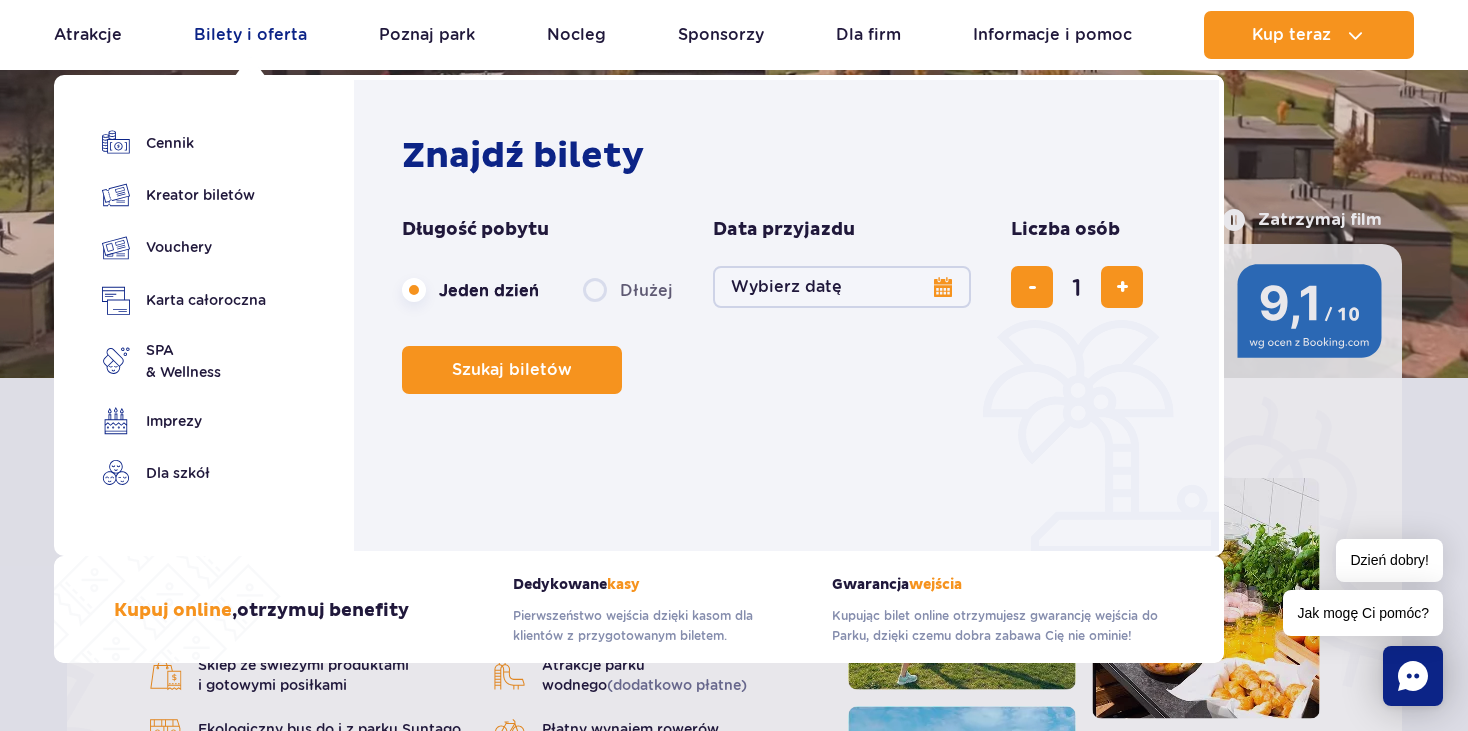 click on "Bilety i oferta" at bounding box center [250, 35] 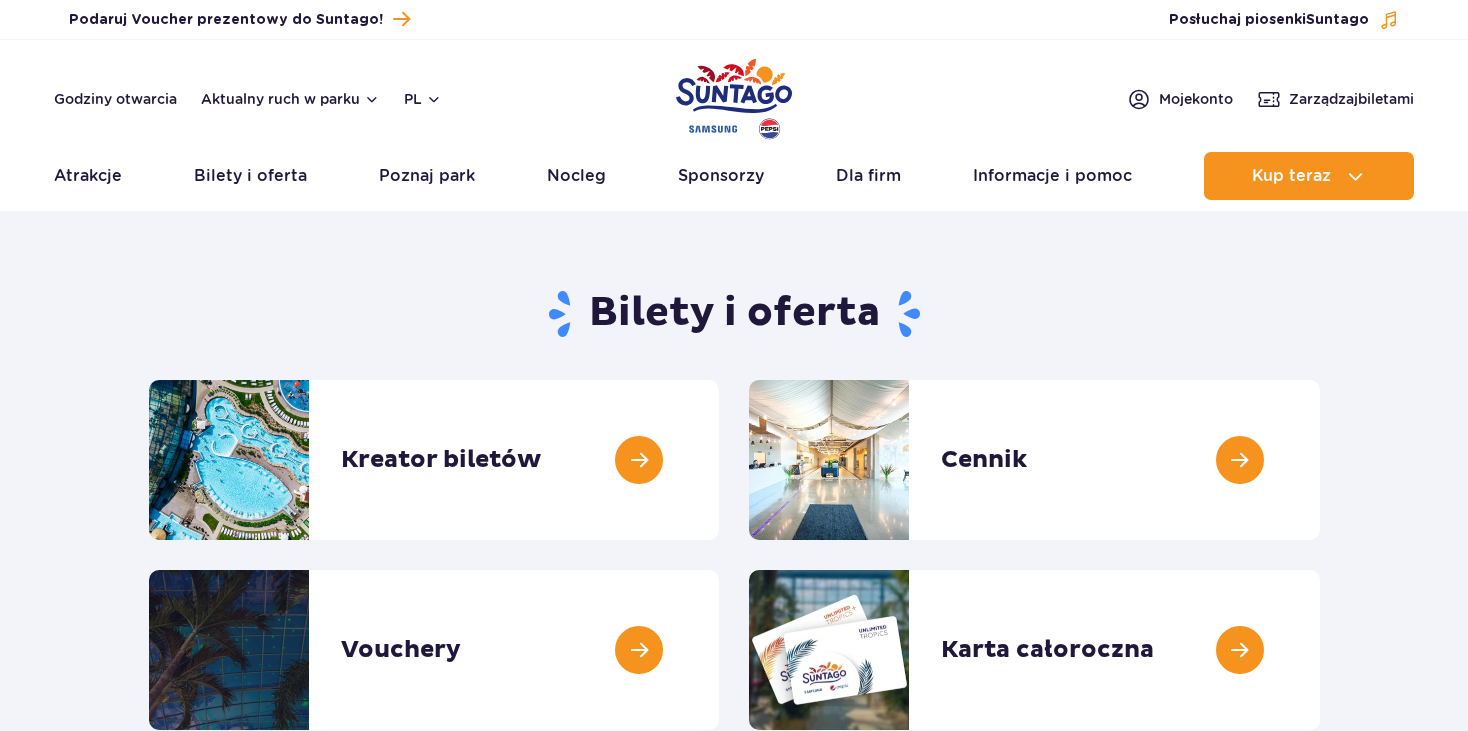 scroll, scrollTop: 0, scrollLeft: 0, axis: both 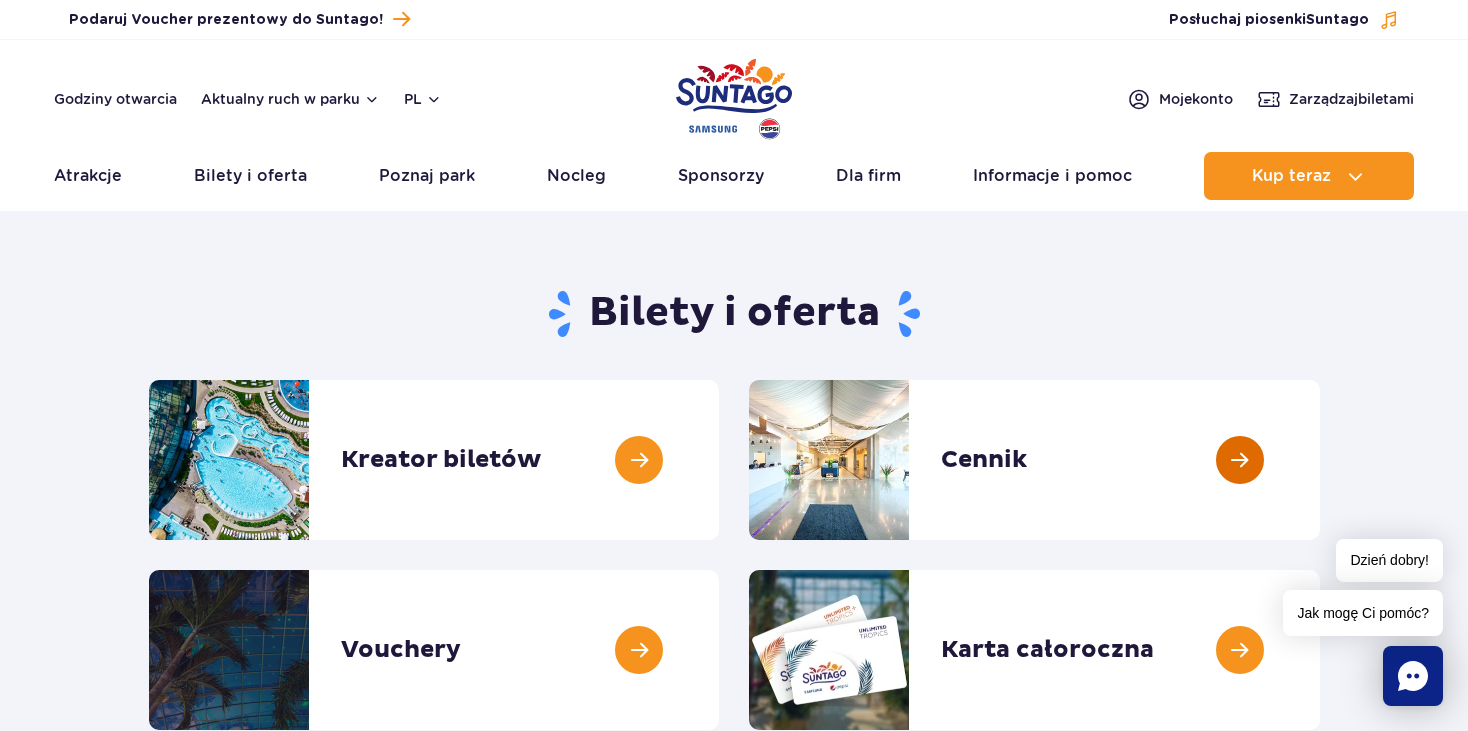 click at bounding box center [1320, 460] 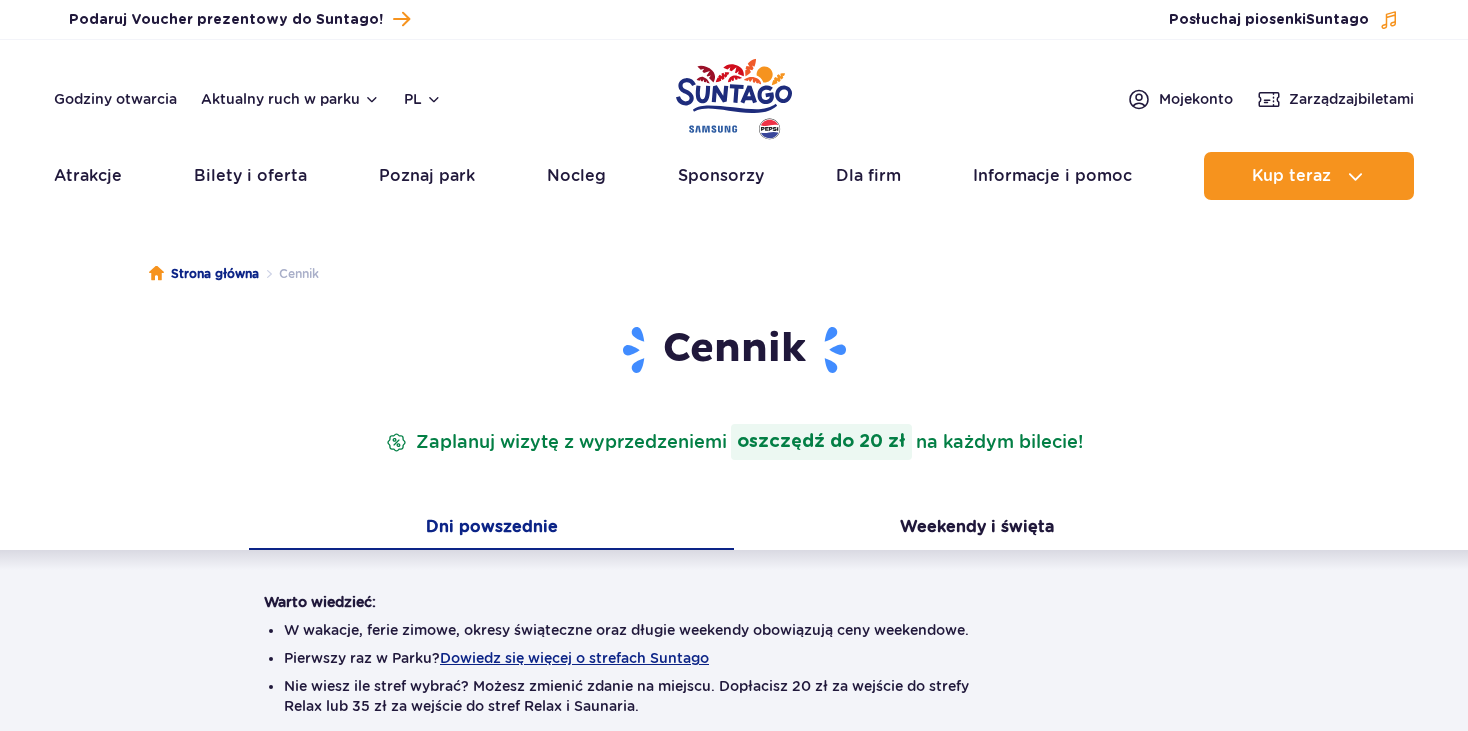 scroll, scrollTop: 0, scrollLeft: 0, axis: both 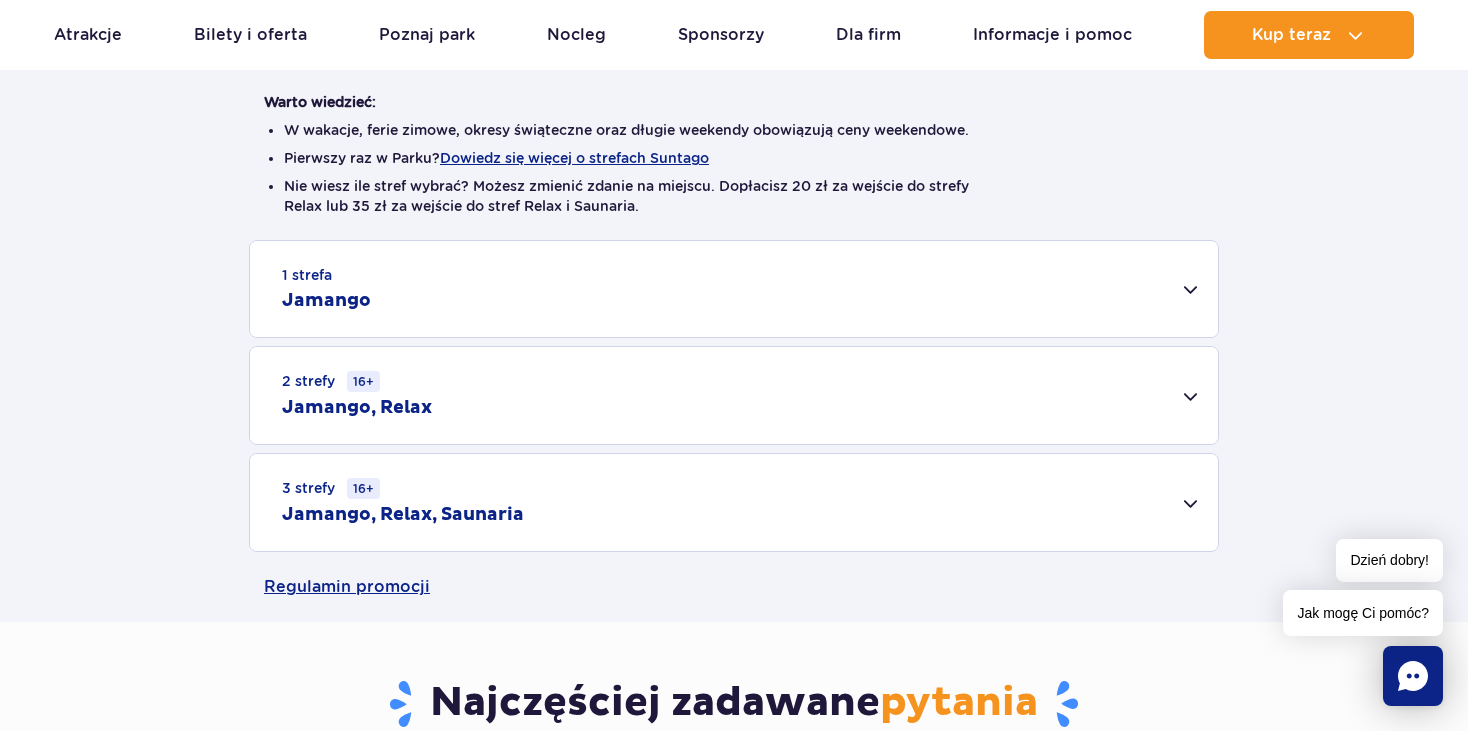 click on "2 strefy  16+
Jamango, Relax" at bounding box center [734, 395] 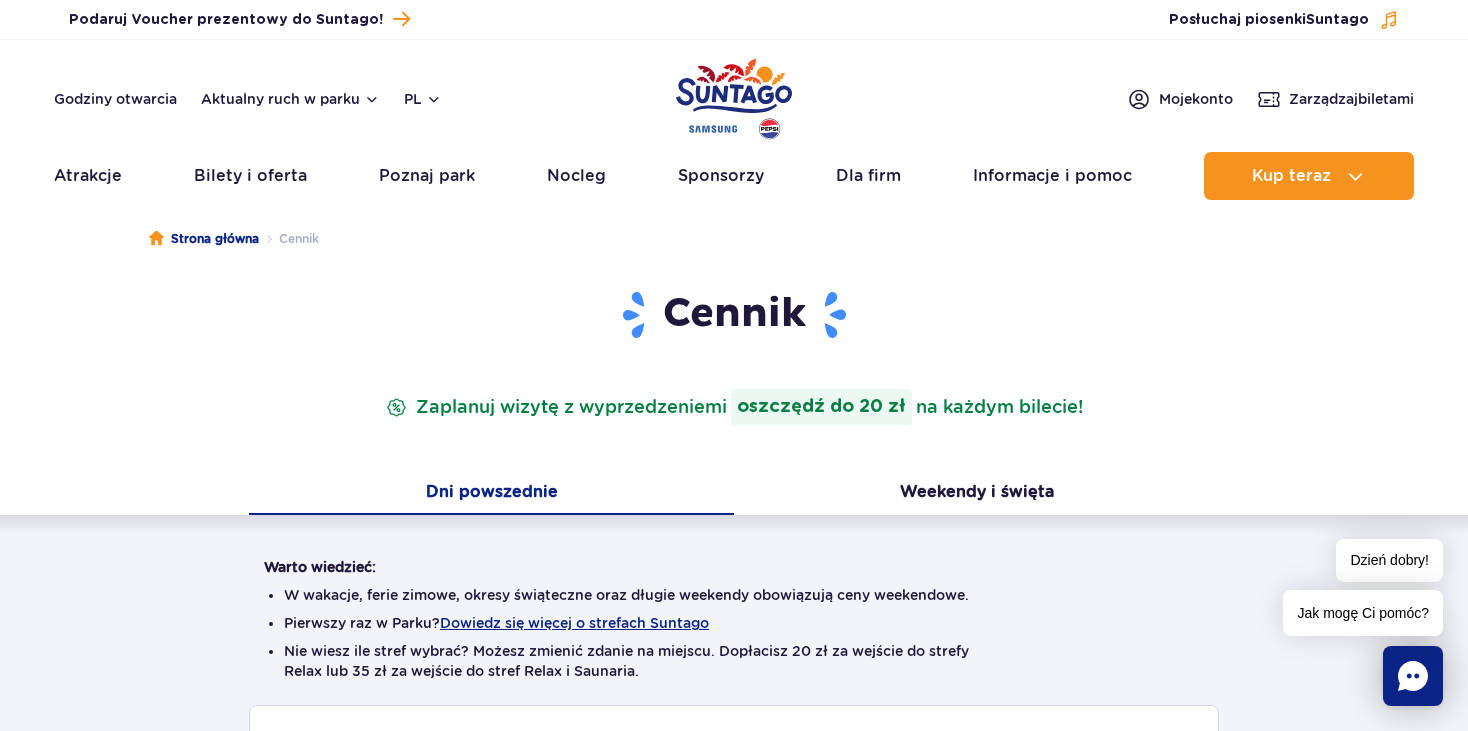 scroll, scrollTop: 0, scrollLeft: 0, axis: both 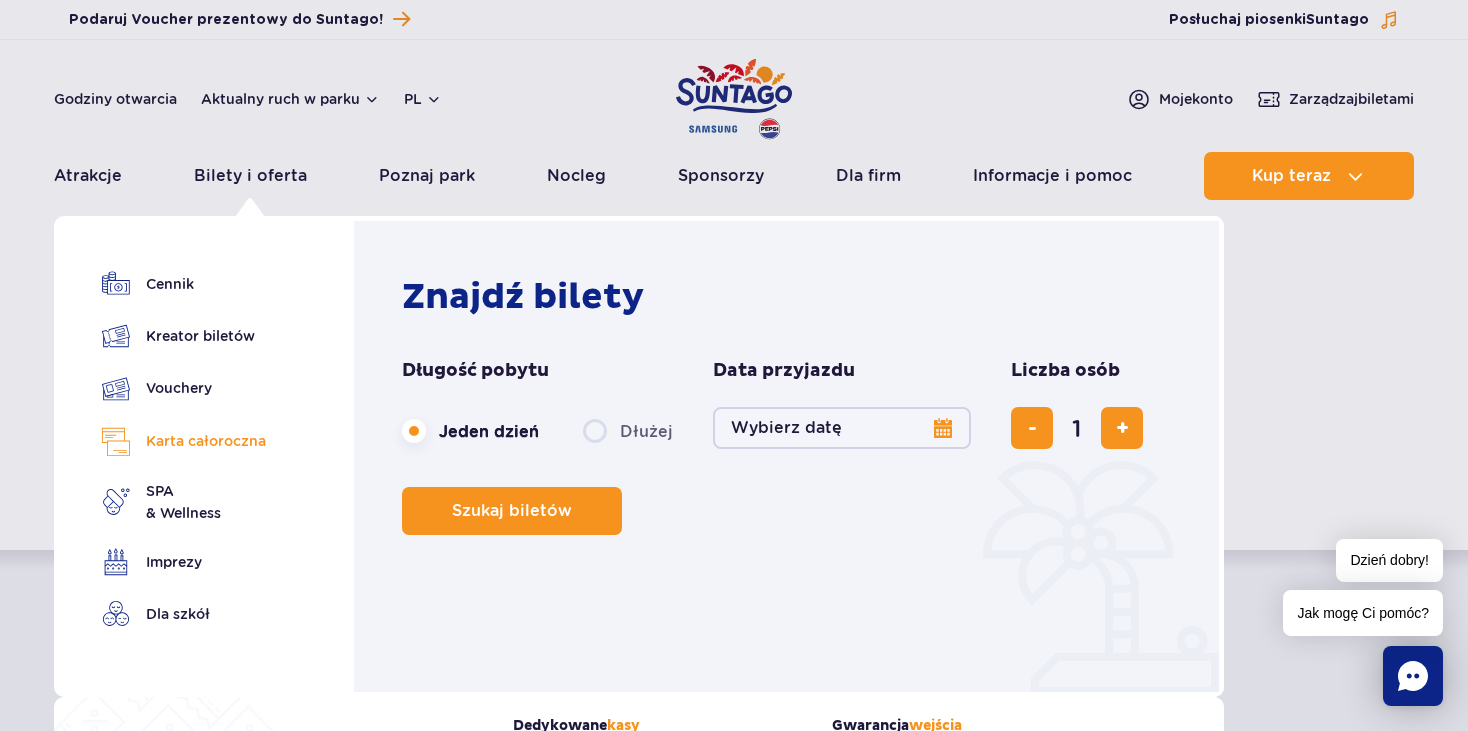 click on "Karta całoroczna" at bounding box center (184, 441) 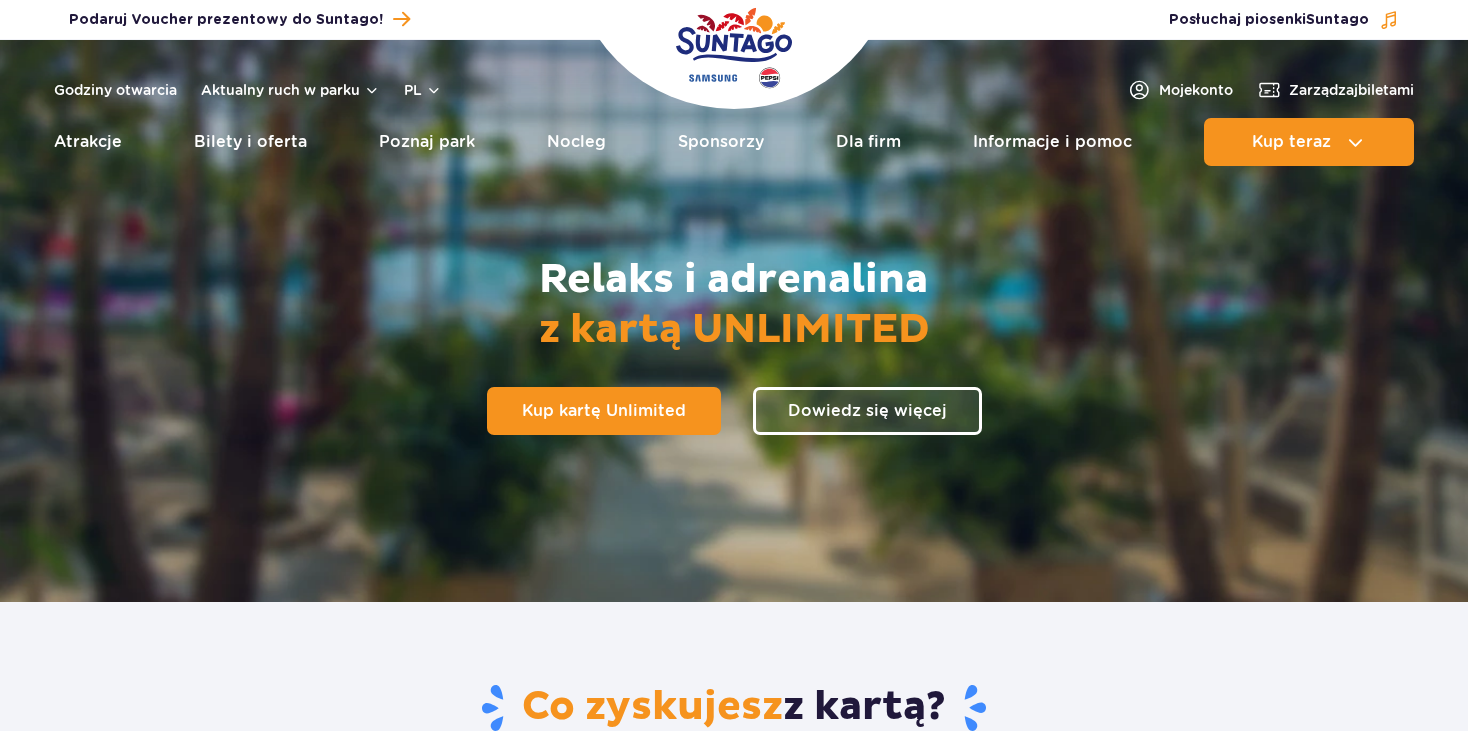 scroll, scrollTop: 0, scrollLeft: 0, axis: both 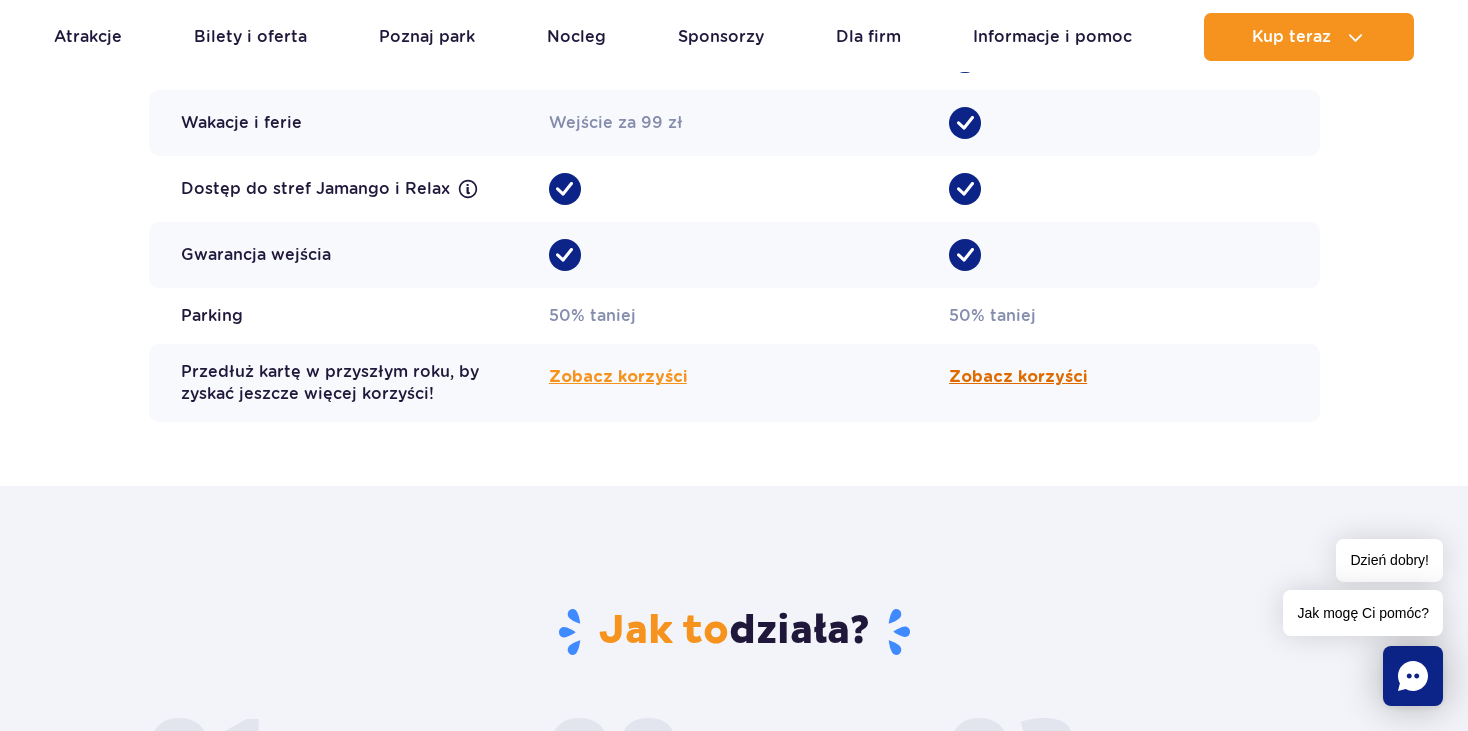 click on "Zobacz korzyści" at bounding box center (1018, 377) 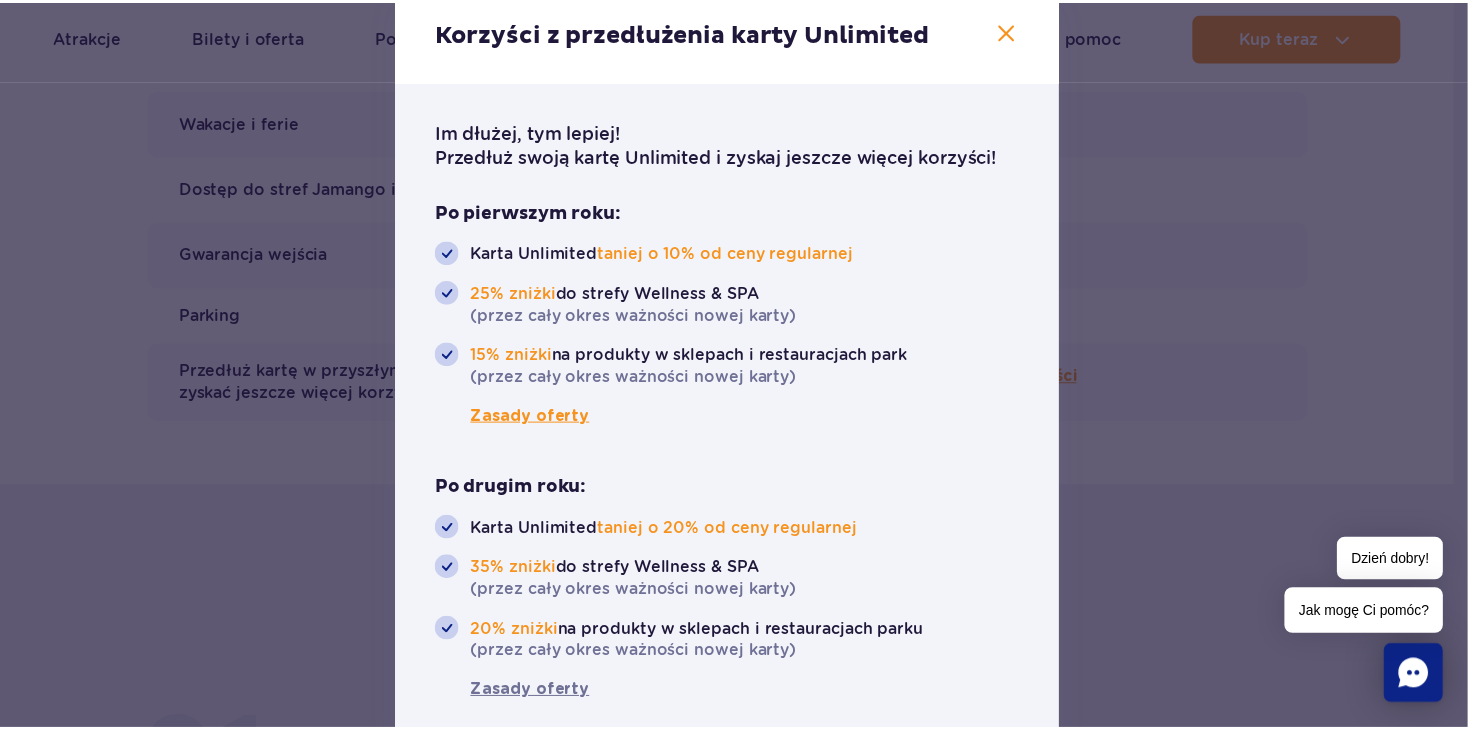 scroll, scrollTop: 0, scrollLeft: 0, axis: both 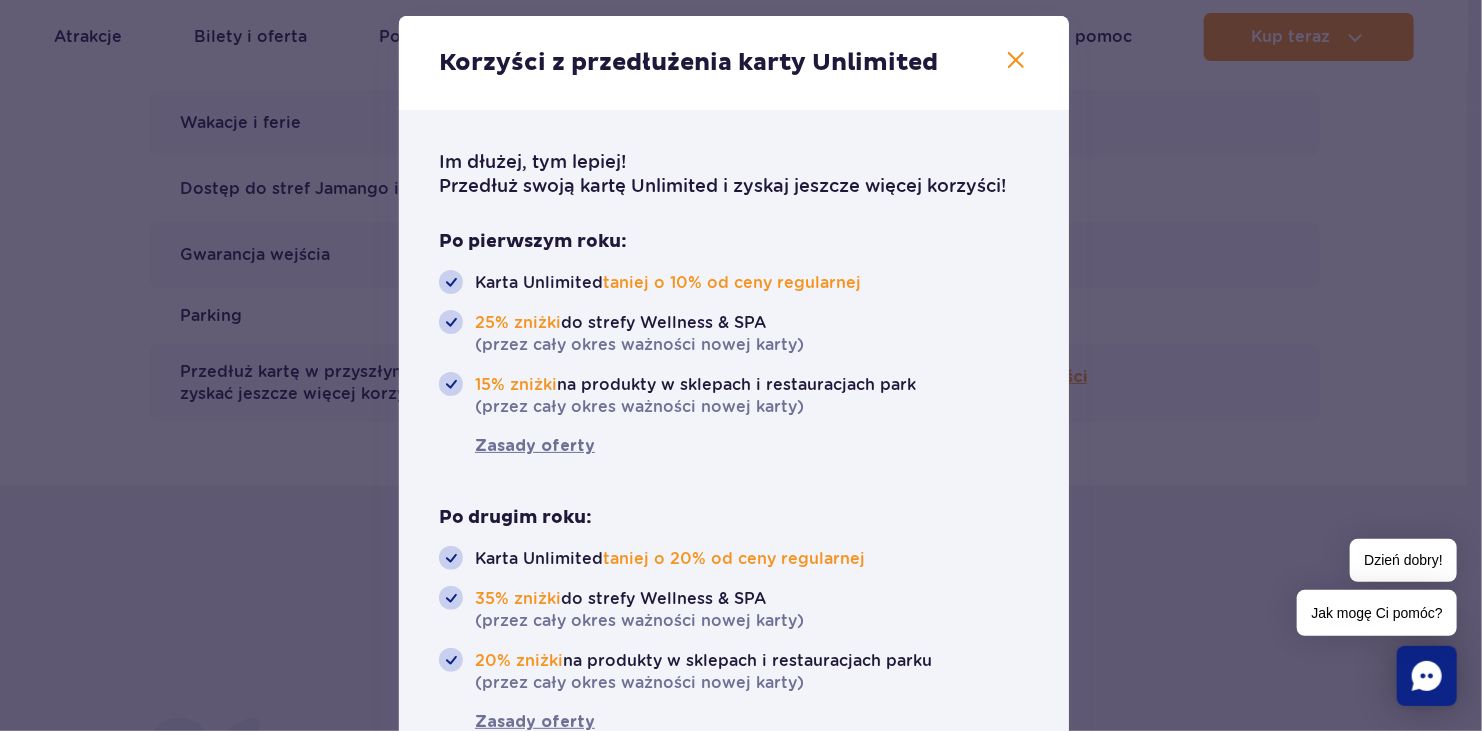 click 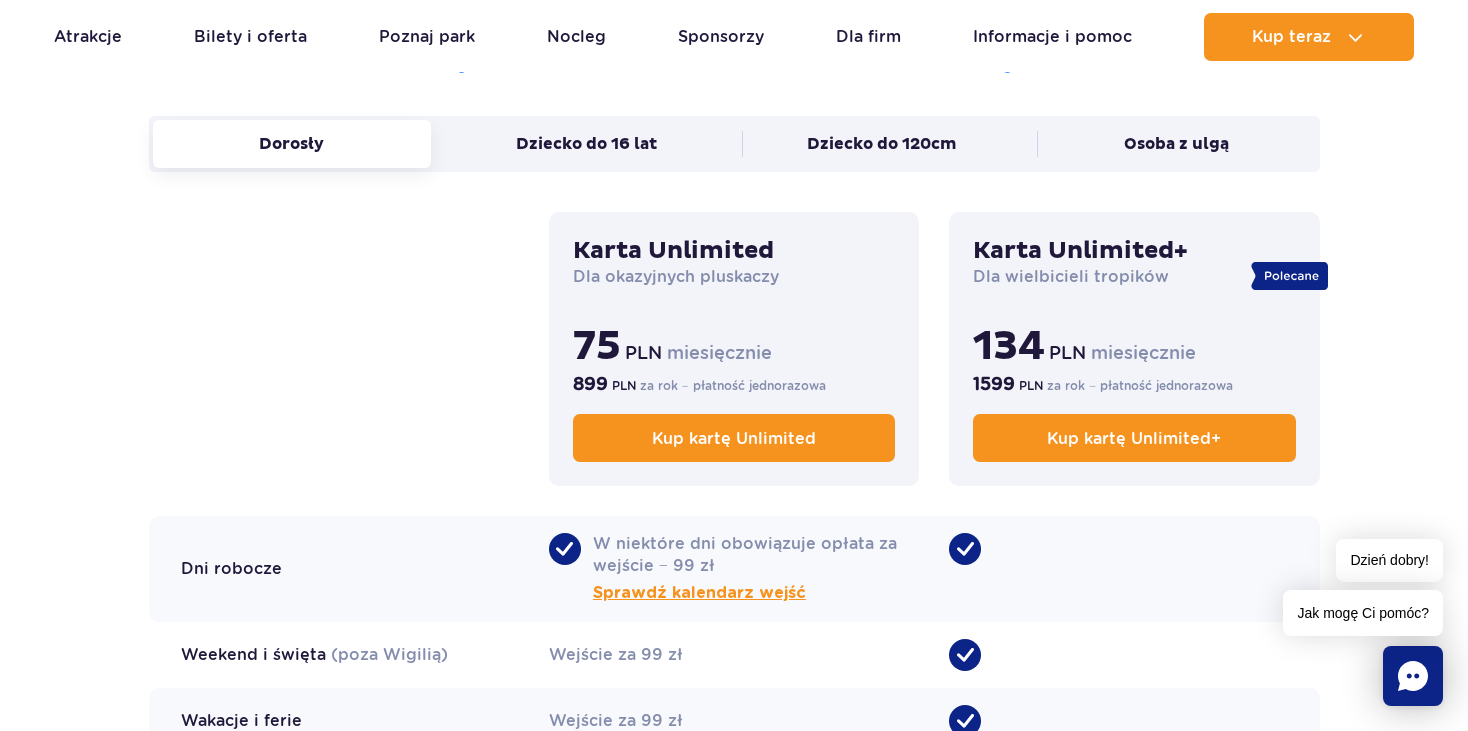 scroll, scrollTop: 1200, scrollLeft: 0, axis: vertical 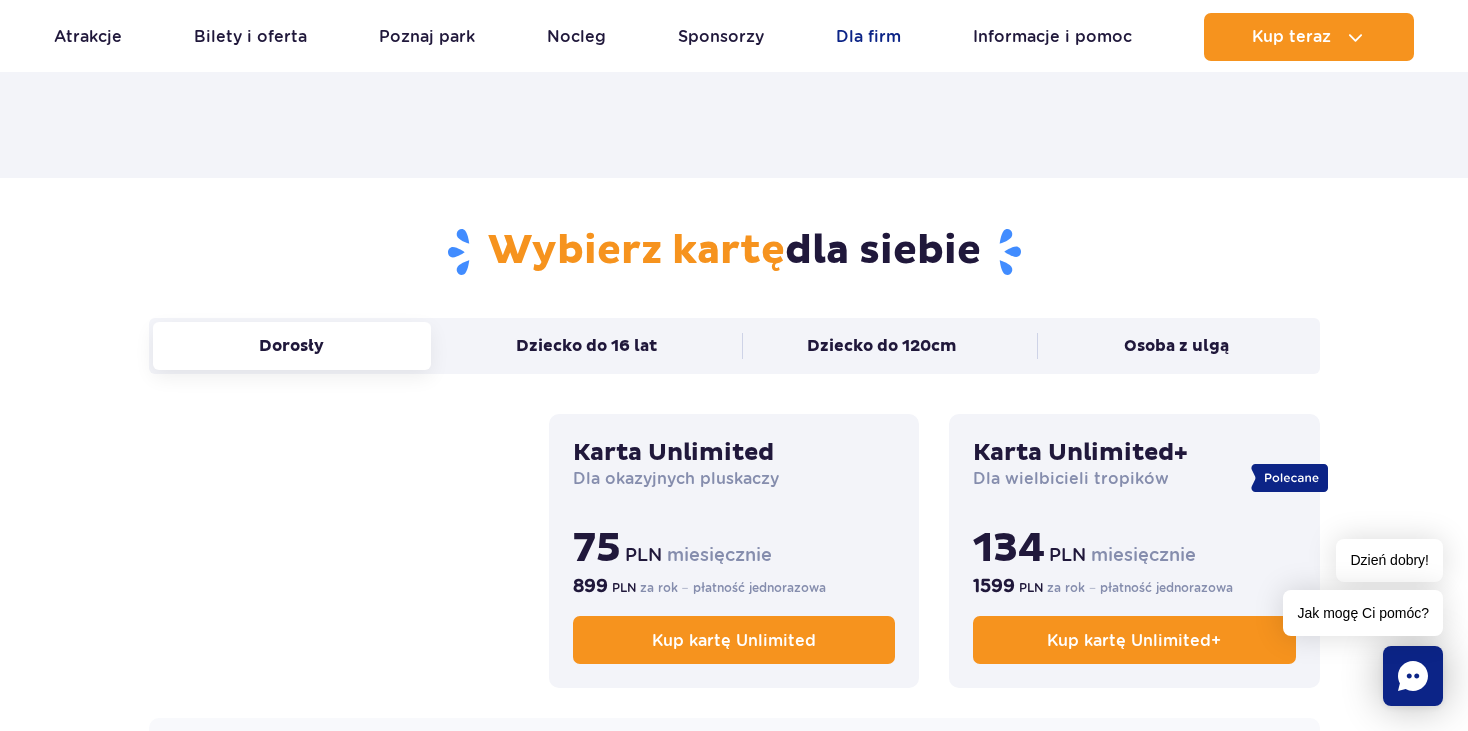 click on "Dla firm" at bounding box center (868, 37) 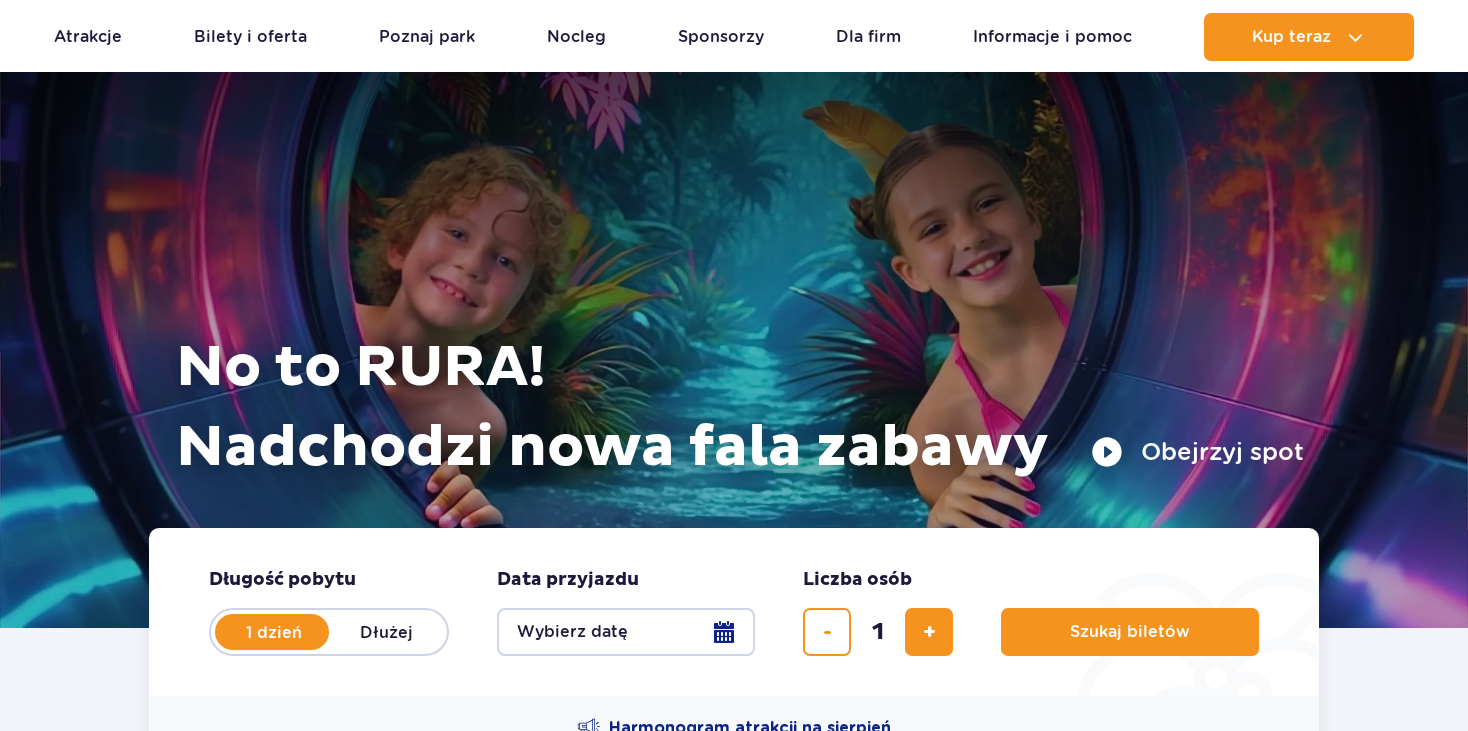 scroll, scrollTop: 1588, scrollLeft: 0, axis: vertical 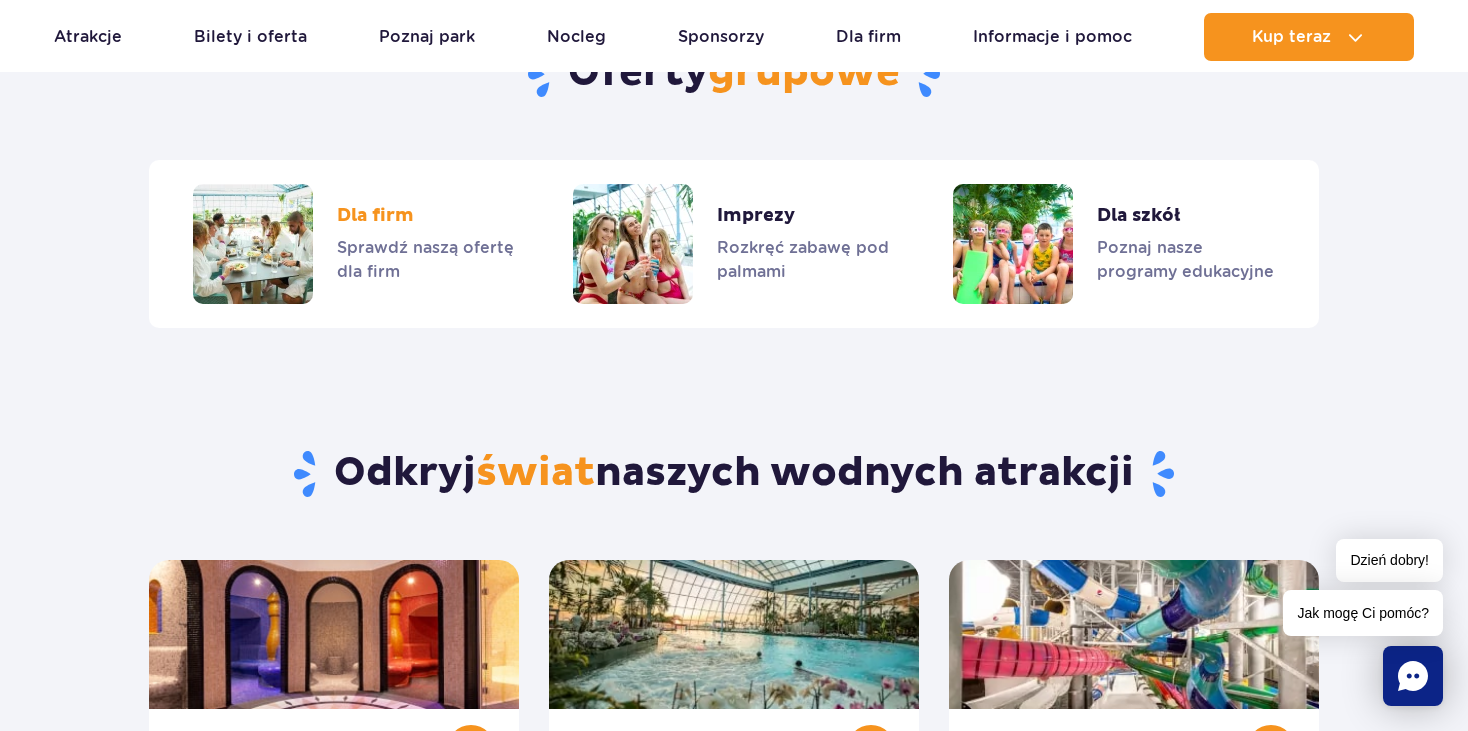 click at bounding box center (354, 244) 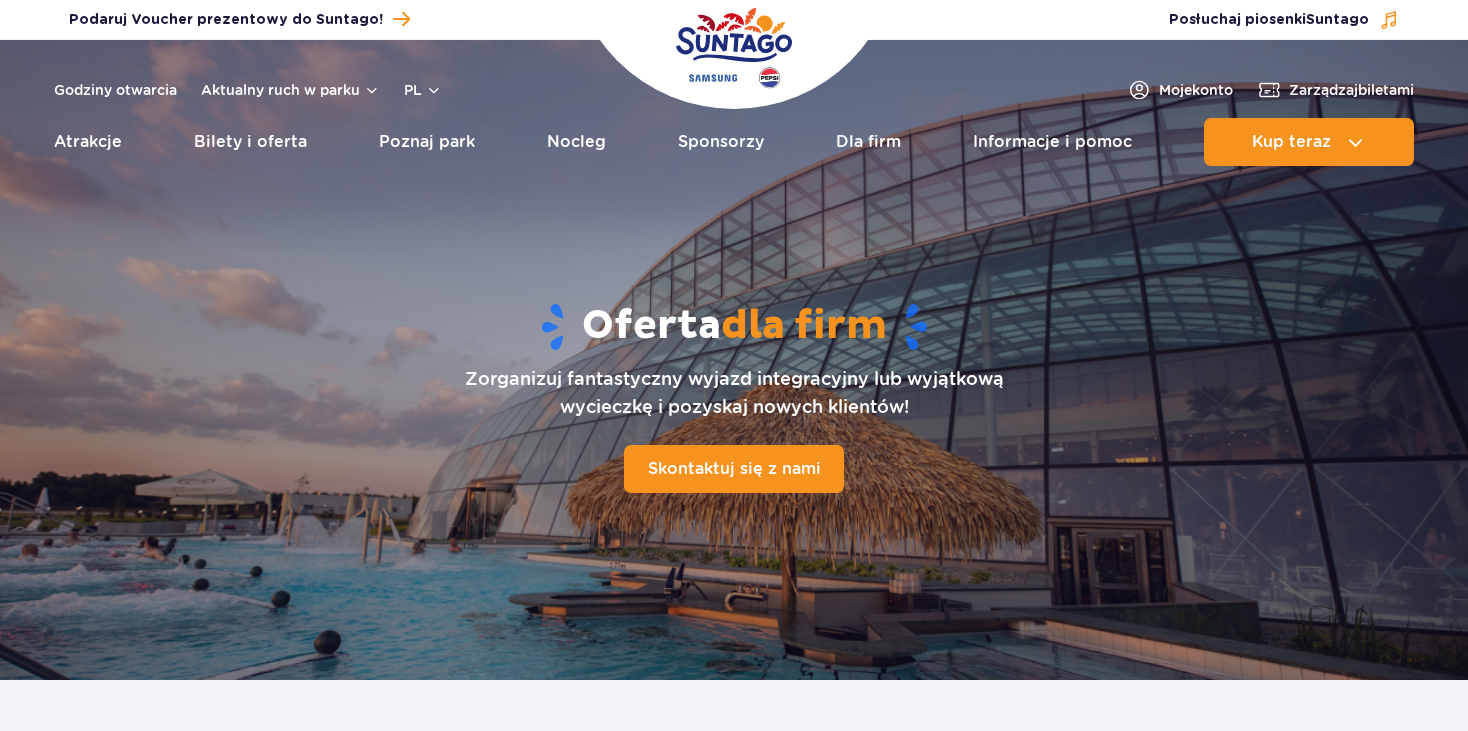 scroll, scrollTop: 0, scrollLeft: 0, axis: both 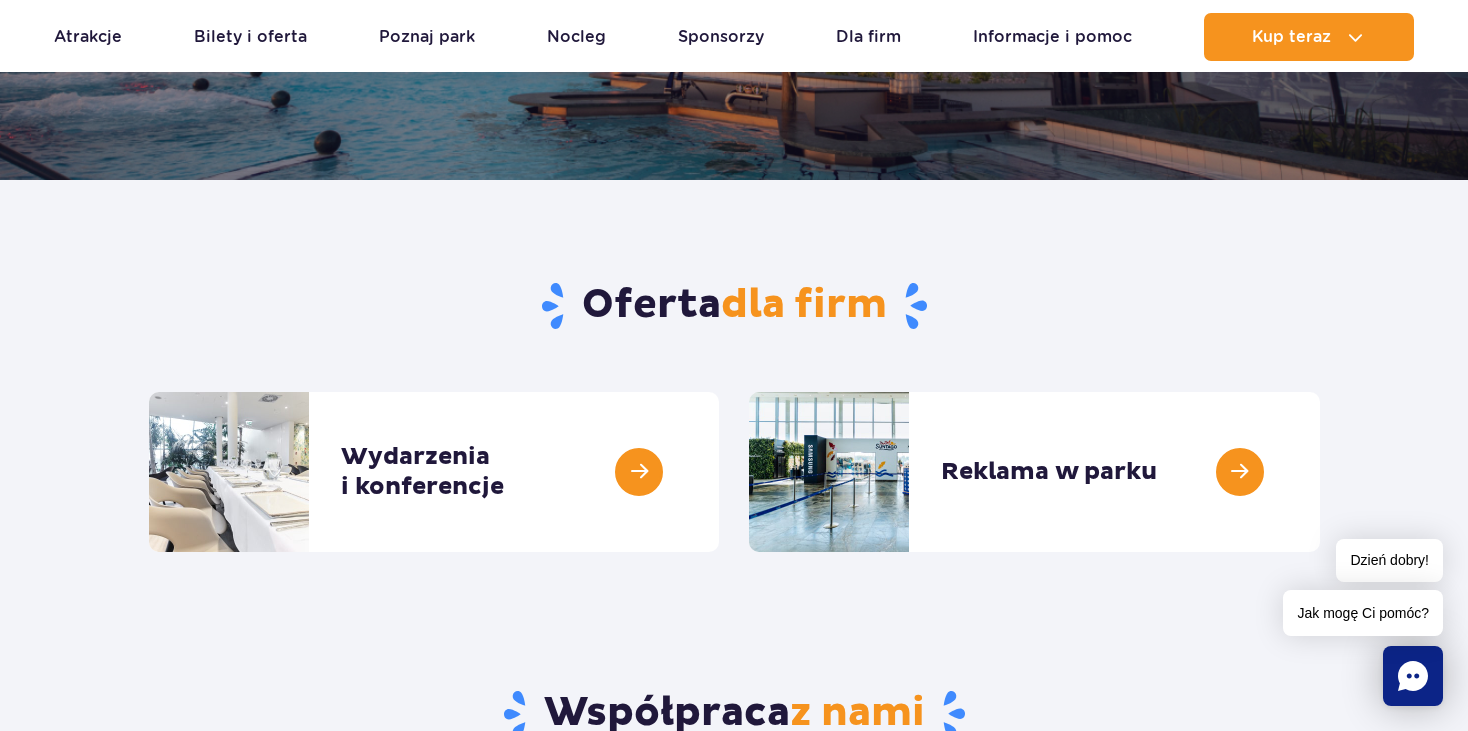 click on "Oferta  dla firm
Wydarzenia i konferencje
Wydarzenia i konferencje
Reklama w parku" at bounding box center [734, 366] 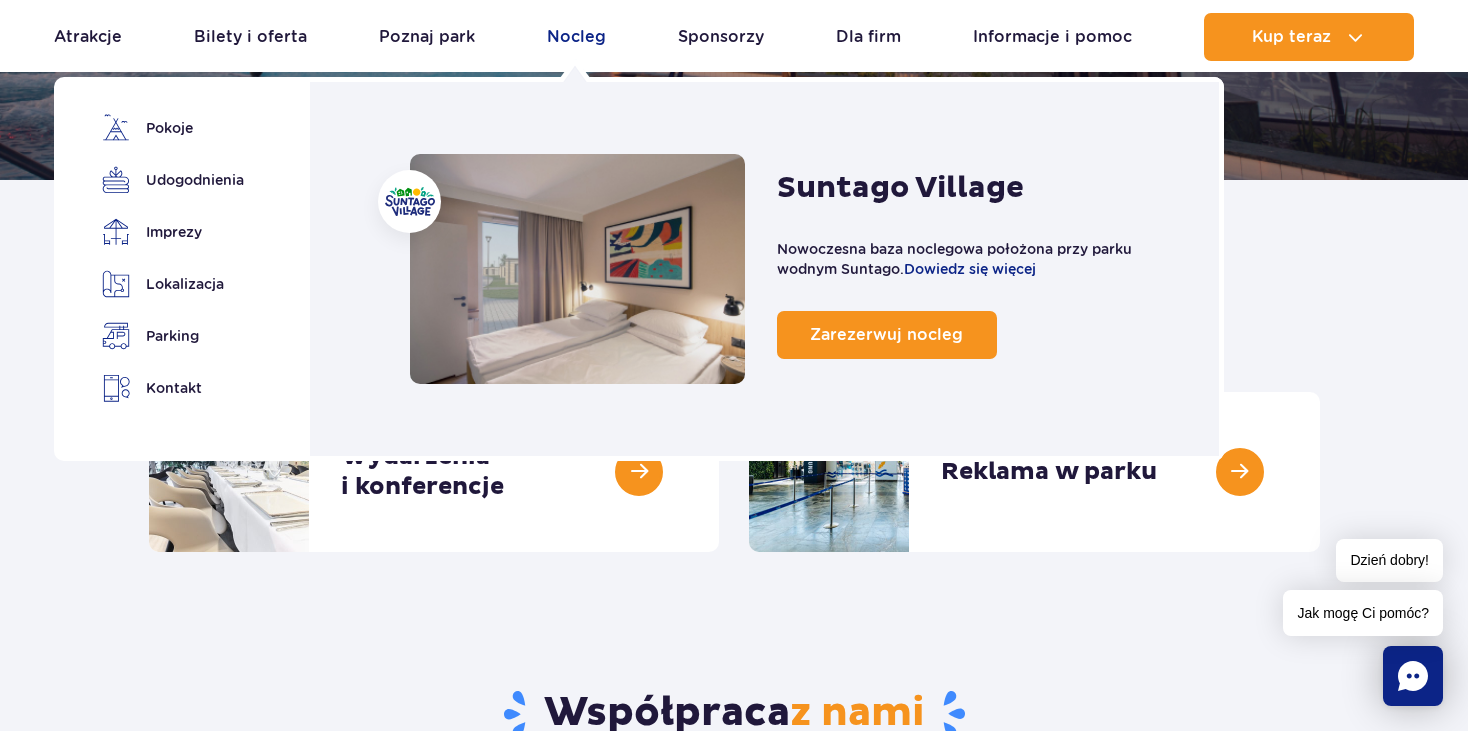 click on "Nocleg" at bounding box center (576, 37) 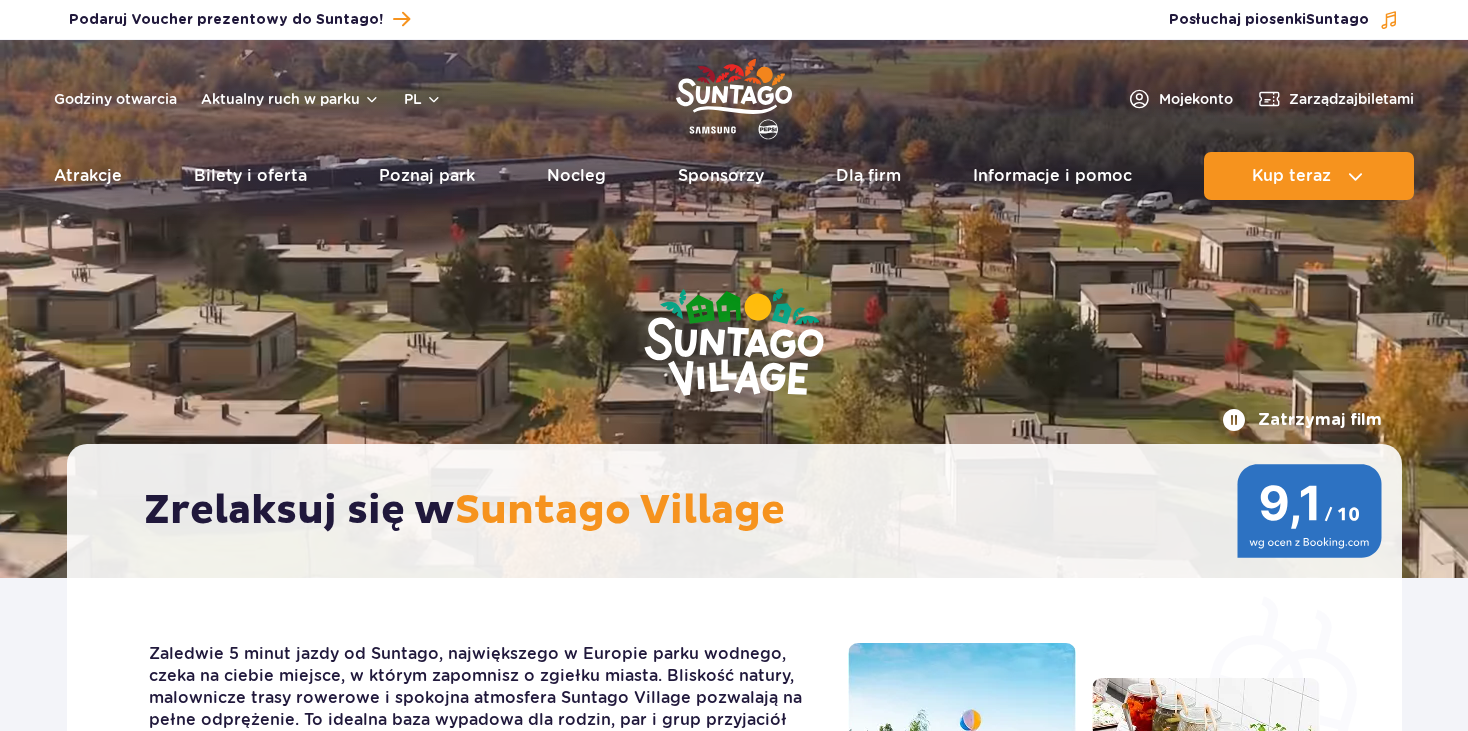 scroll, scrollTop: 500, scrollLeft: 0, axis: vertical 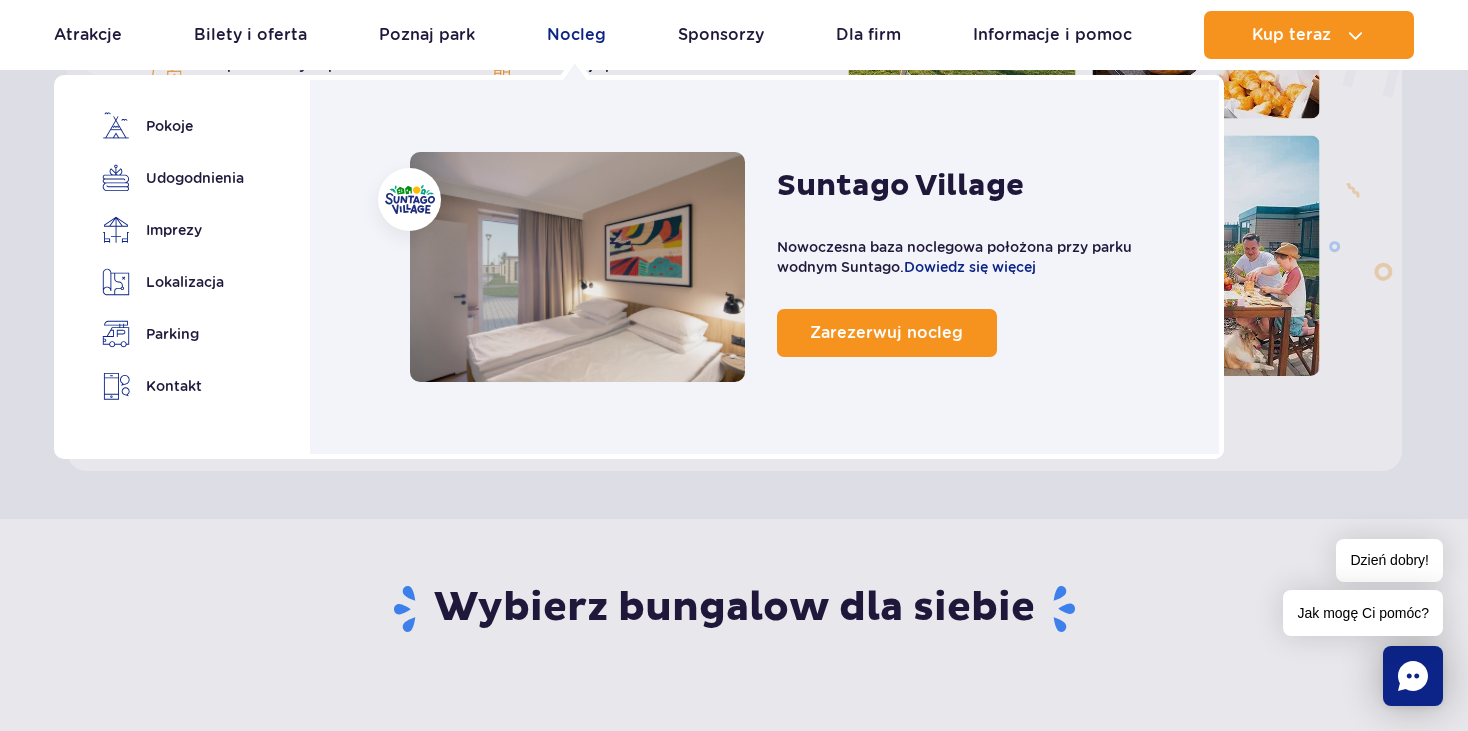 click on "Nocleg" at bounding box center (576, 35) 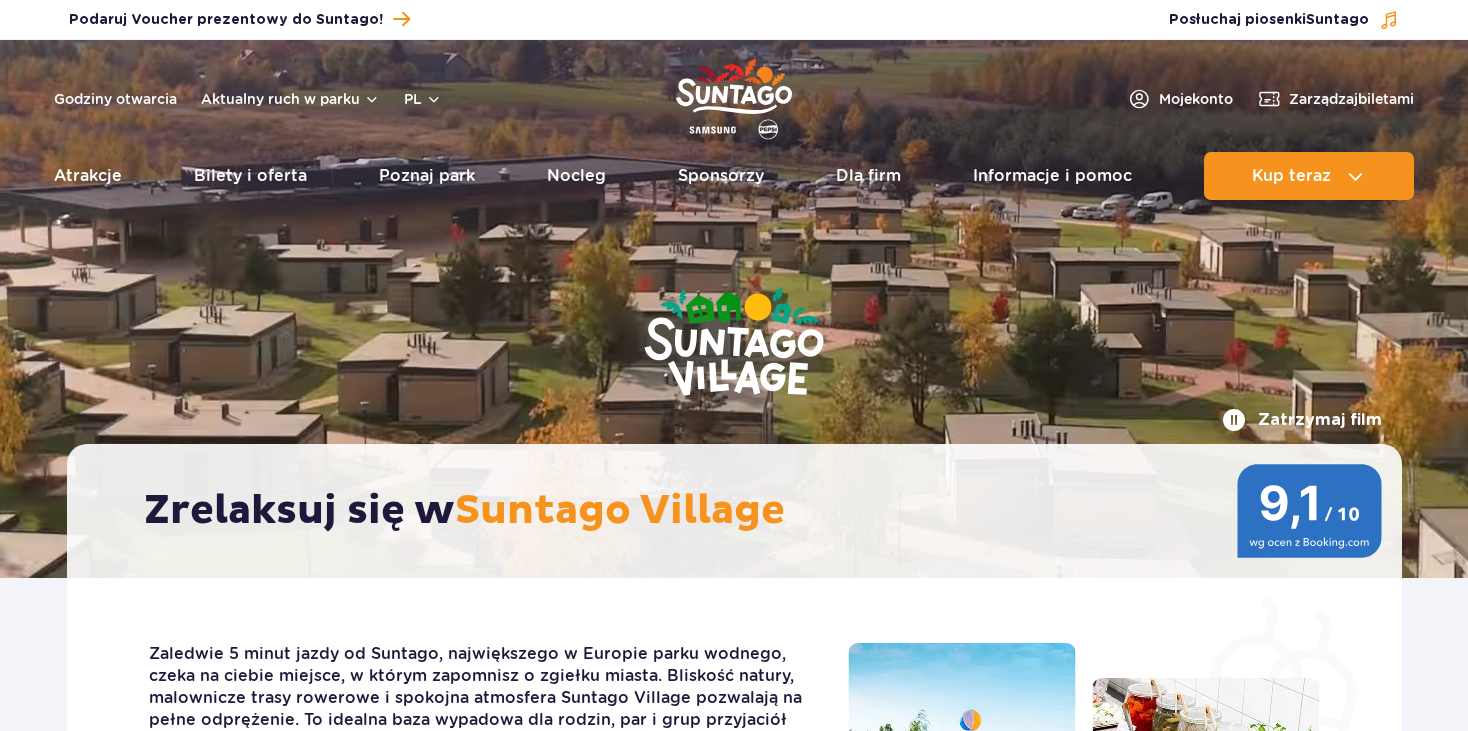 scroll, scrollTop: 0, scrollLeft: 0, axis: both 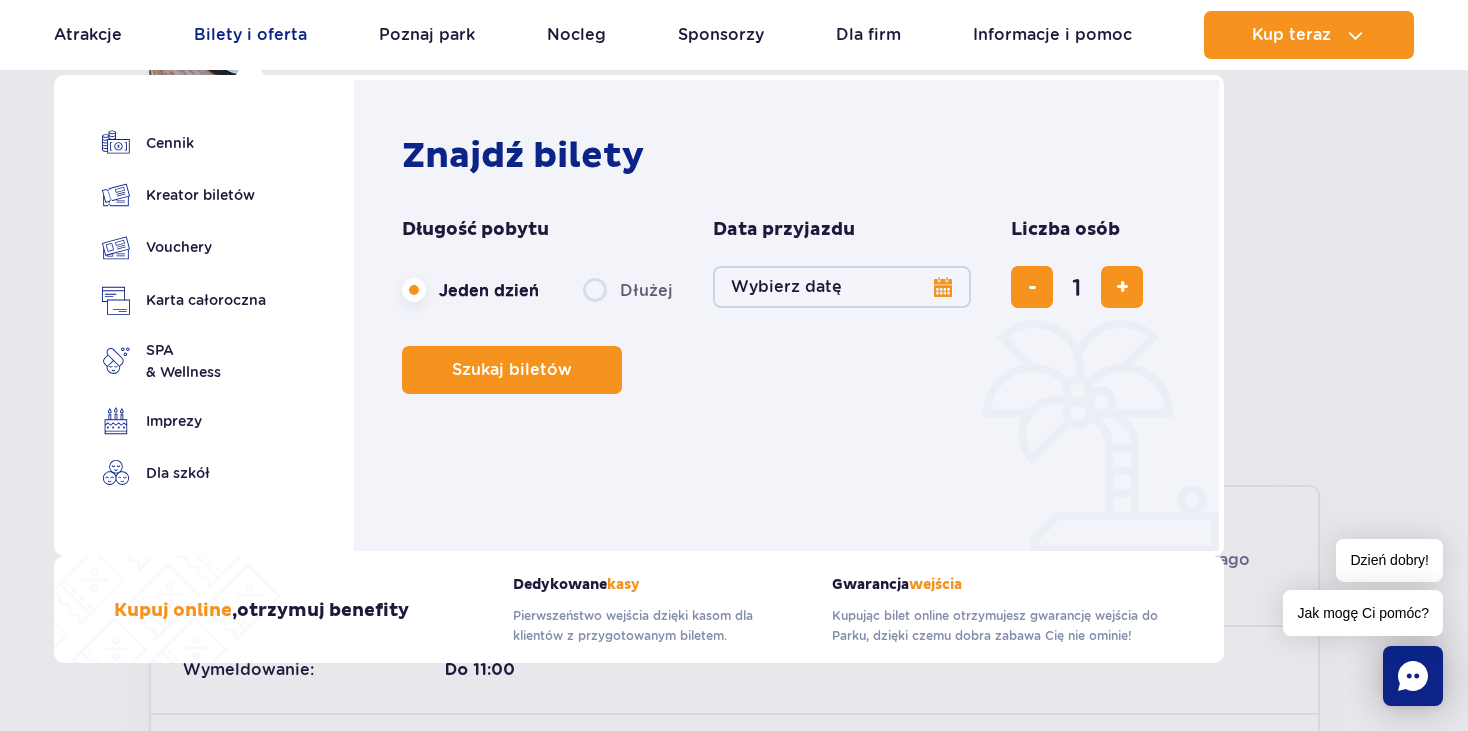 click on "Bilety i oferta" at bounding box center [250, 35] 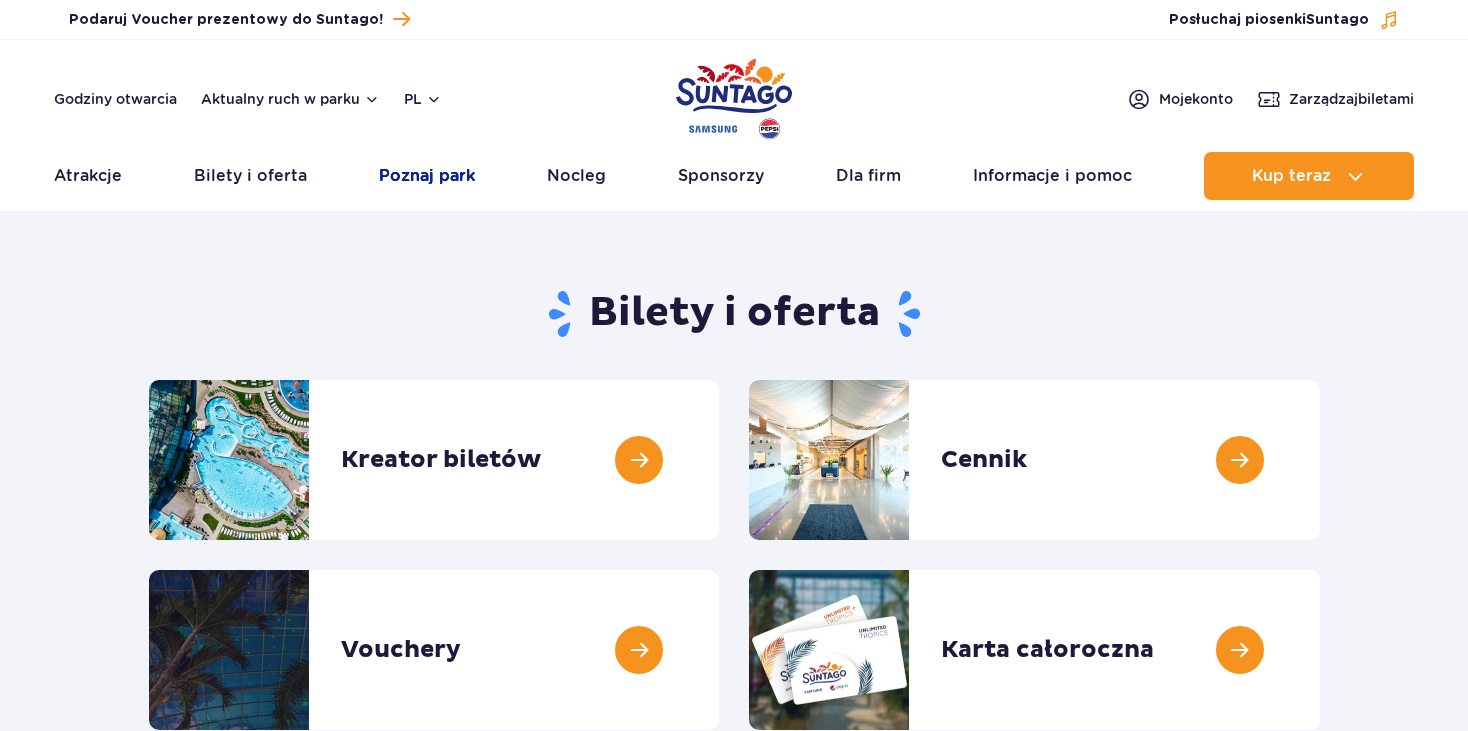 scroll, scrollTop: 0, scrollLeft: 0, axis: both 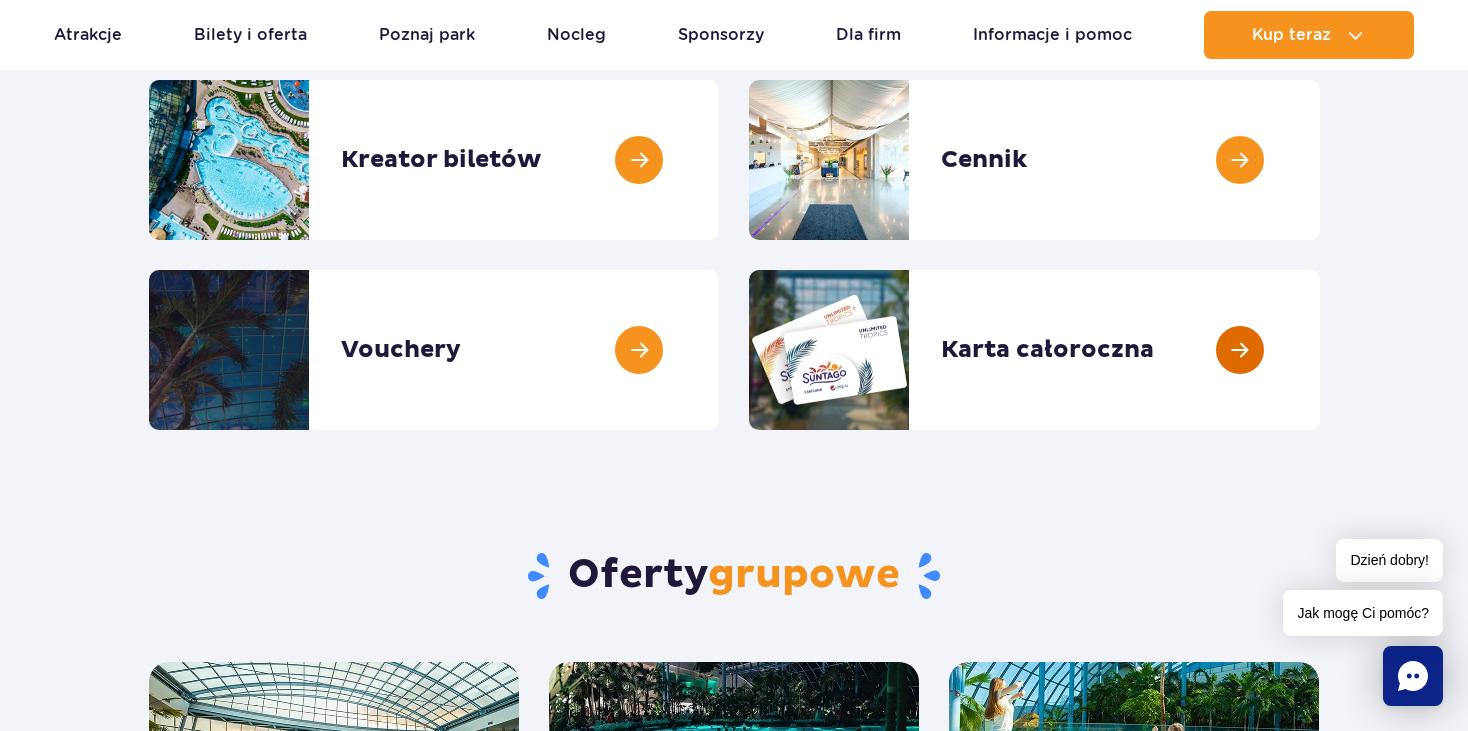 click at bounding box center (1320, 350) 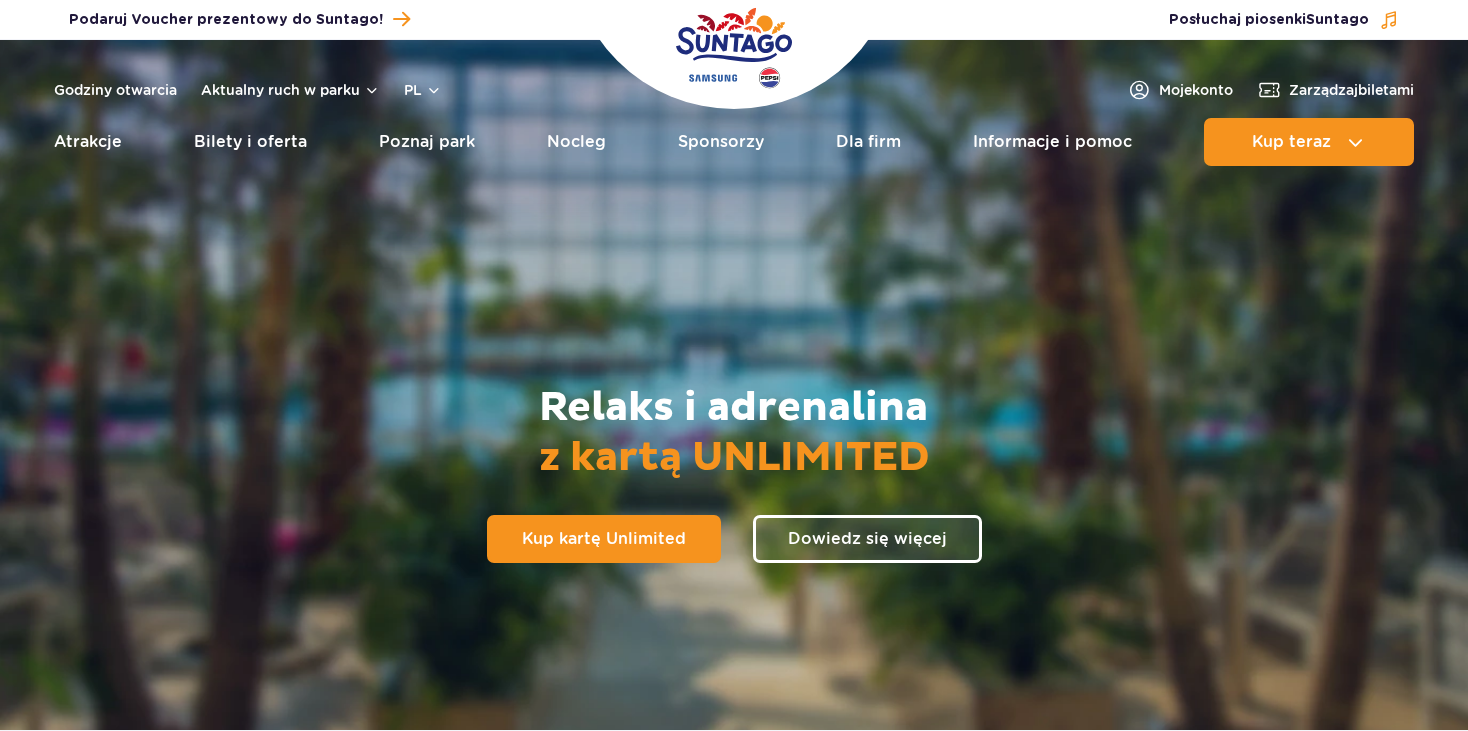scroll, scrollTop: 0, scrollLeft: 0, axis: both 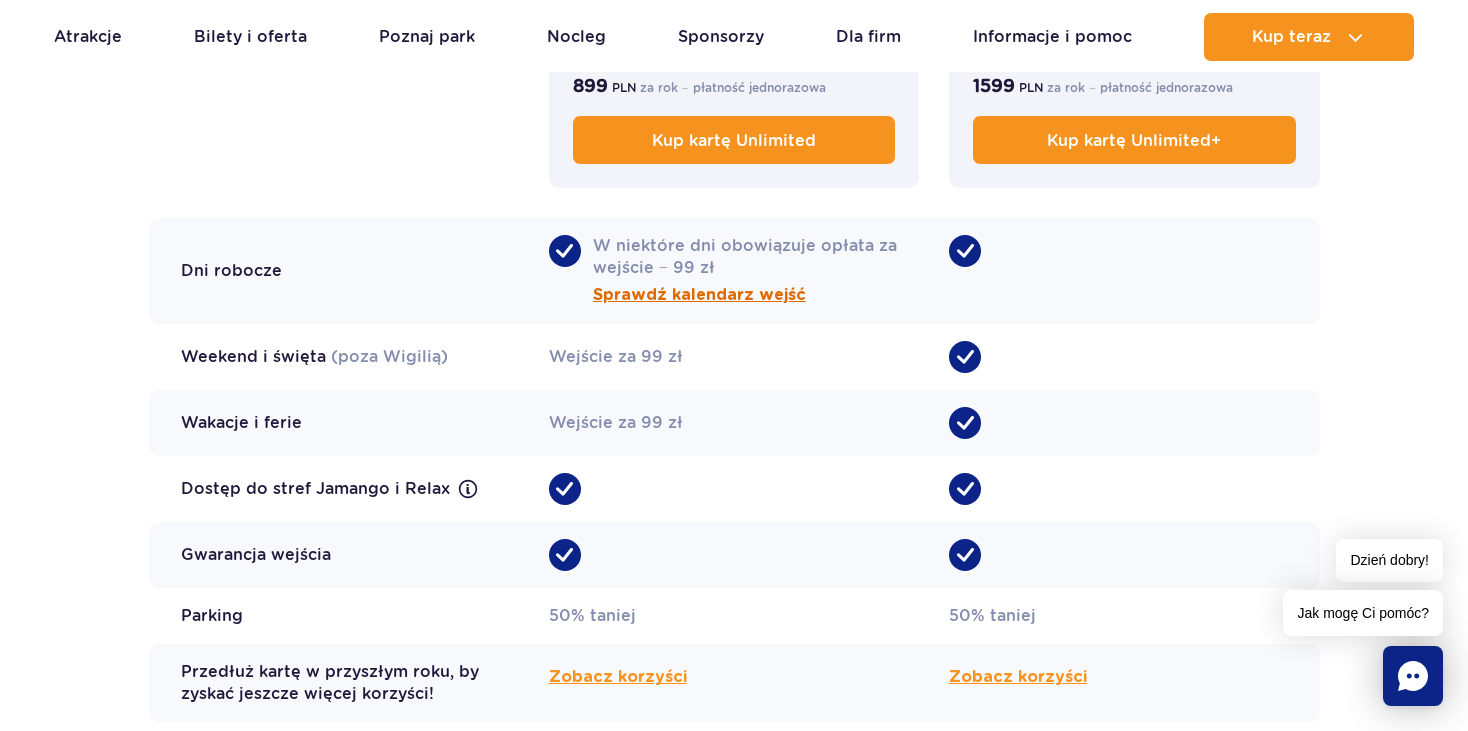 click on "Sprawdź kalendarz wejść" at bounding box center [699, 295] 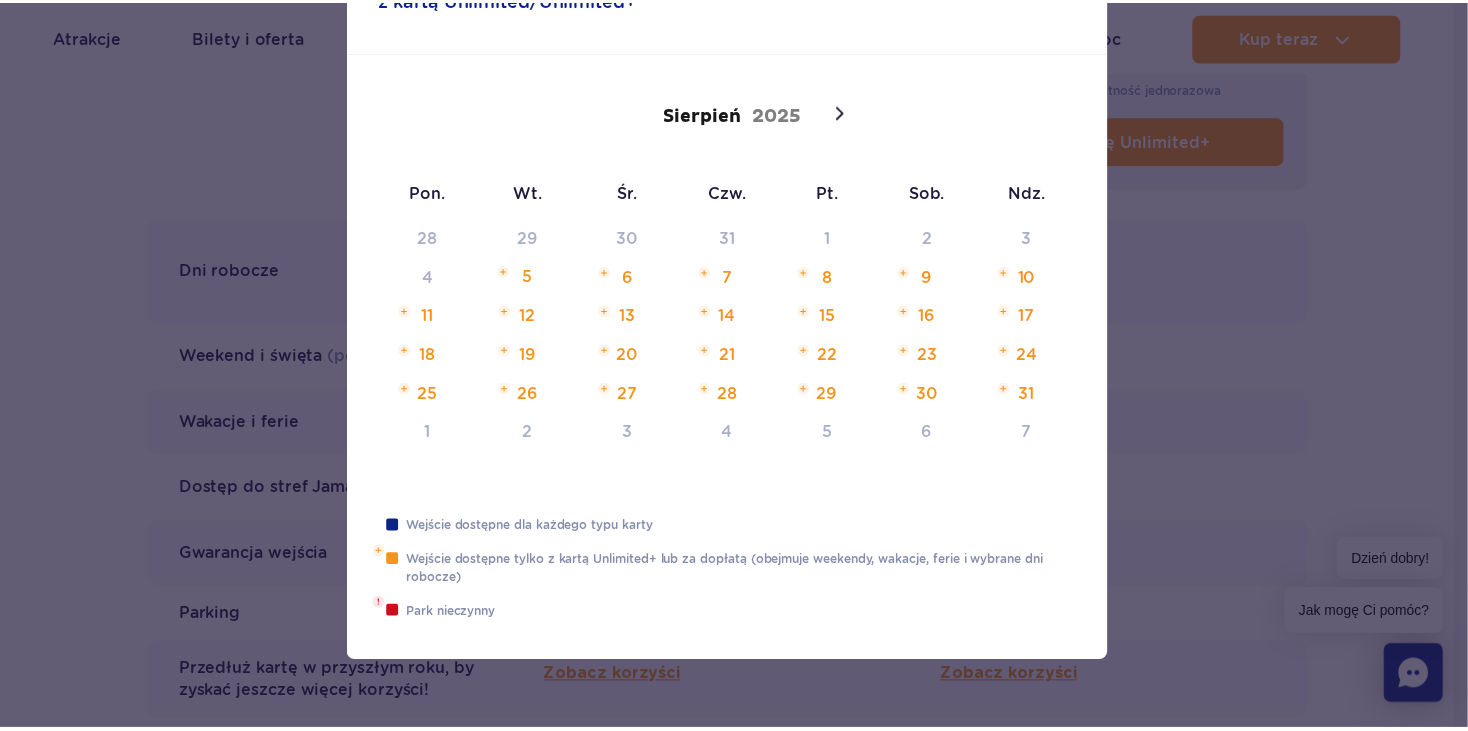 scroll, scrollTop: 149, scrollLeft: 0, axis: vertical 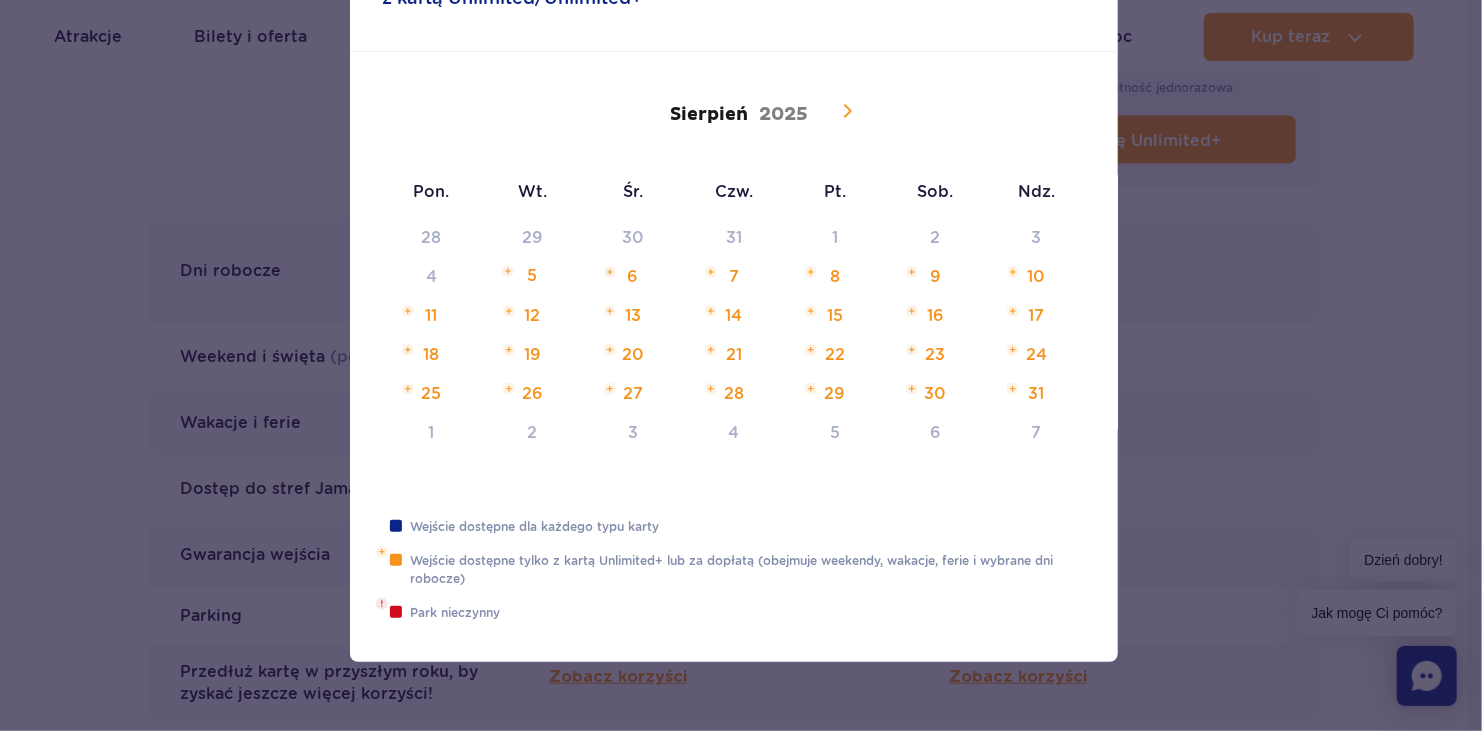click 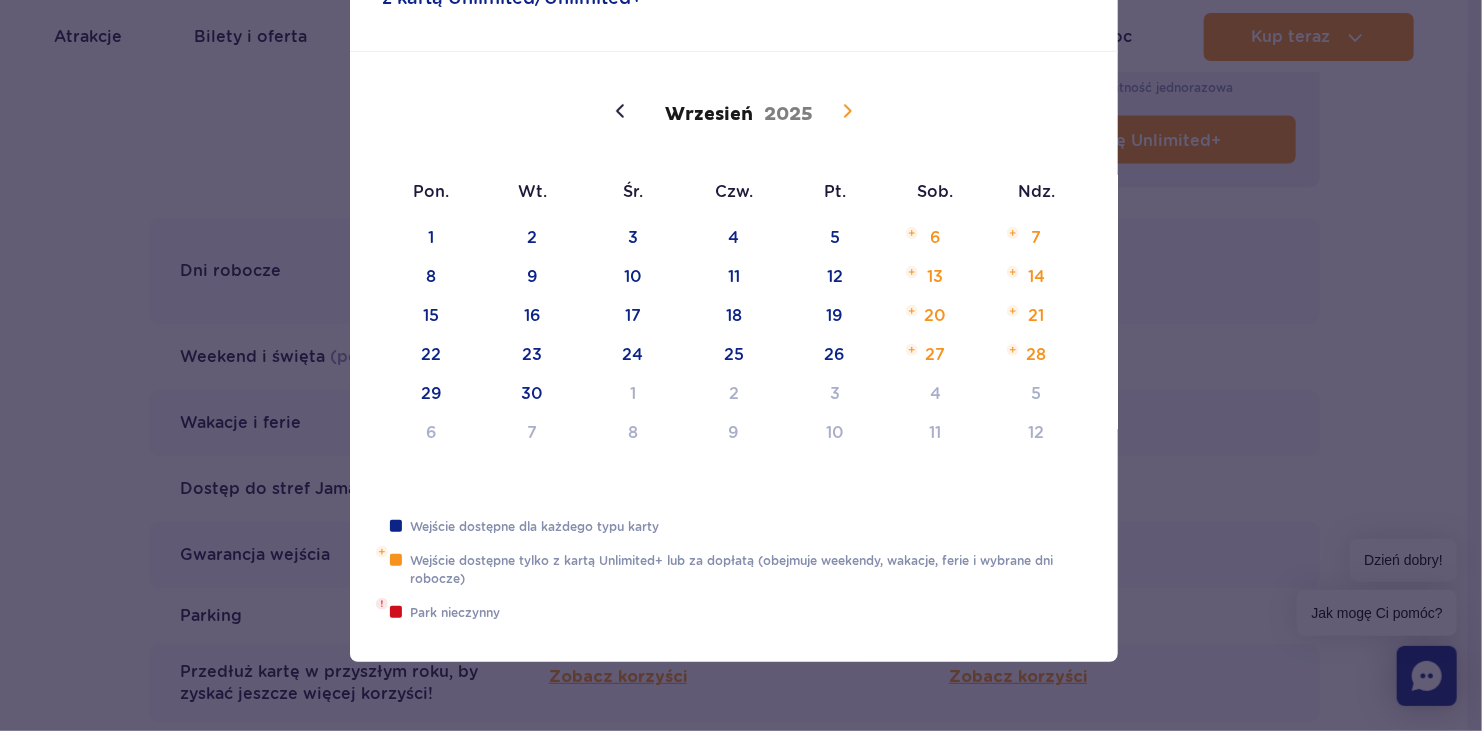 click 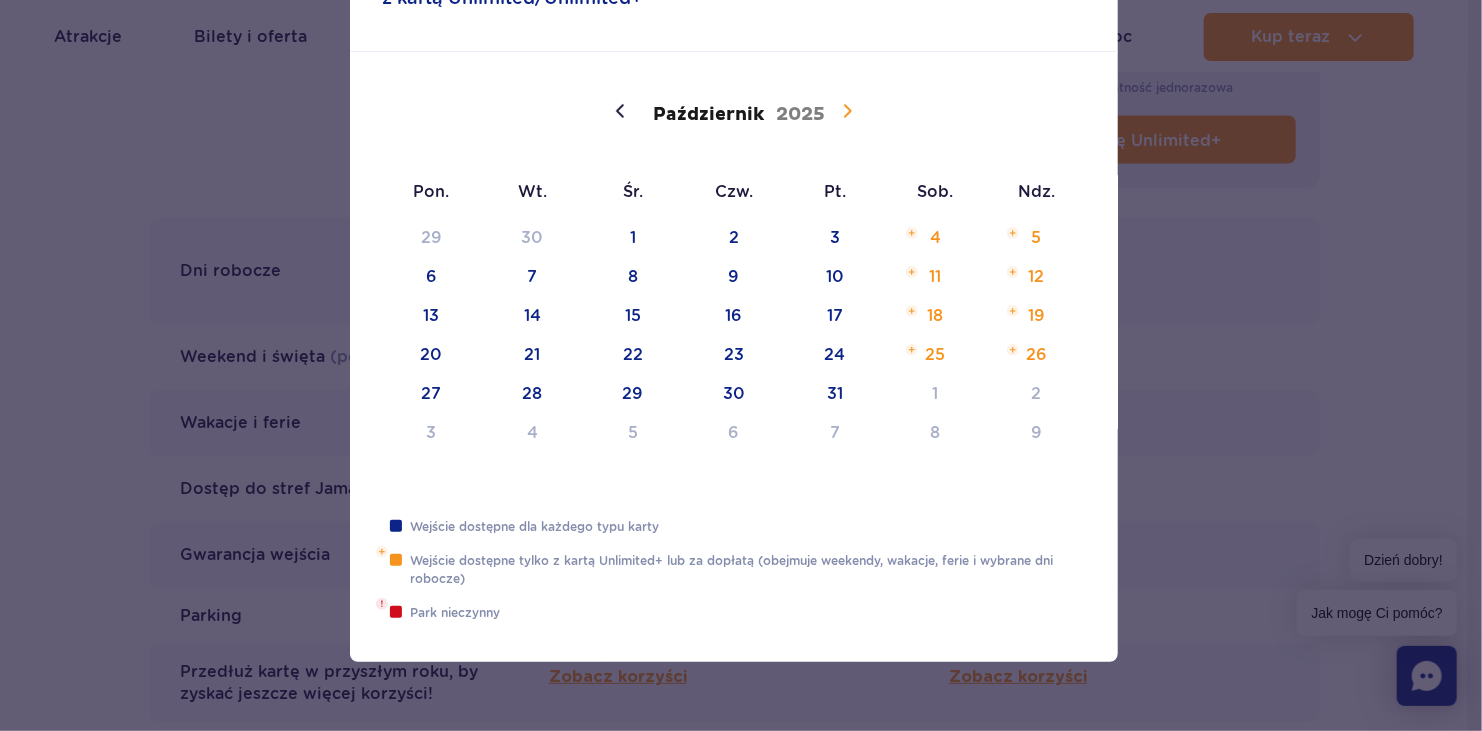 click 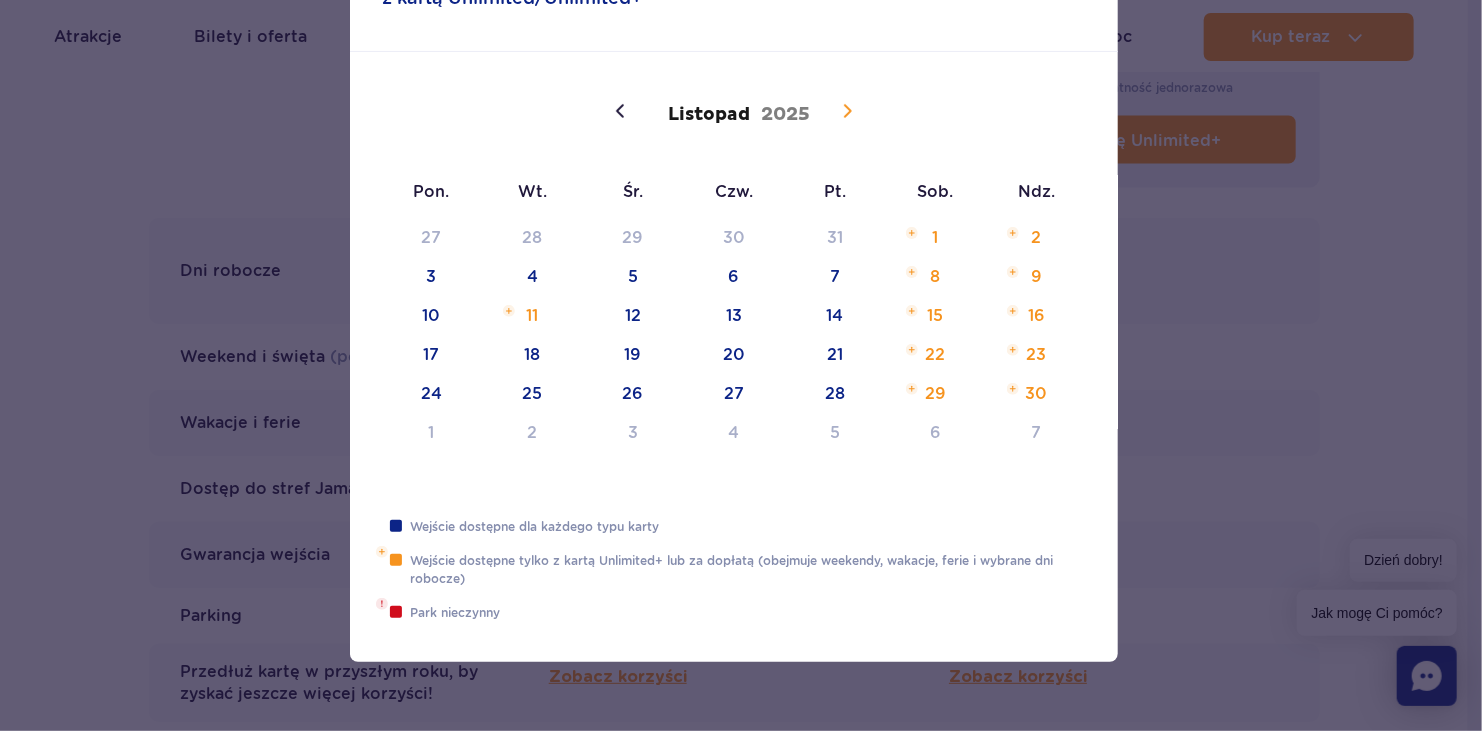click 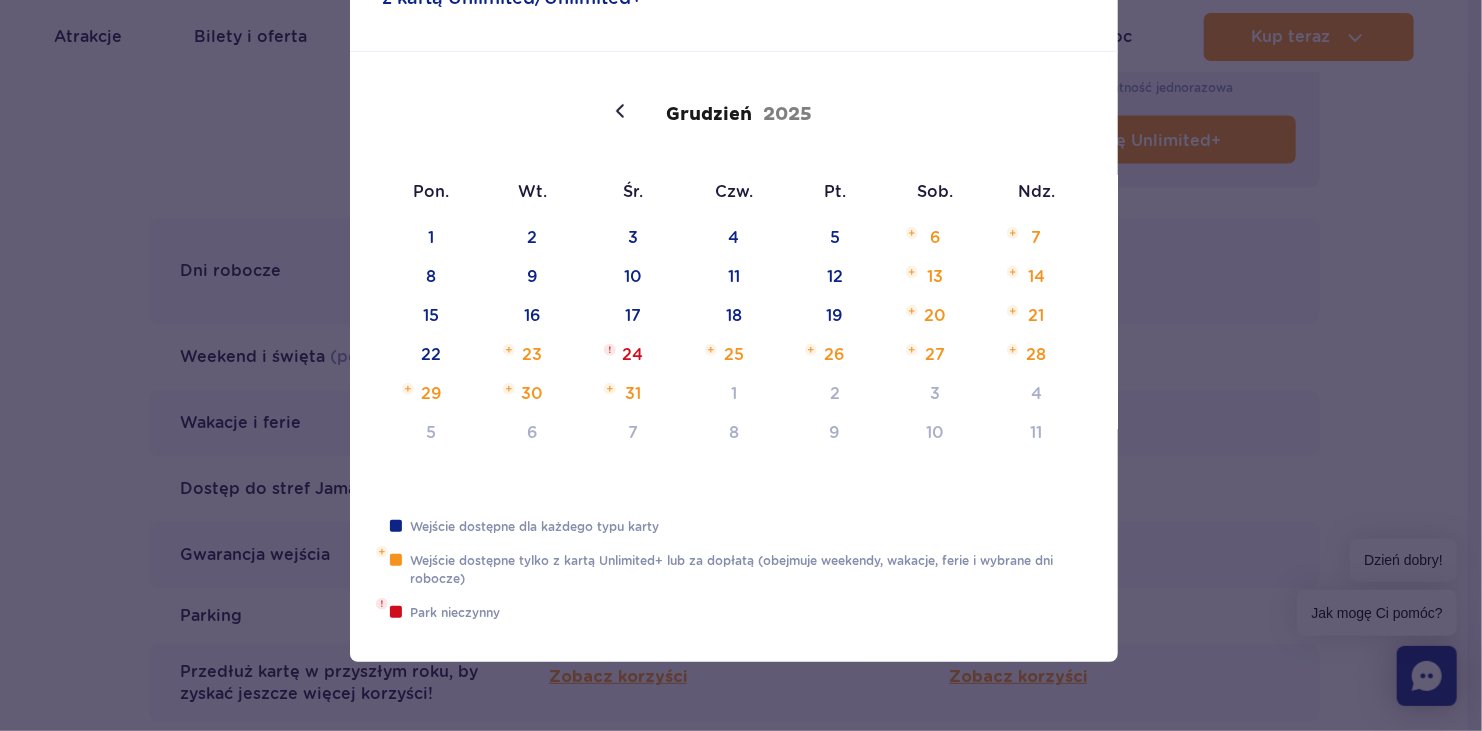 click on "Grudzień  2025" at bounding box center (741, 111) 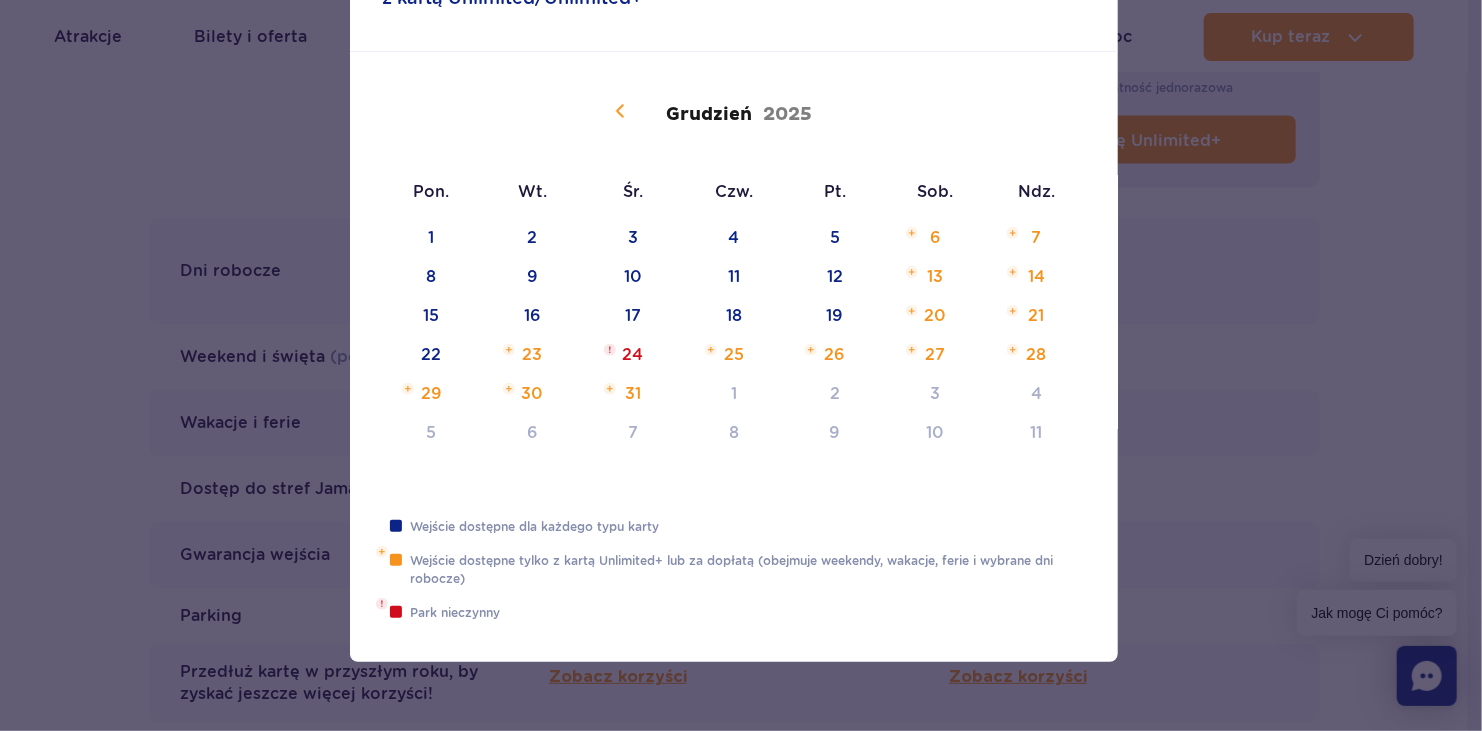click 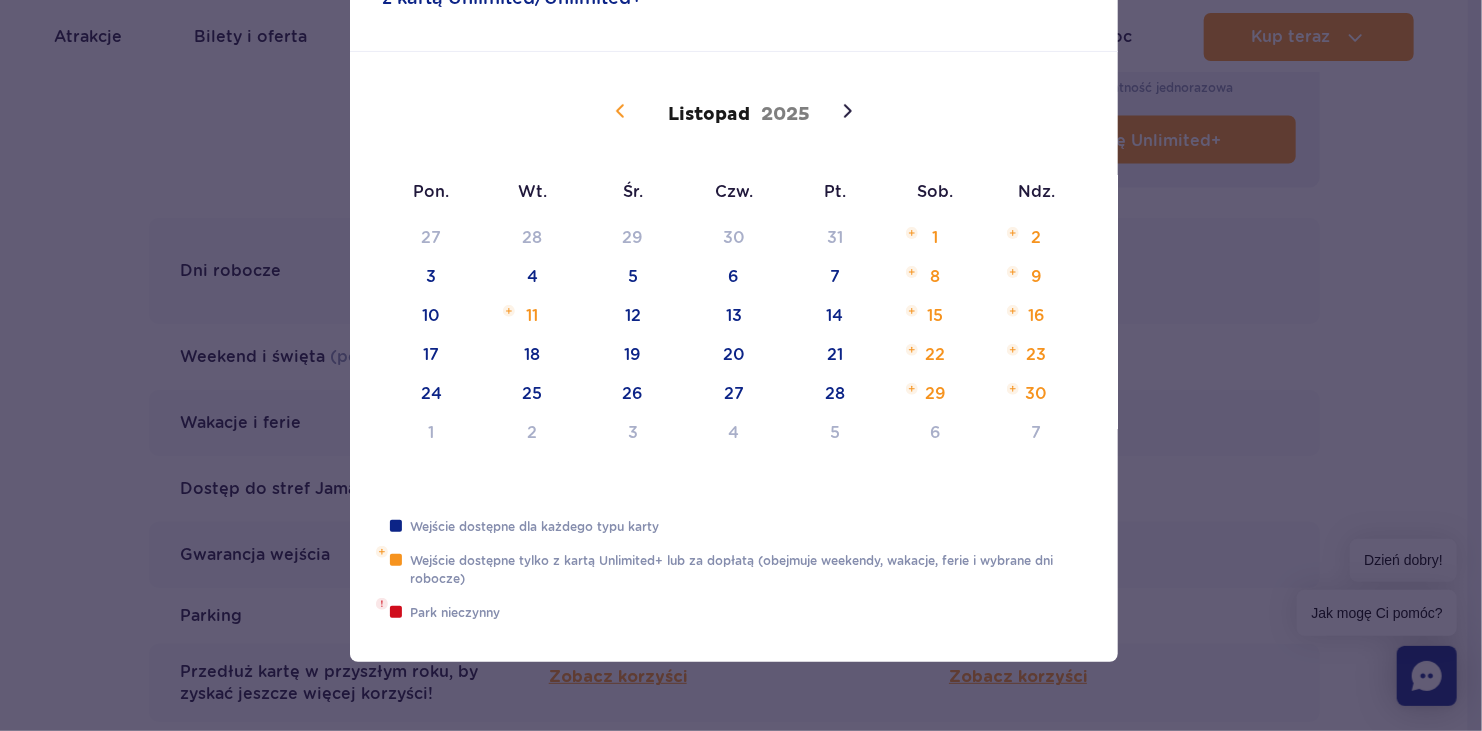 click 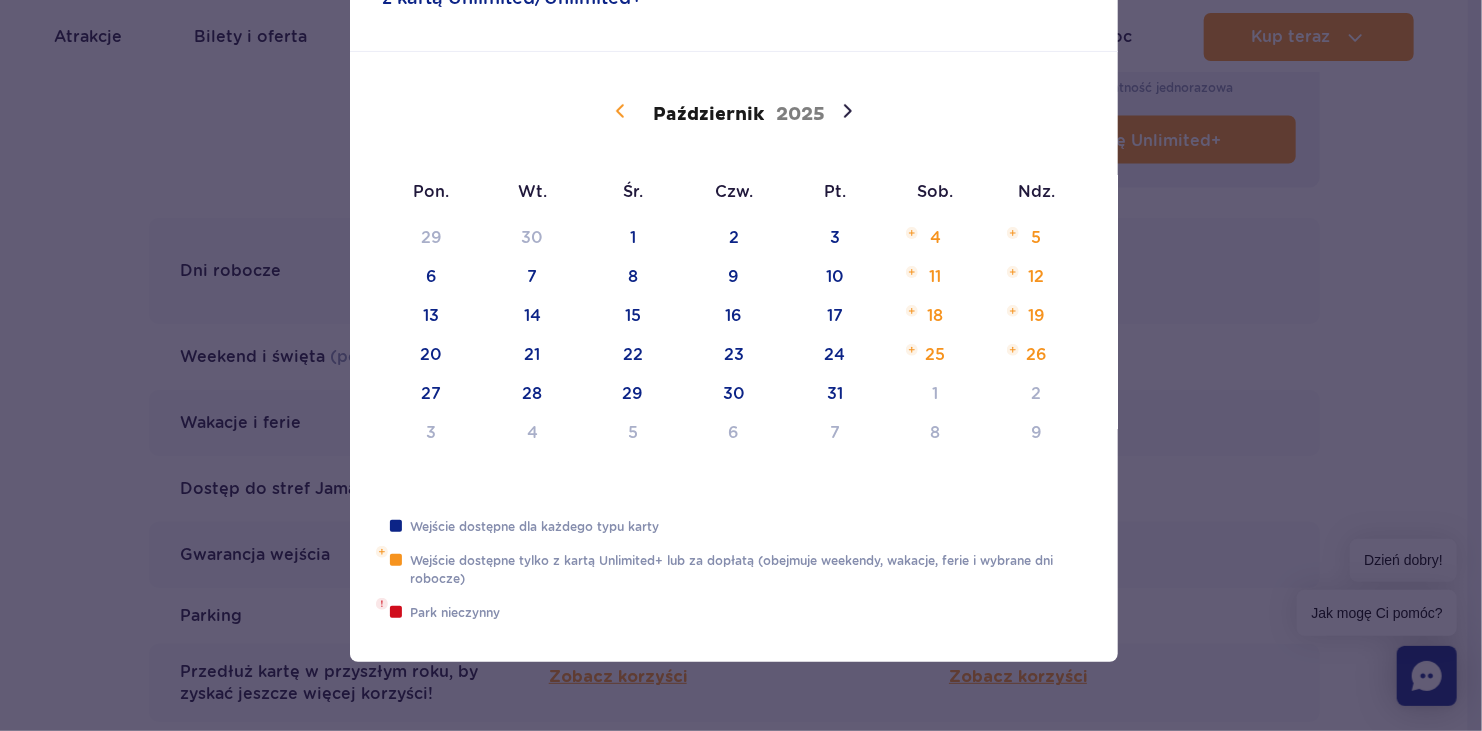 click 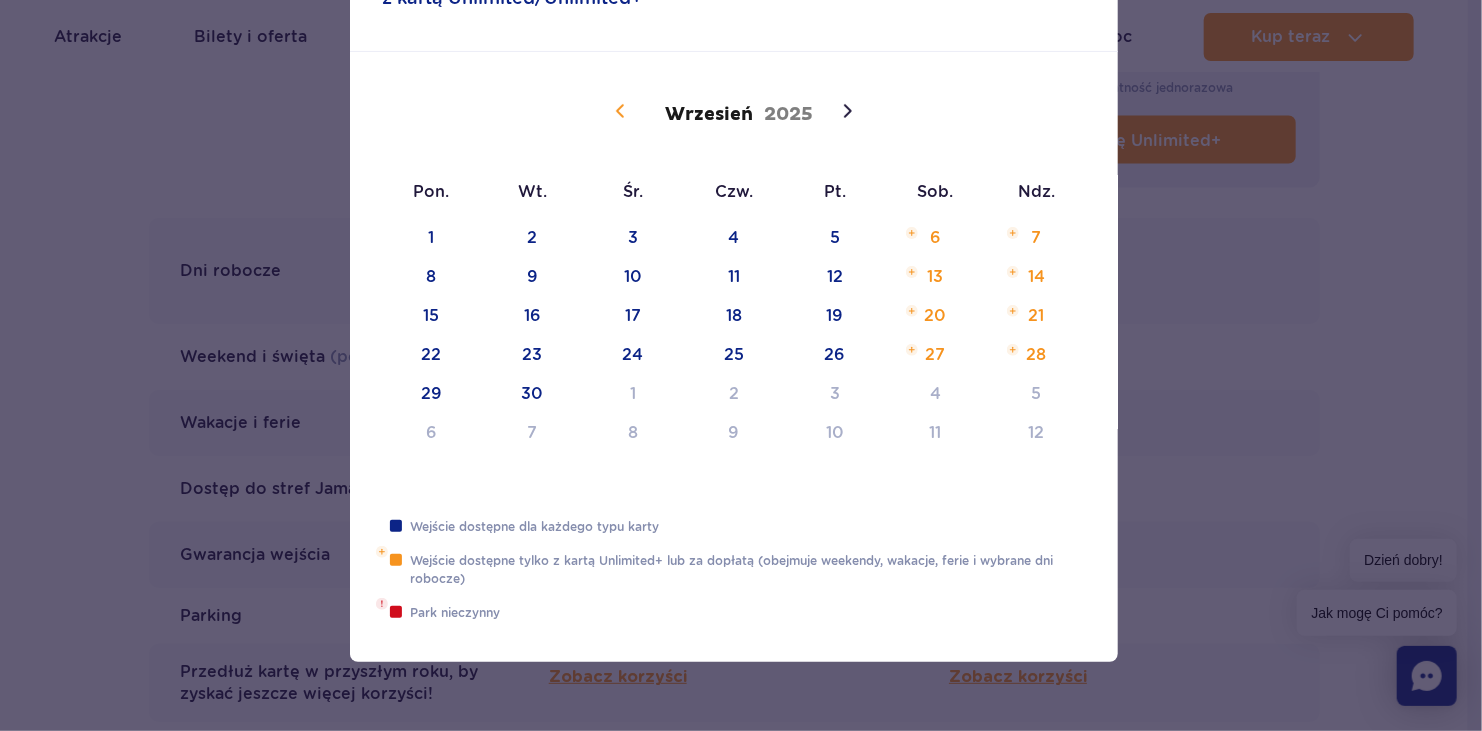 click 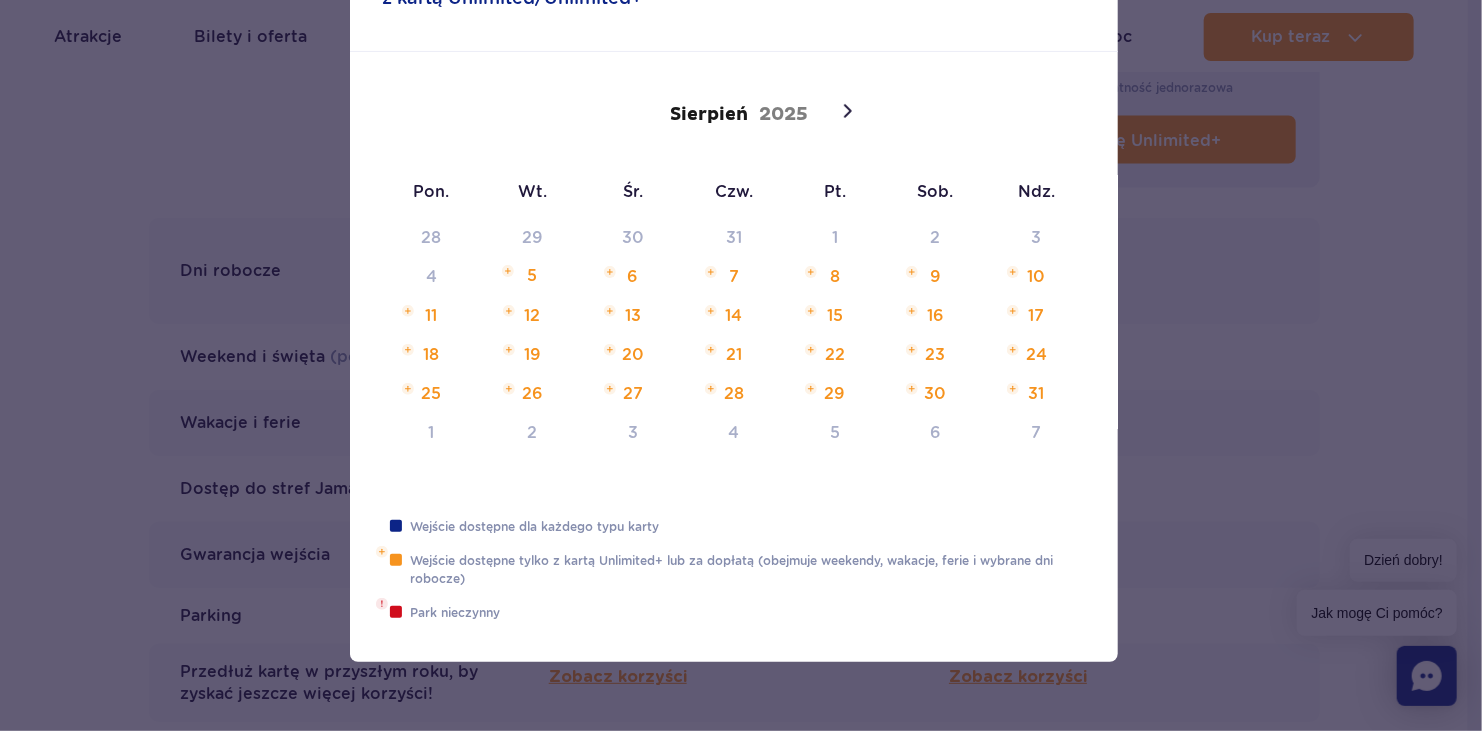 click on "Sierpień  2025" at bounding box center [734, 111] 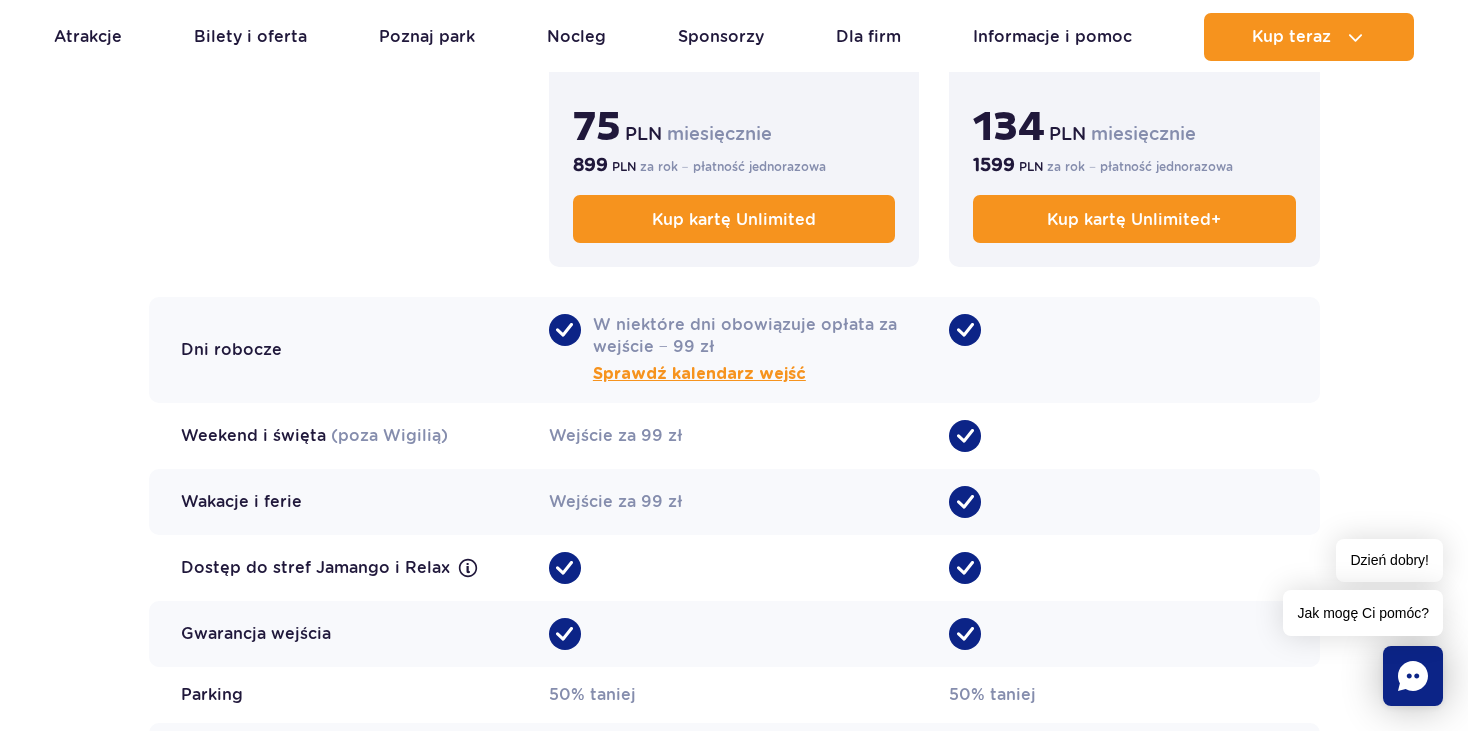 scroll, scrollTop: 1600, scrollLeft: 0, axis: vertical 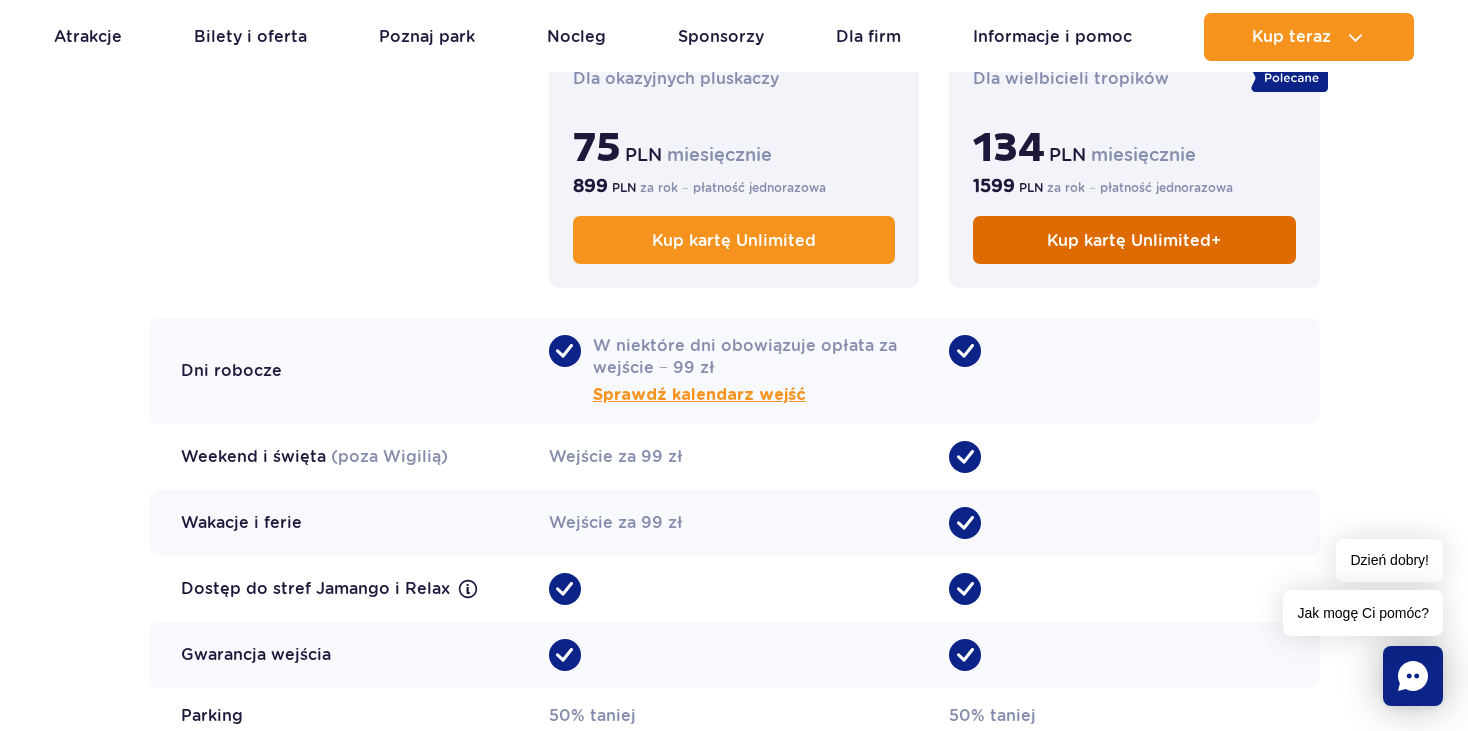 click on "Kup kartę Unlimited+" at bounding box center [1134, 240] 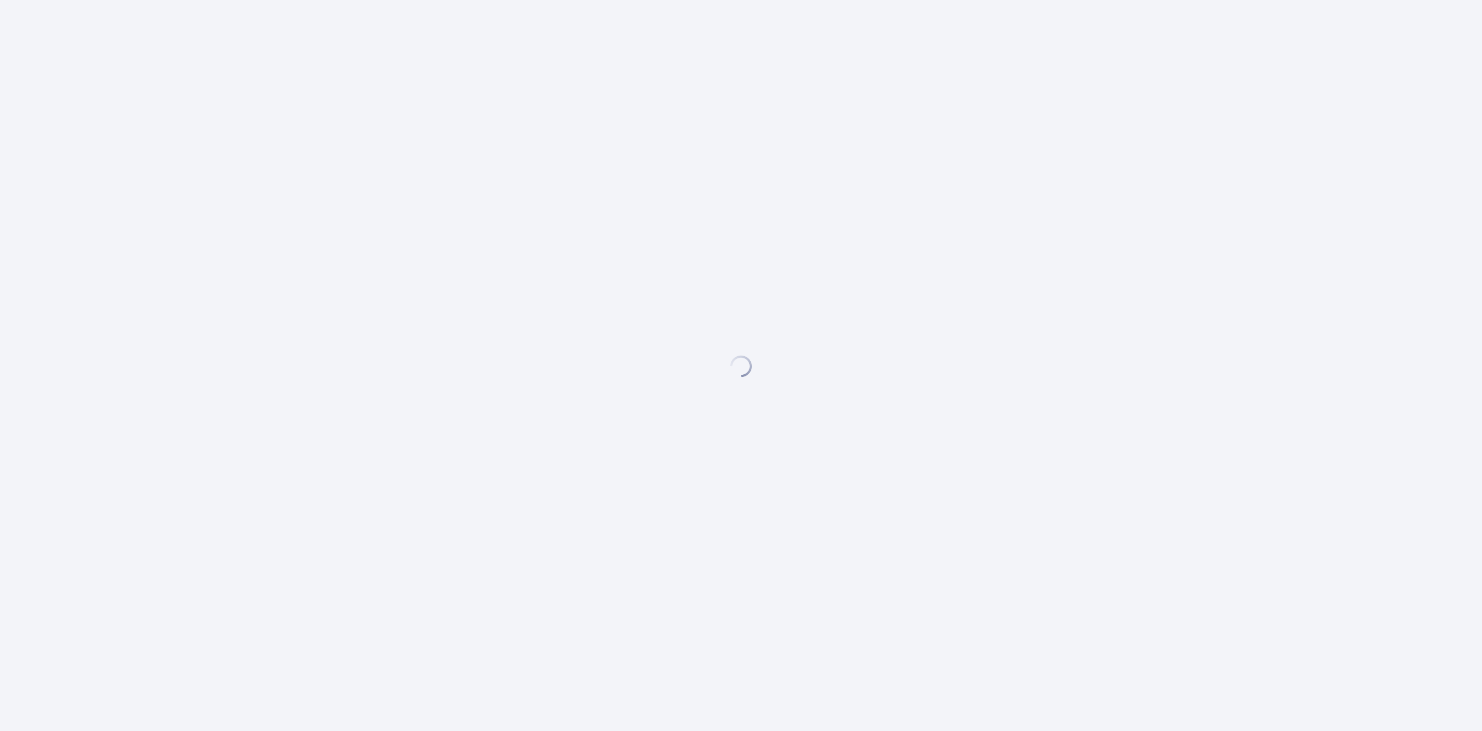scroll, scrollTop: 0, scrollLeft: 0, axis: both 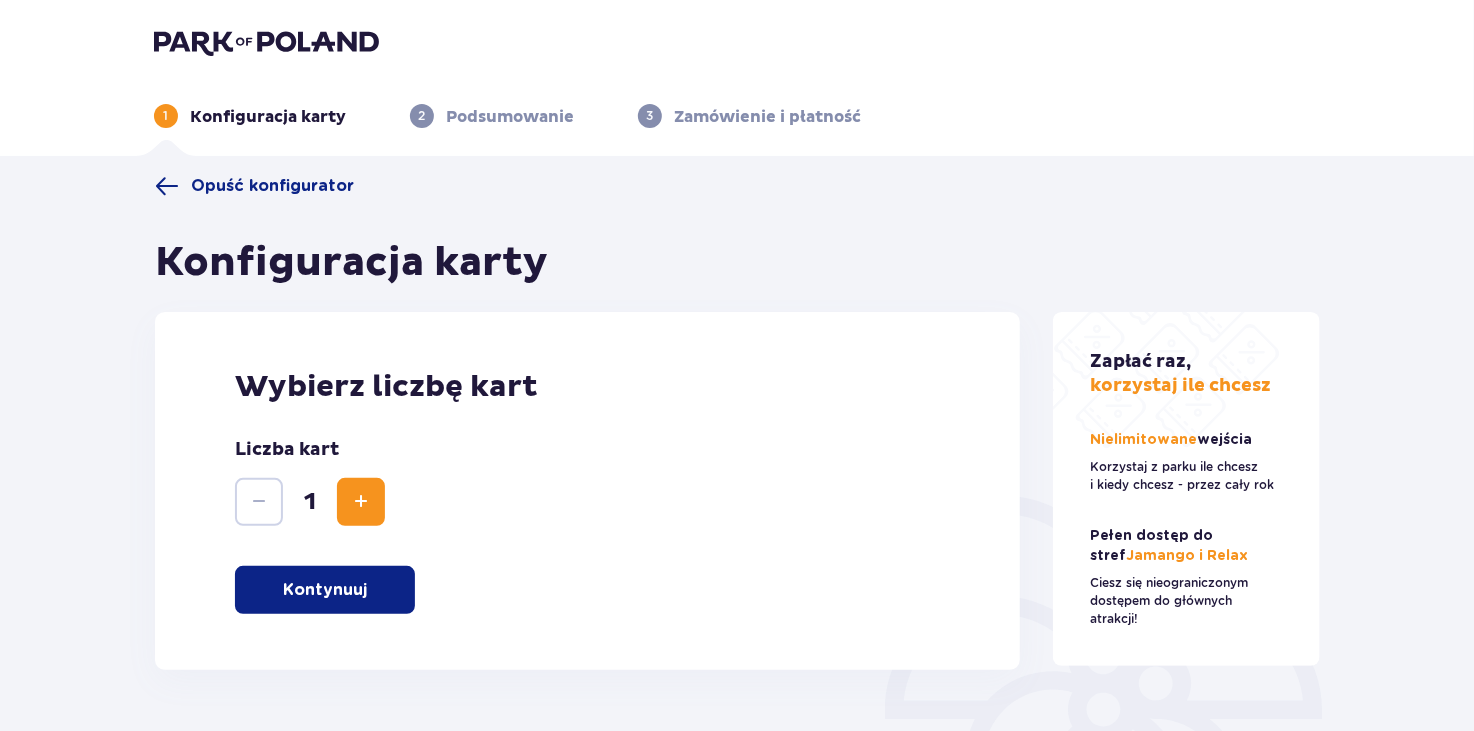 click at bounding box center [361, 502] 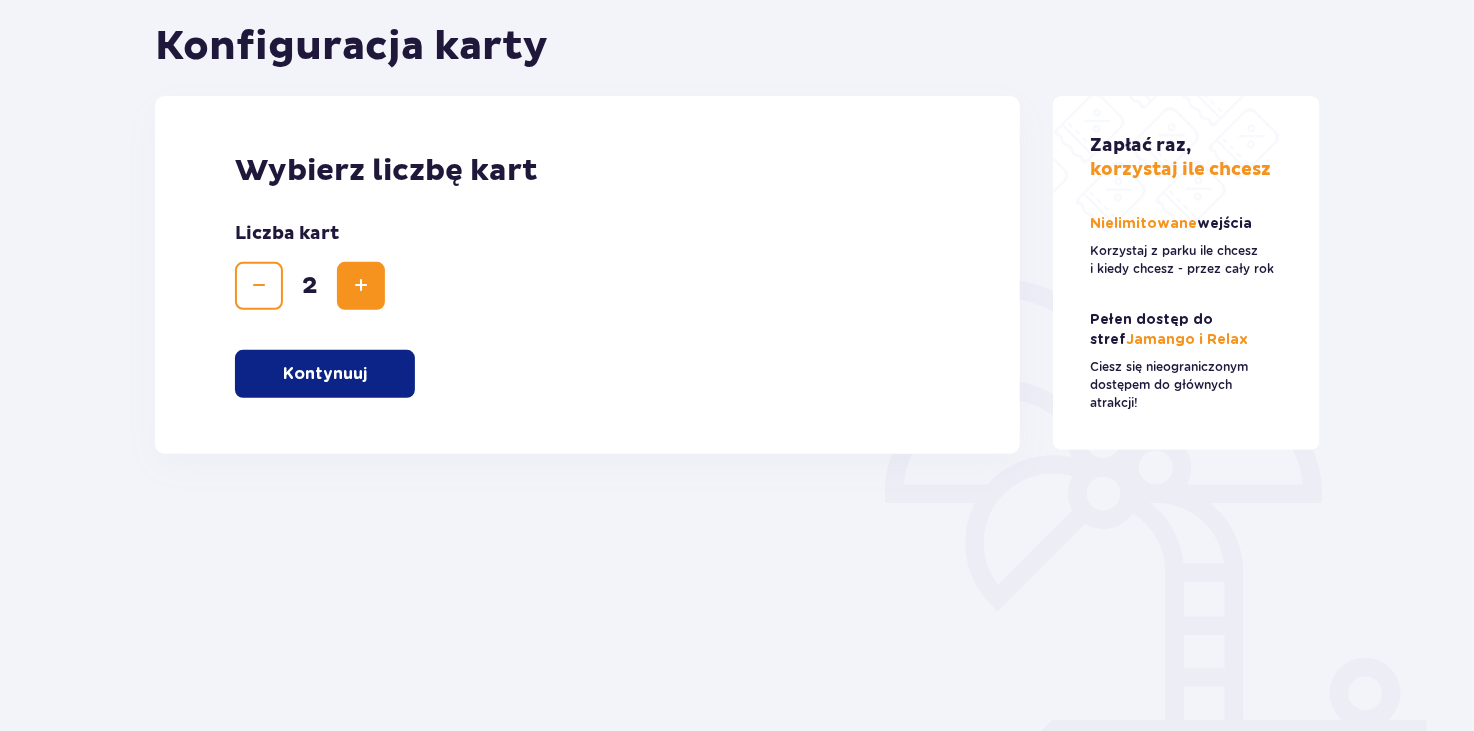 scroll, scrollTop: 99, scrollLeft: 0, axis: vertical 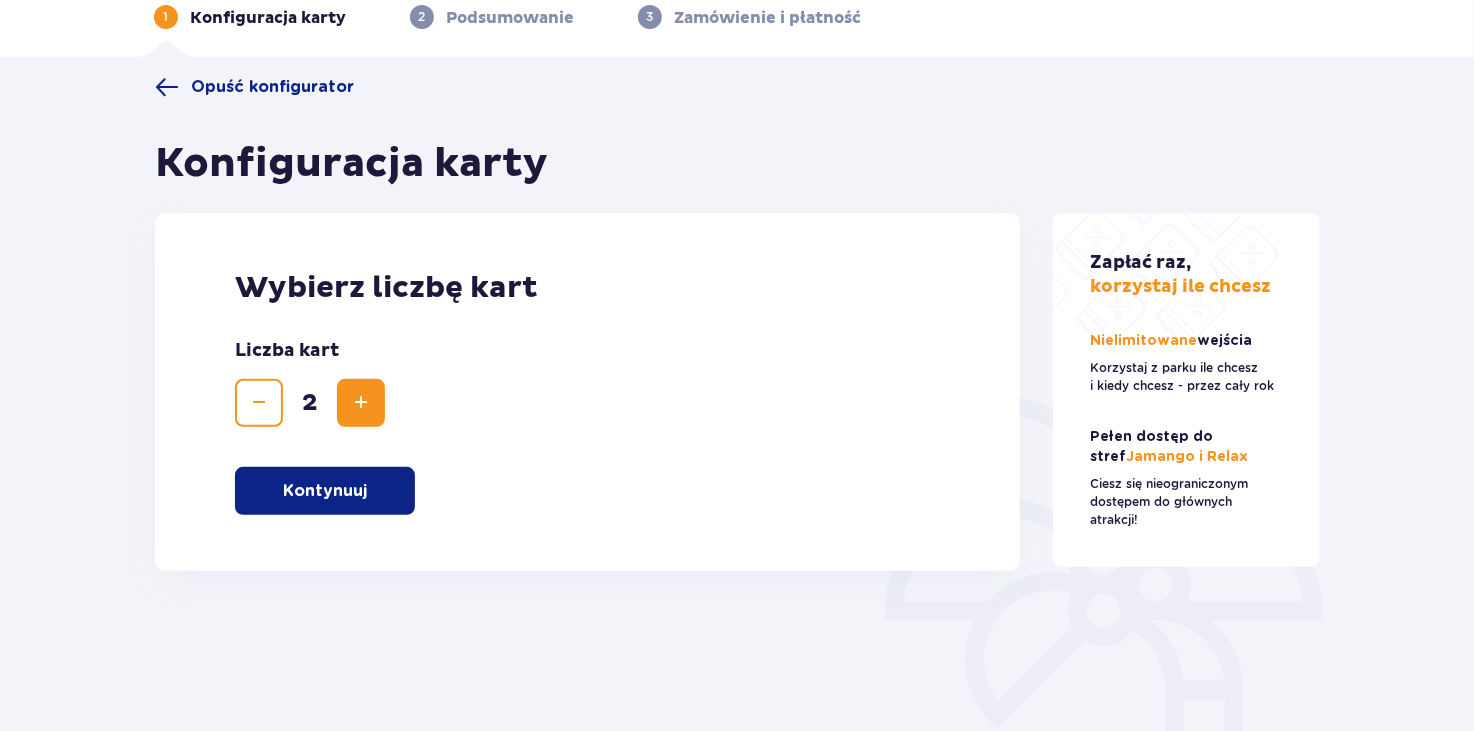 click on "Kontynuuj" at bounding box center (325, 491) 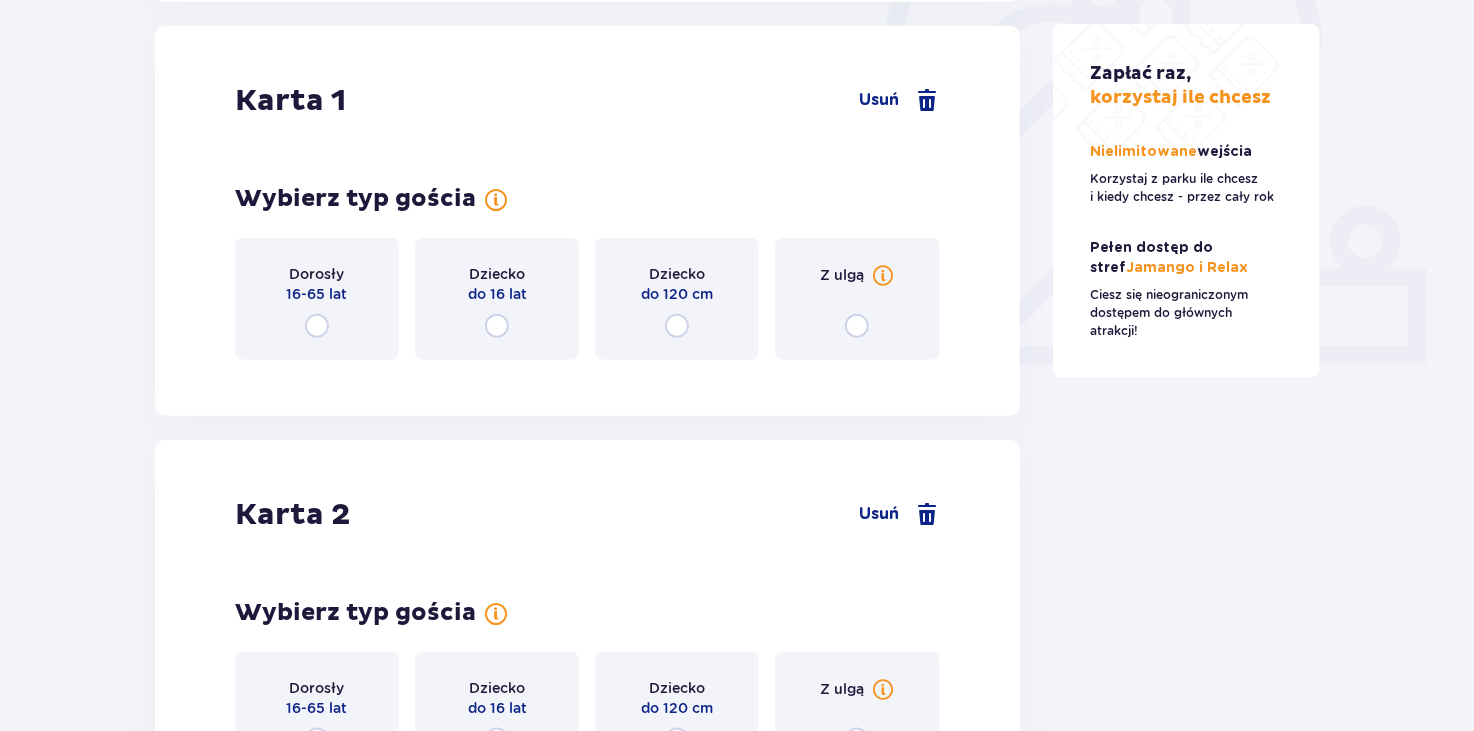 scroll, scrollTop: 669, scrollLeft: 0, axis: vertical 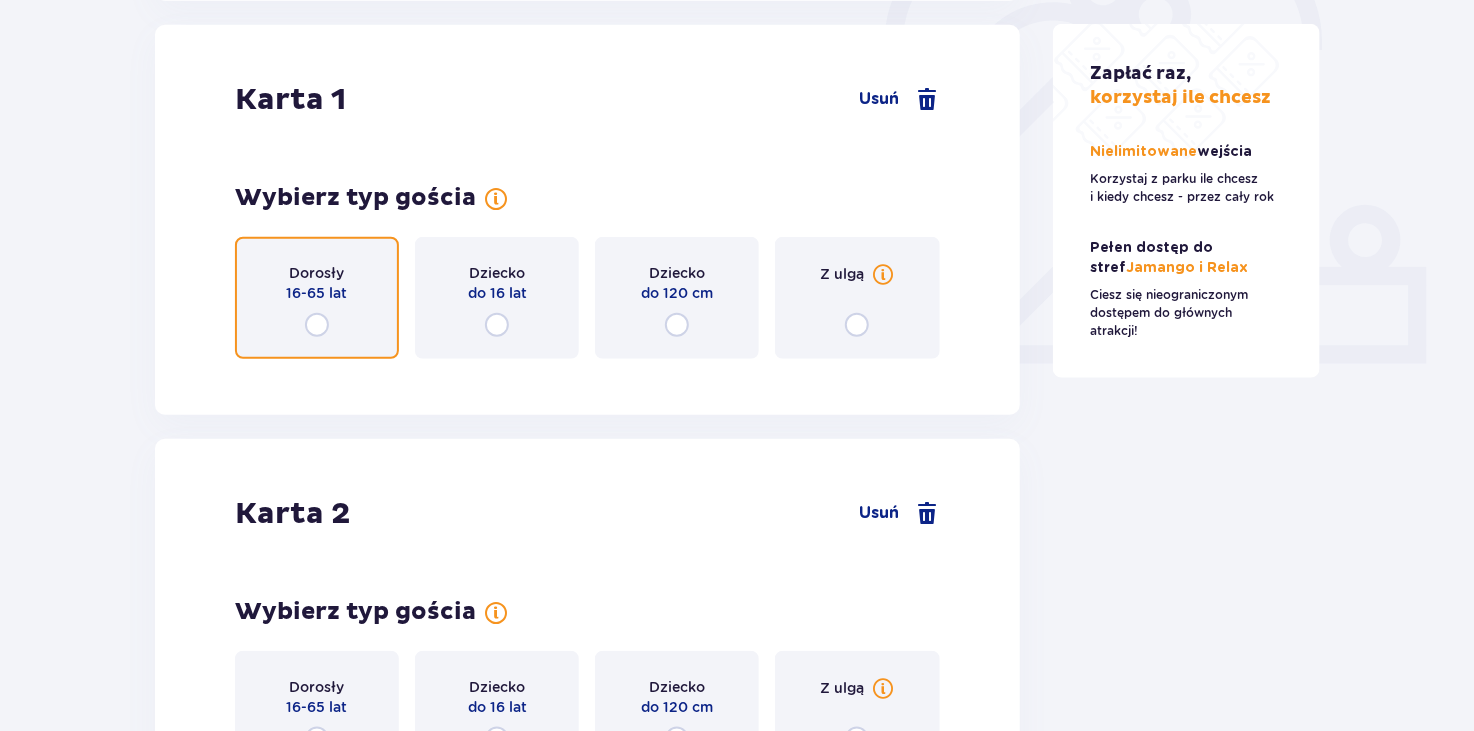 click at bounding box center (317, 325) 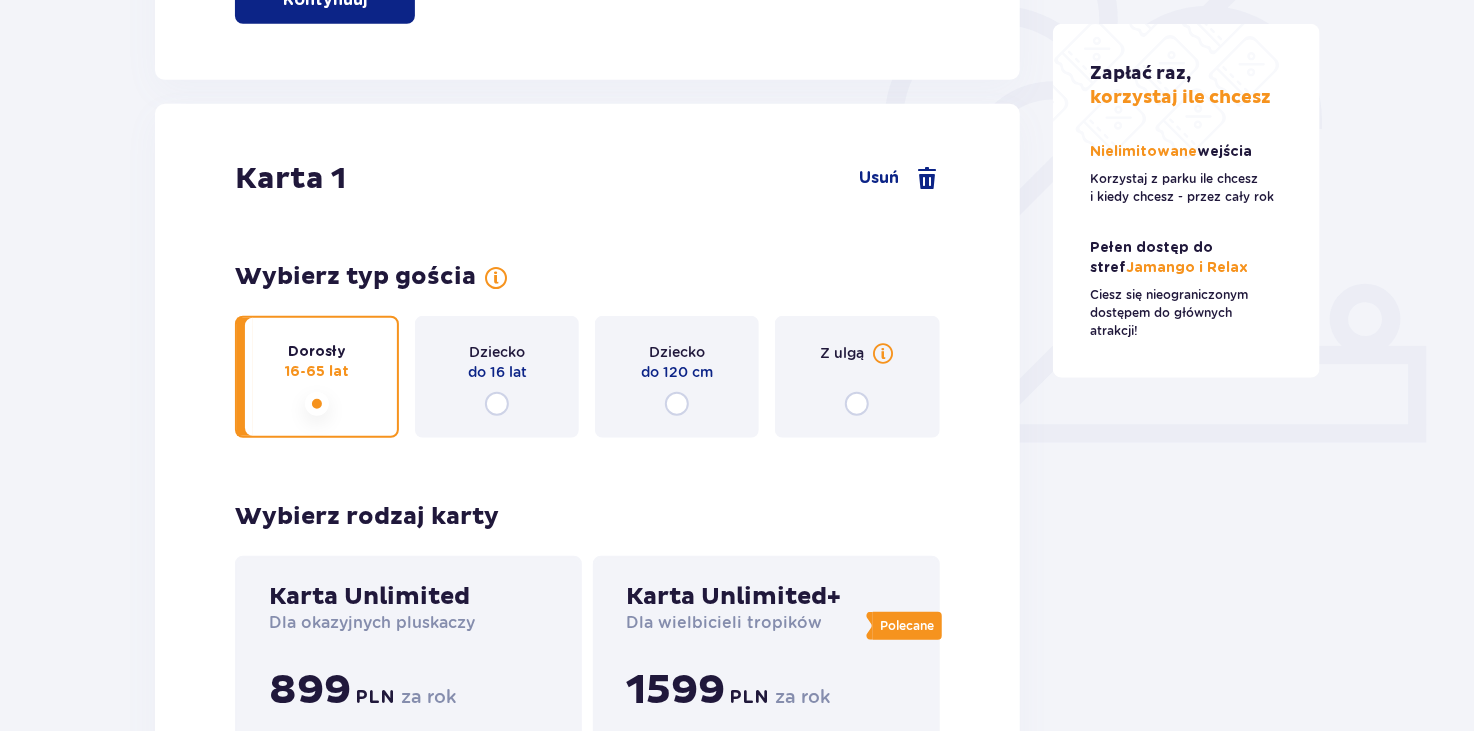 scroll, scrollTop: 568, scrollLeft: 0, axis: vertical 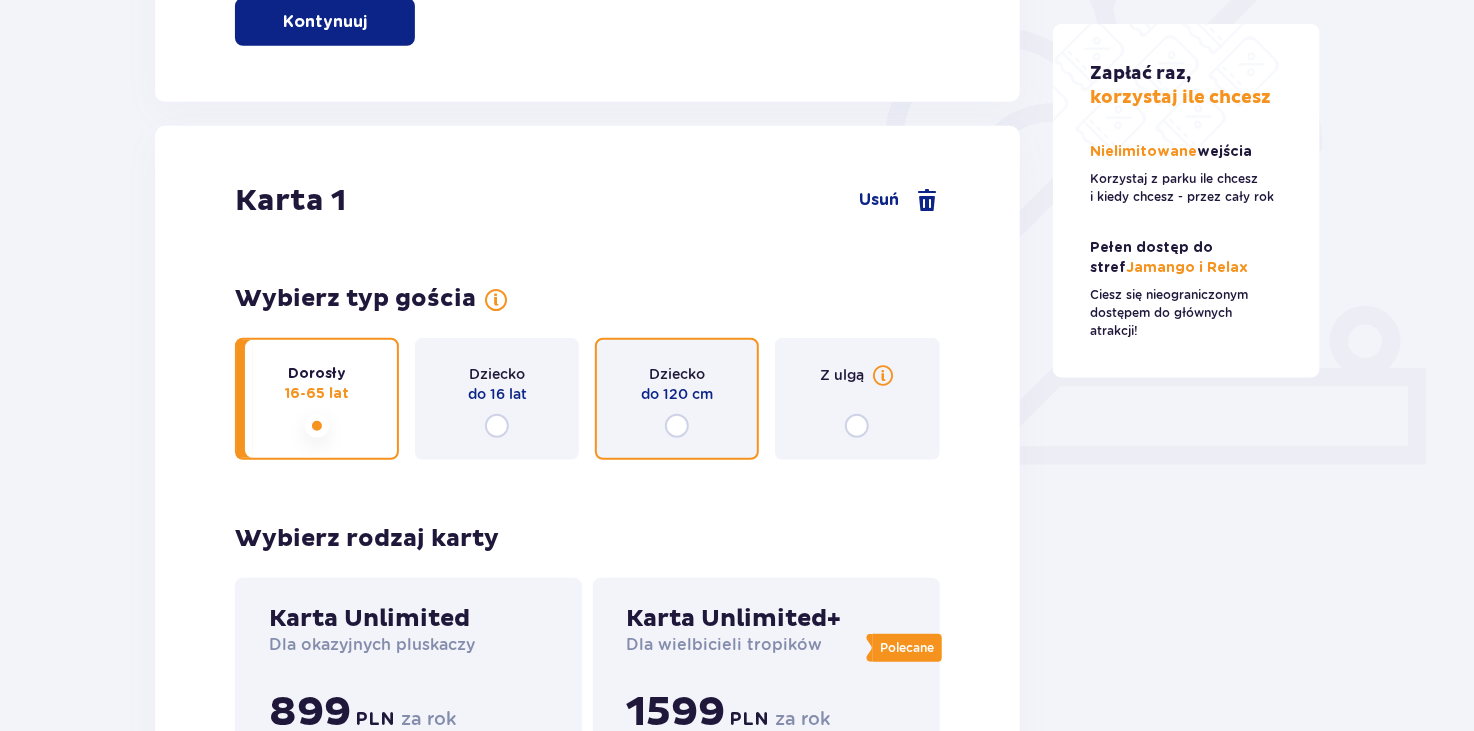 click at bounding box center [677, 426] 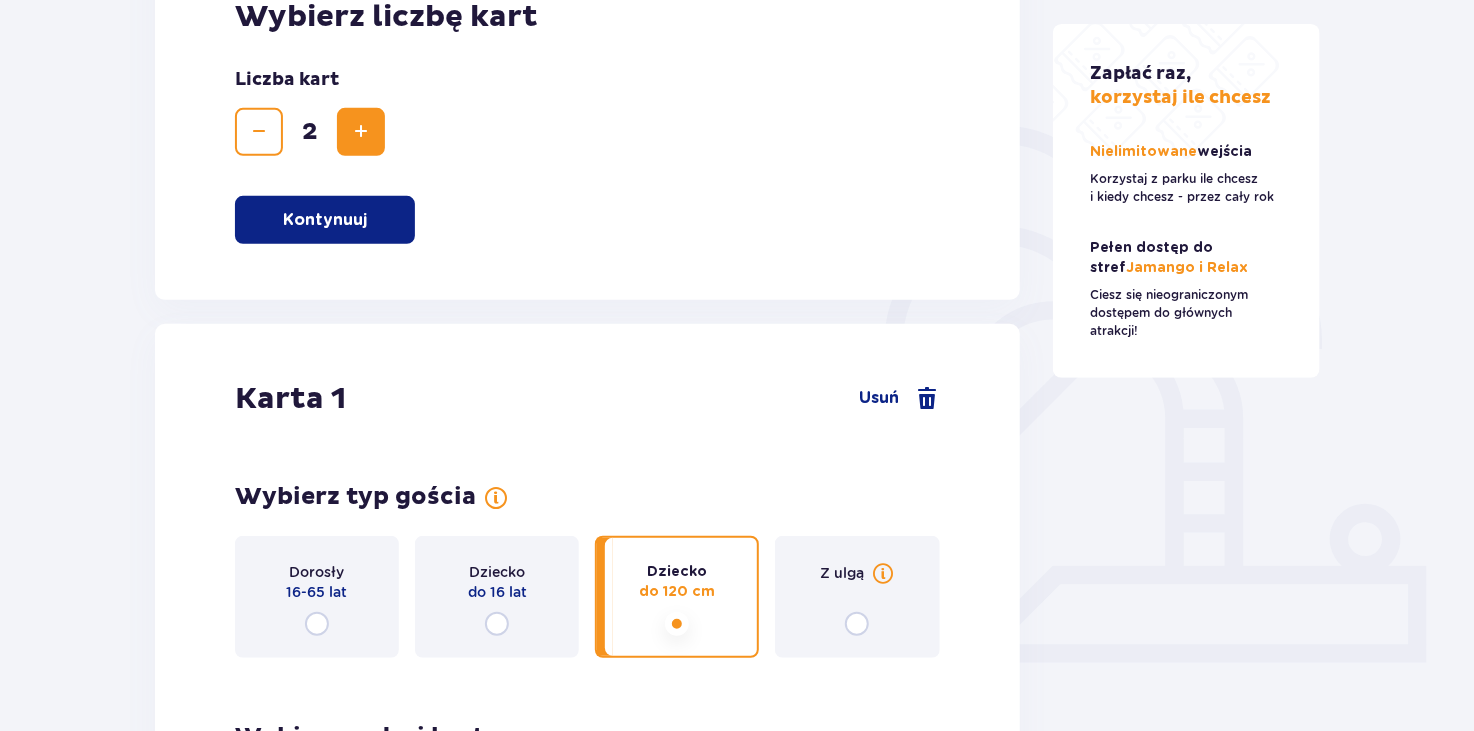 scroll, scrollTop: 368, scrollLeft: 0, axis: vertical 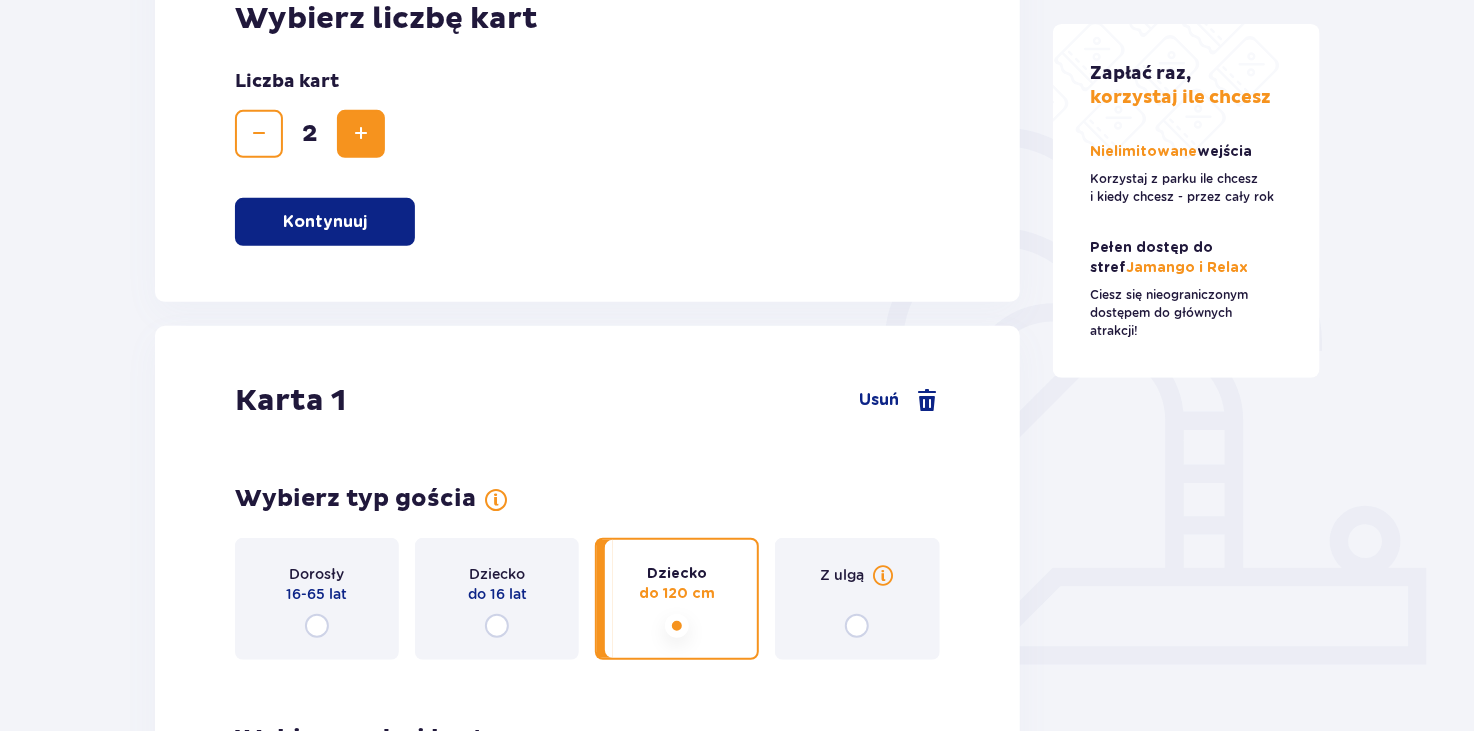 click at bounding box center (361, 134) 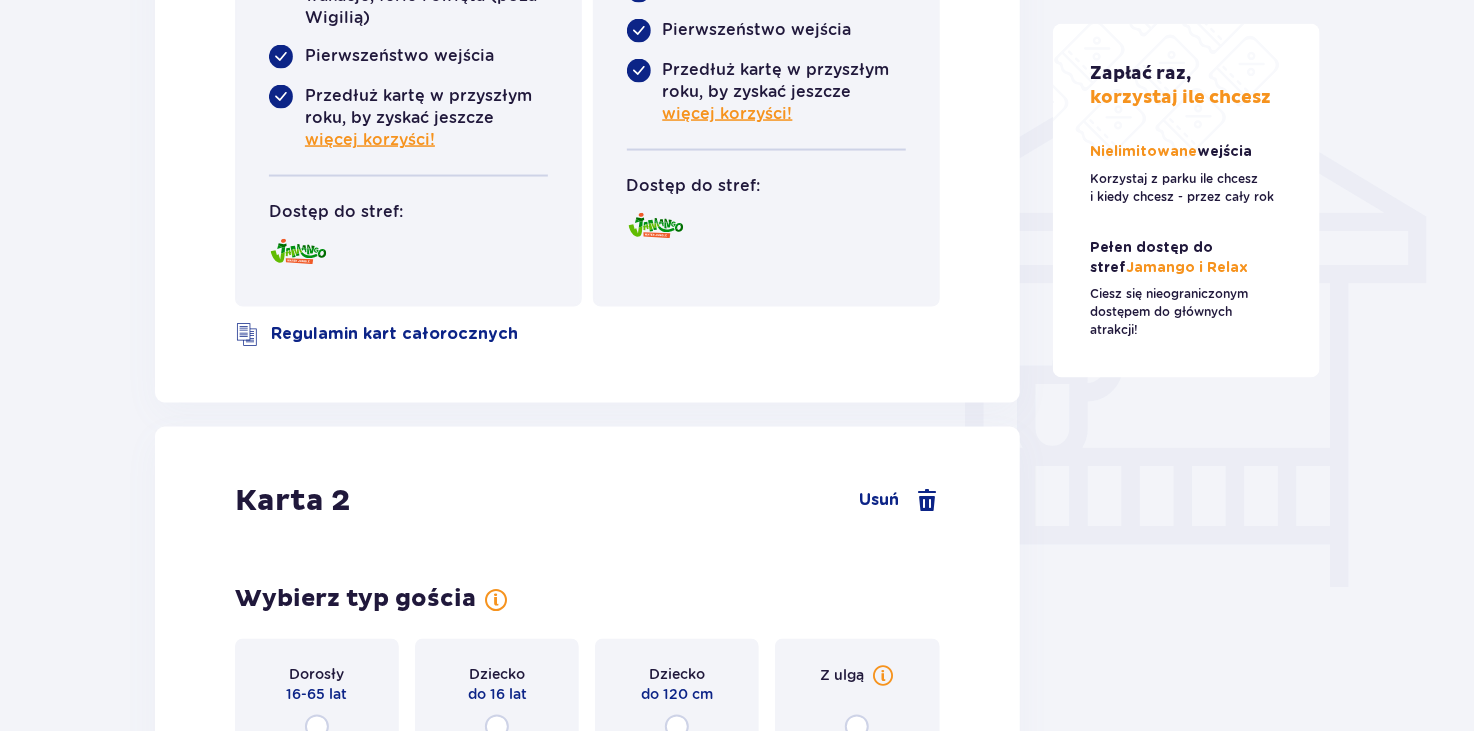 scroll, scrollTop: 1869, scrollLeft: 0, axis: vertical 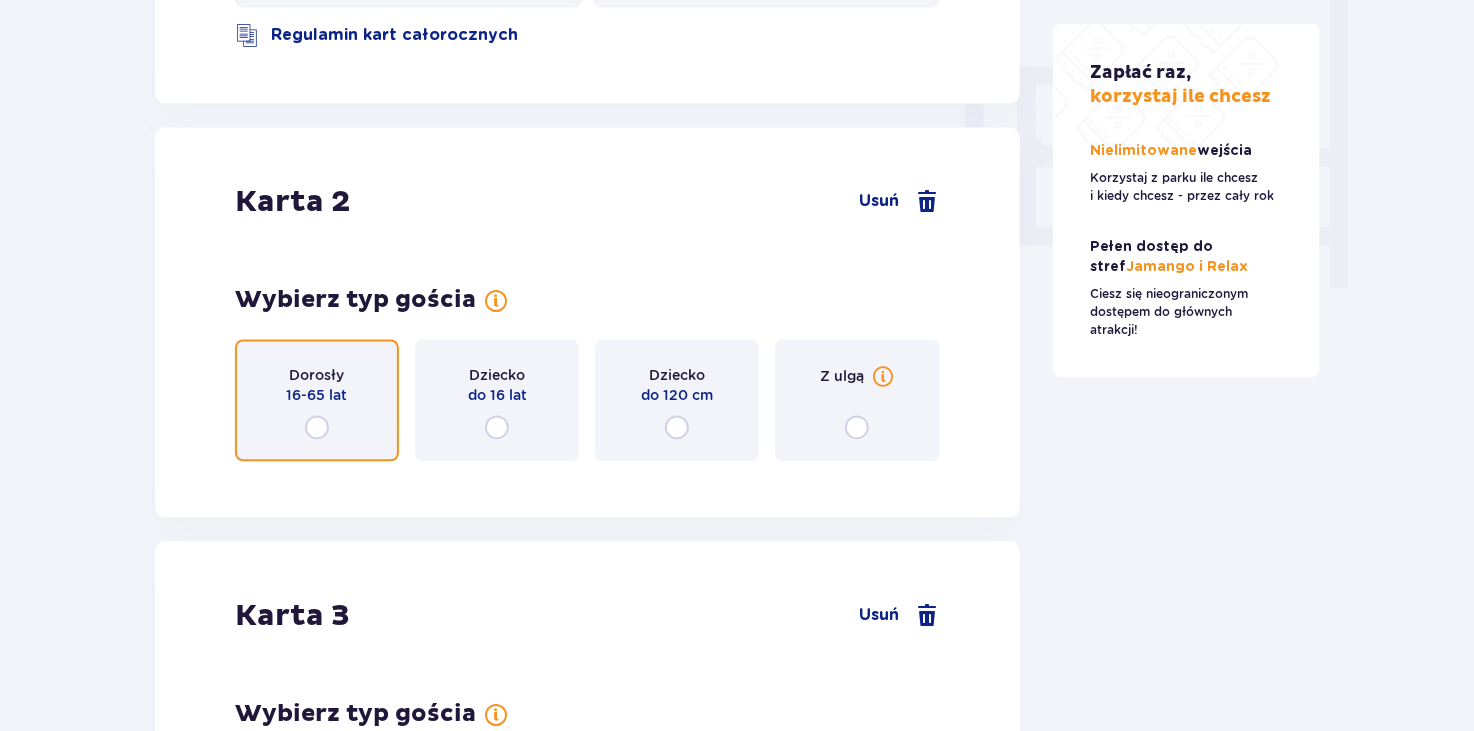 click at bounding box center [317, 427] 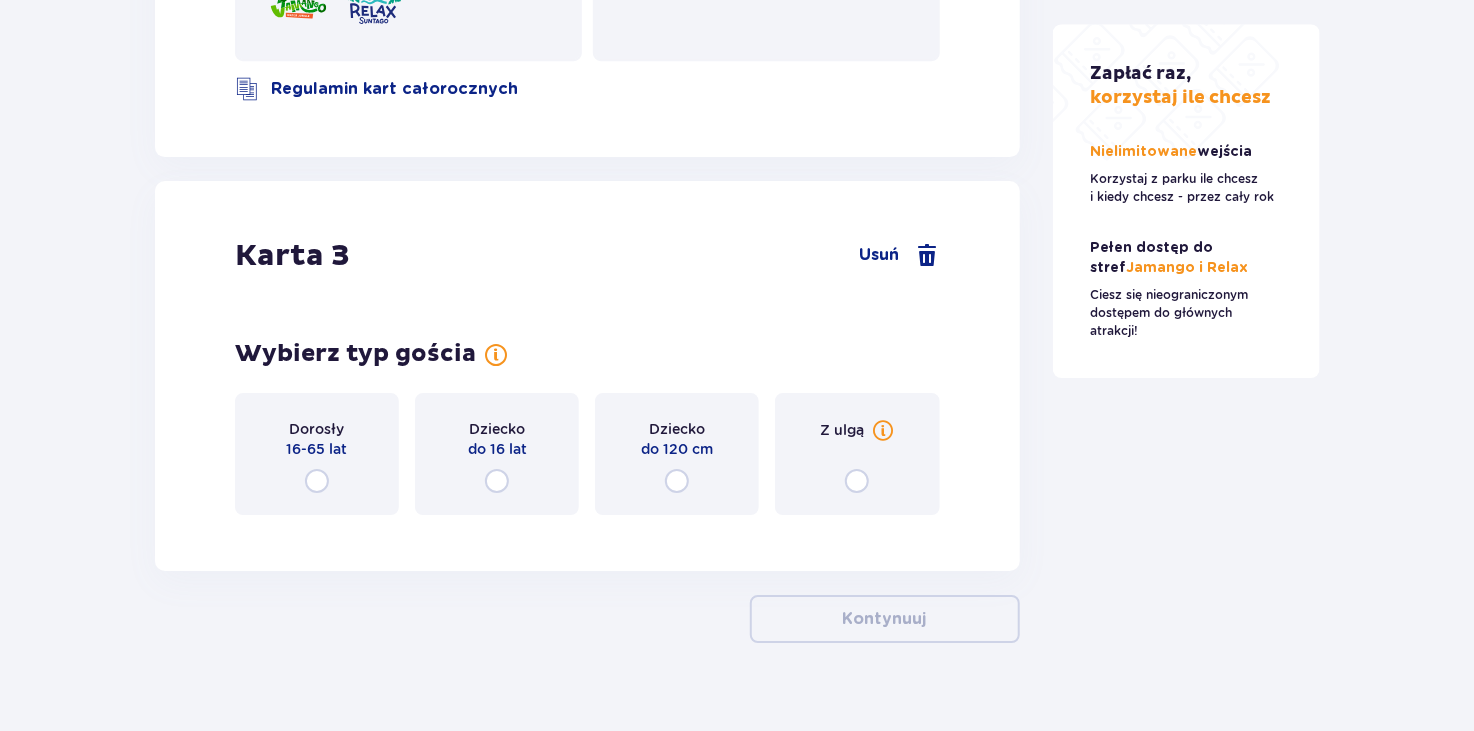 scroll, scrollTop: 3186, scrollLeft: 0, axis: vertical 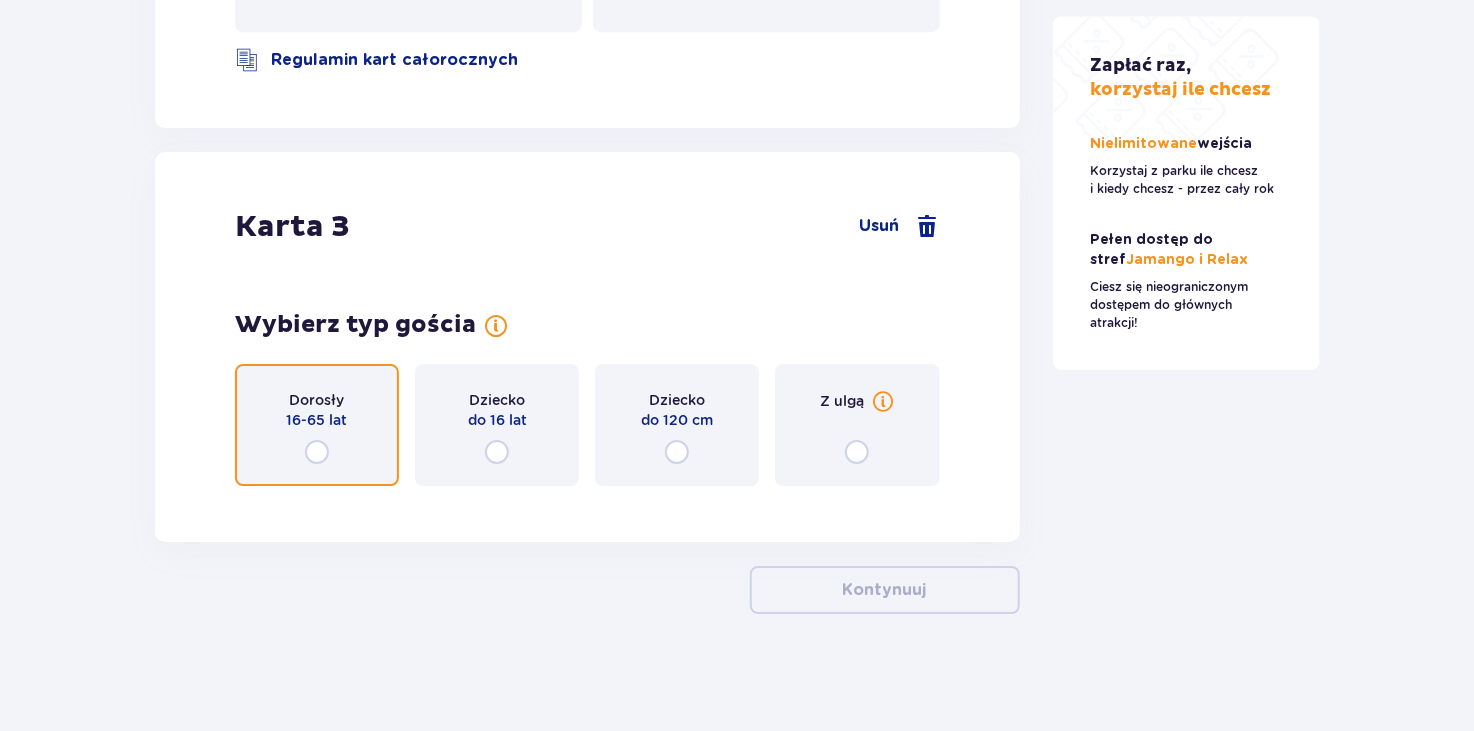 click at bounding box center (317, 452) 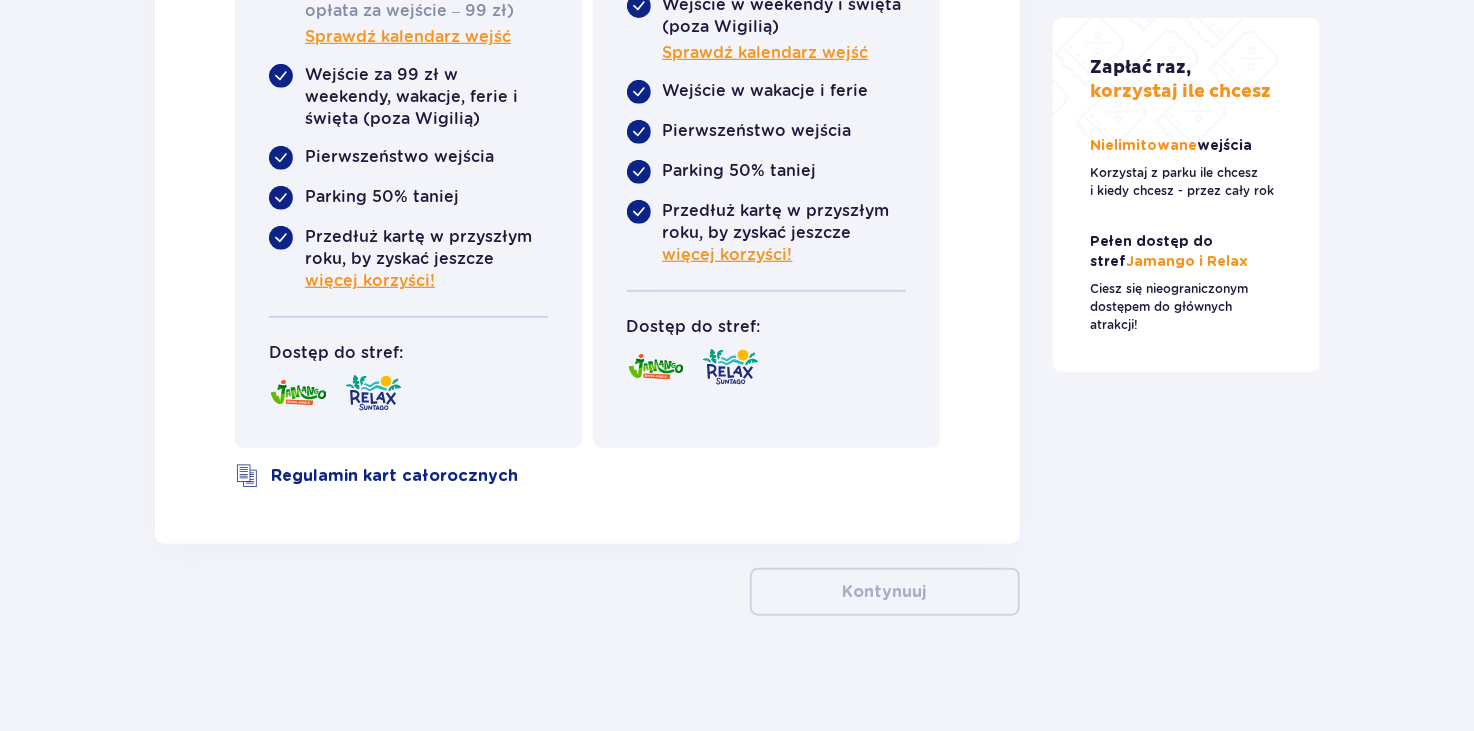 scroll, scrollTop: 4113, scrollLeft: 0, axis: vertical 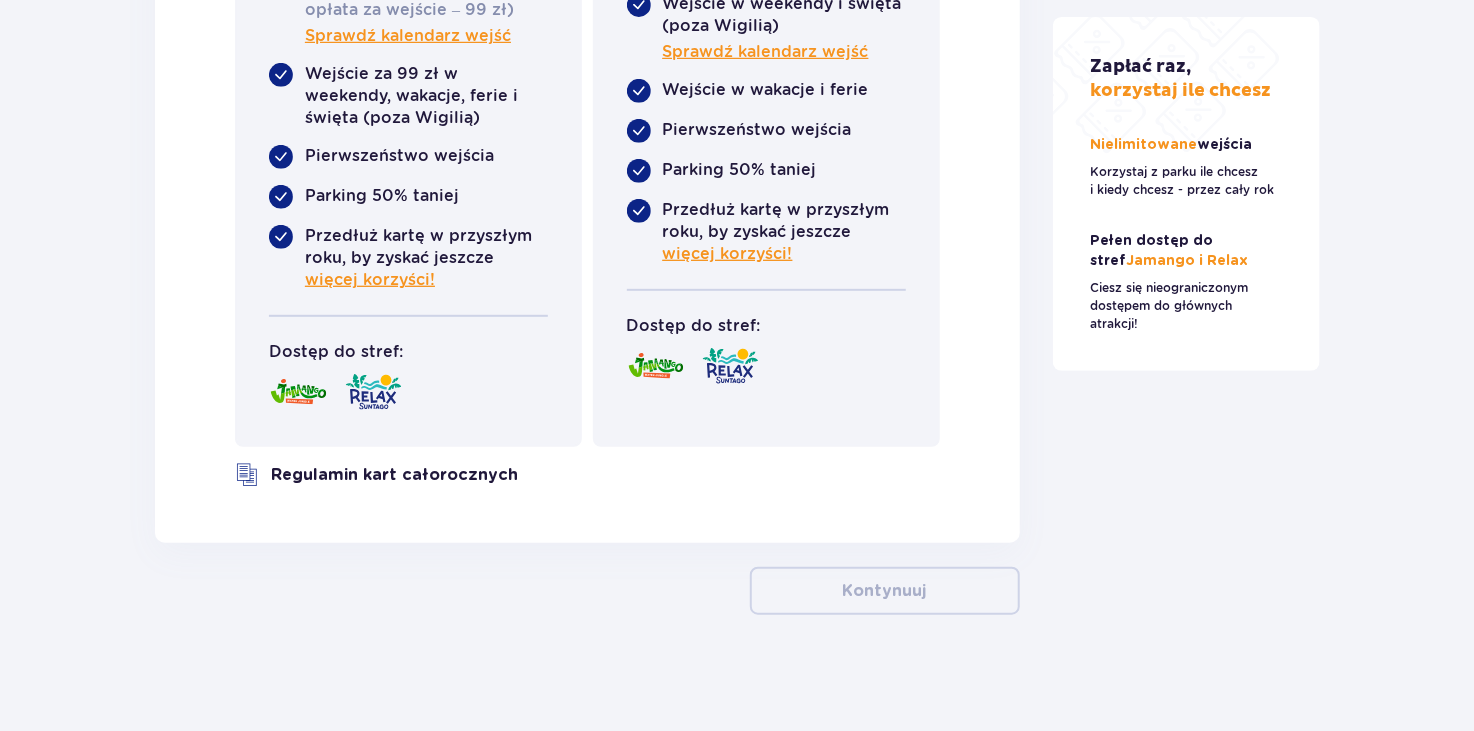click on "Regulamin kart całorocznych" at bounding box center [394, 475] 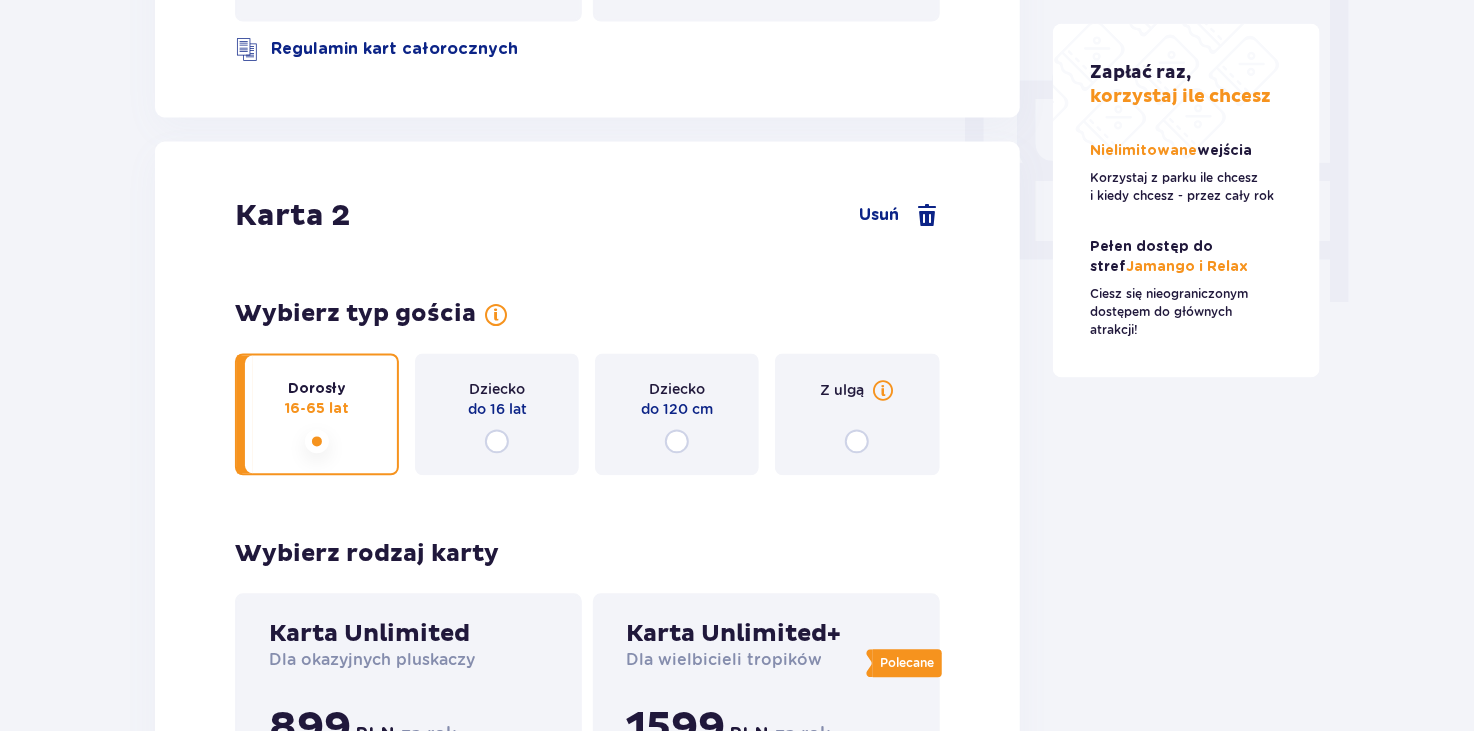 scroll, scrollTop: 1413, scrollLeft: 0, axis: vertical 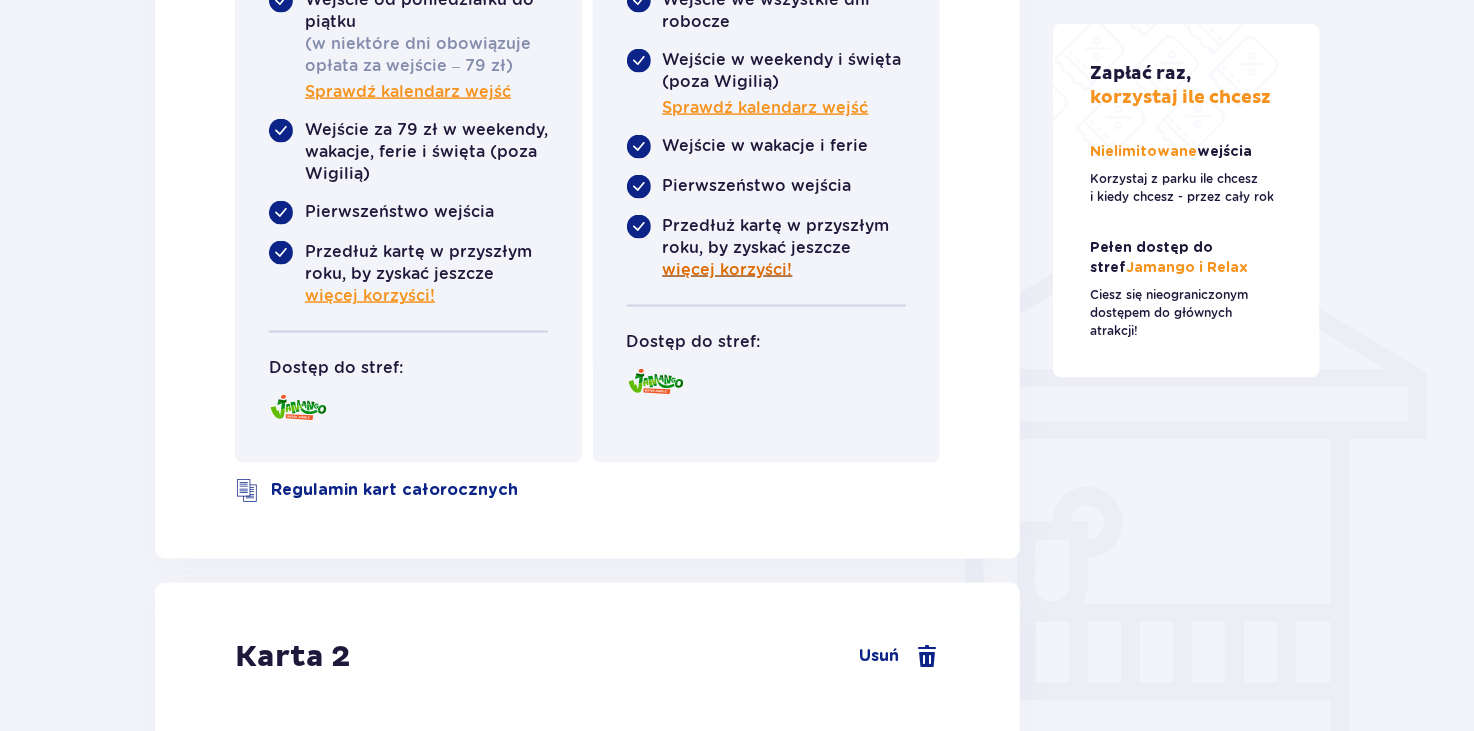 click on "więcej korzyści!" at bounding box center [728, 270] 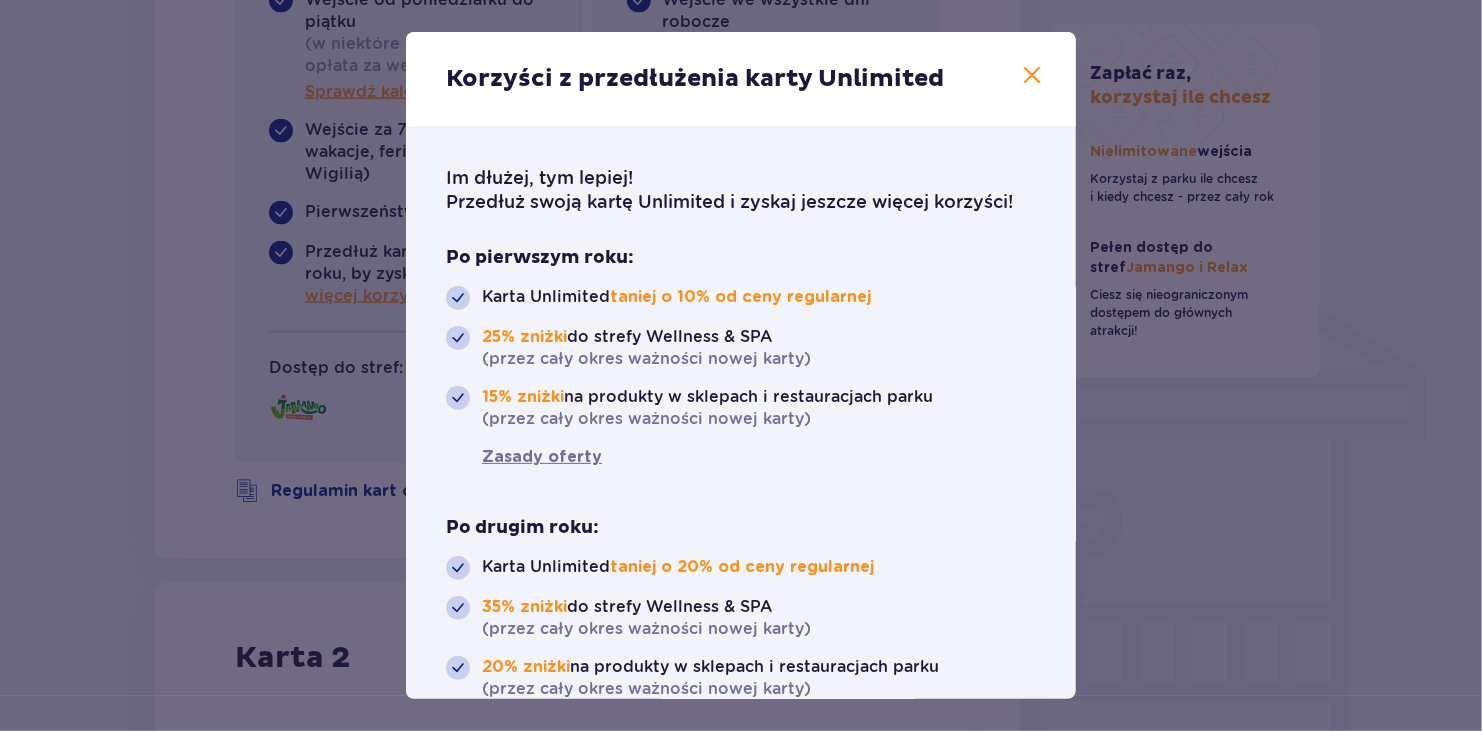 click at bounding box center (1032, 76) 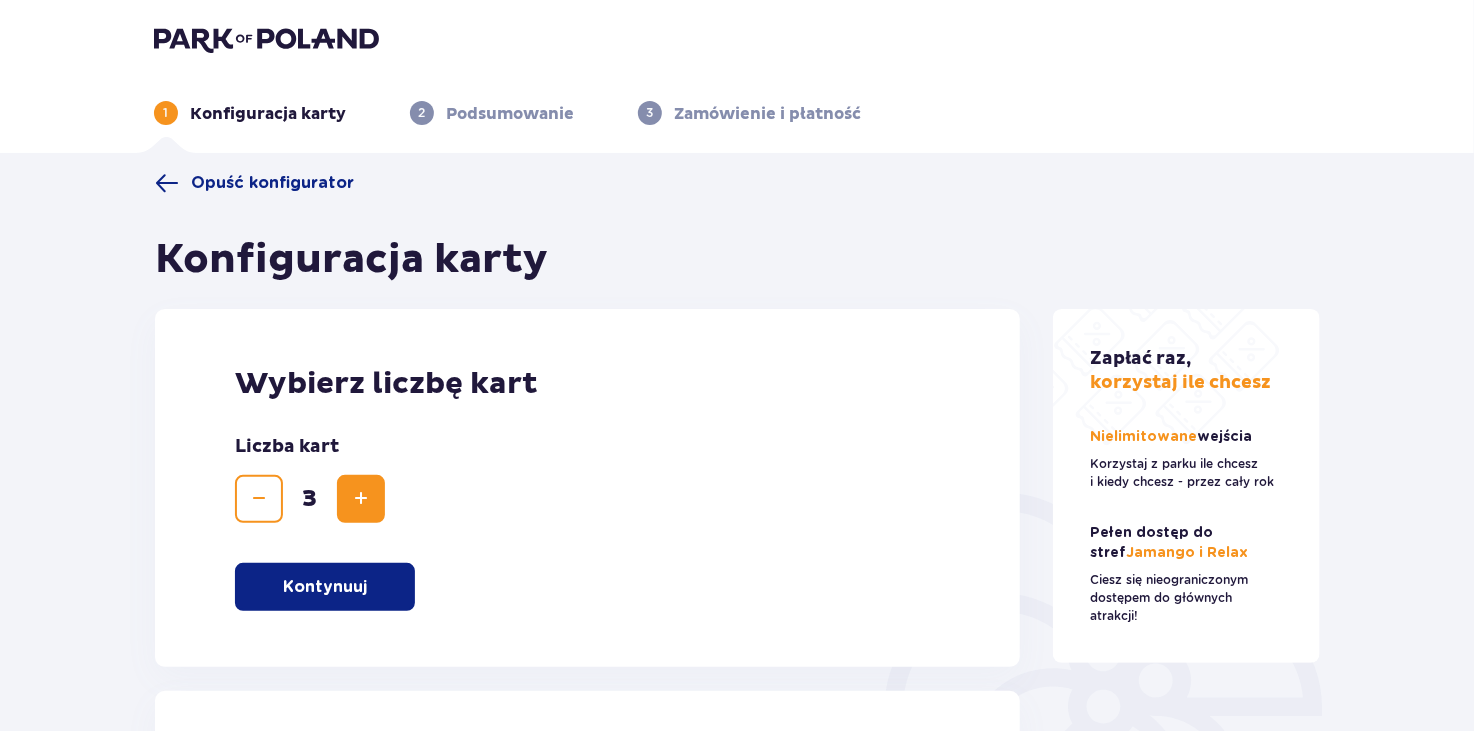 scroll, scrollTop: 0, scrollLeft: 0, axis: both 